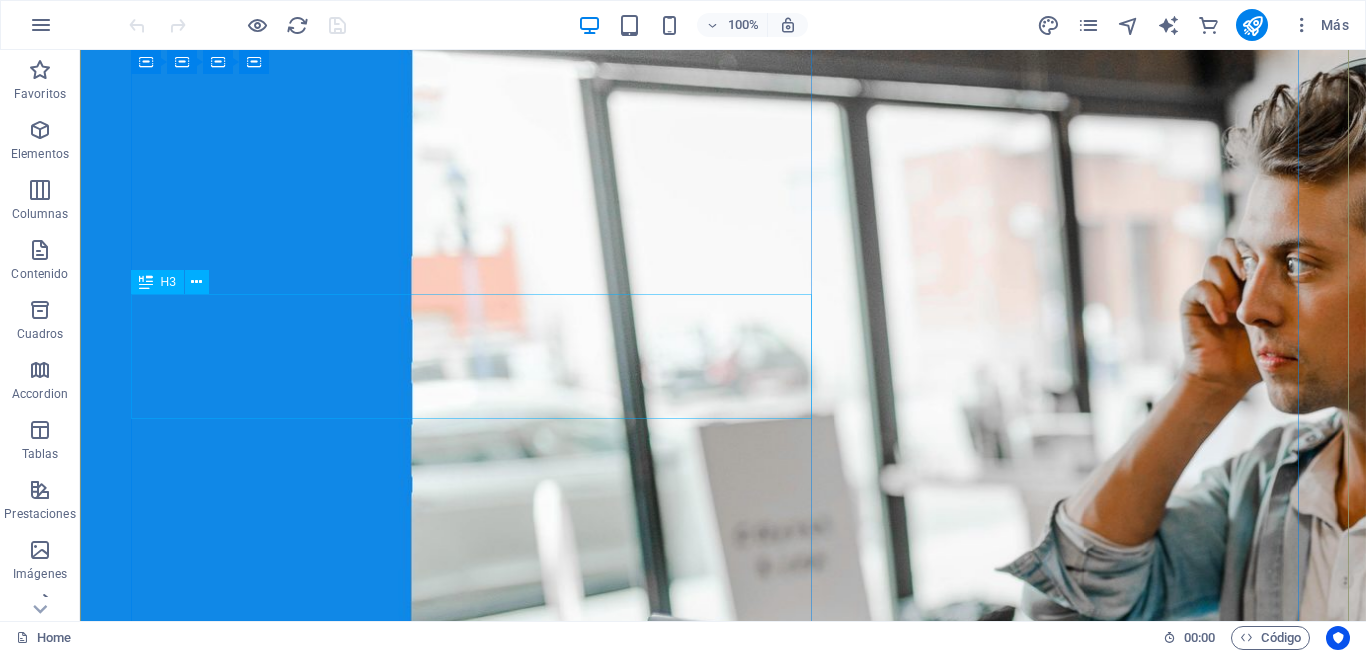 scroll, scrollTop: 0, scrollLeft: 0, axis: both 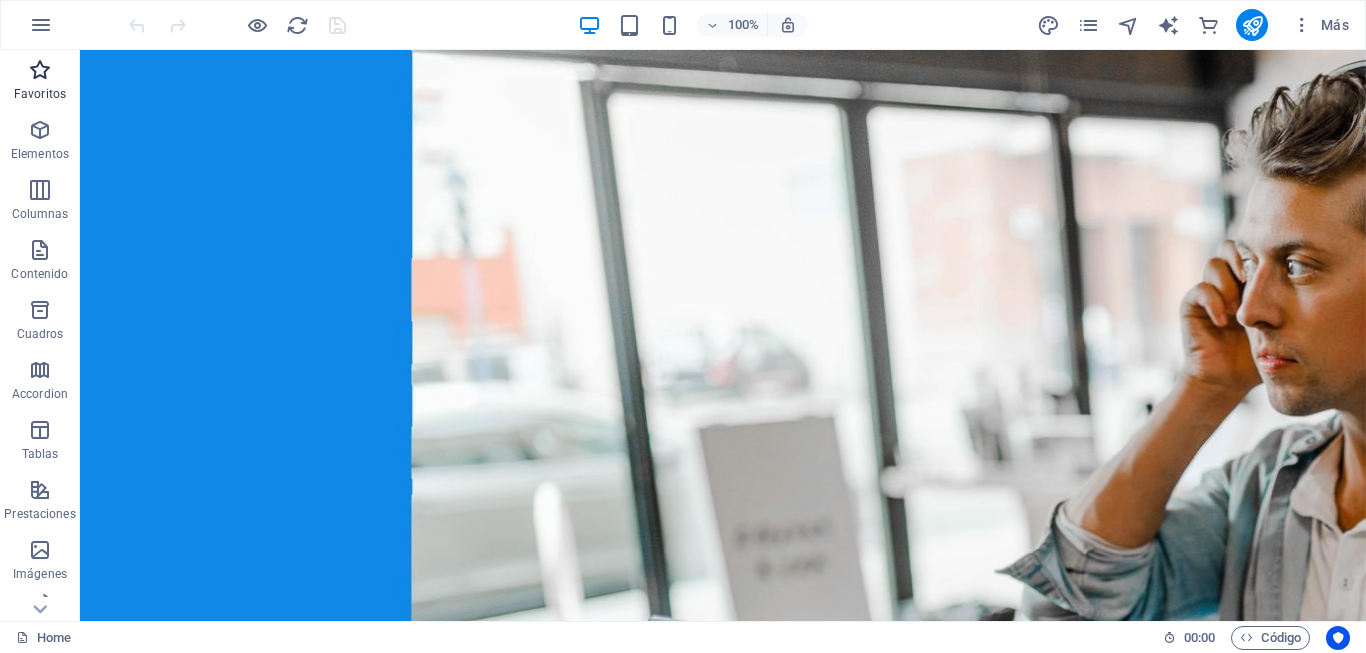 click at bounding box center [40, 70] 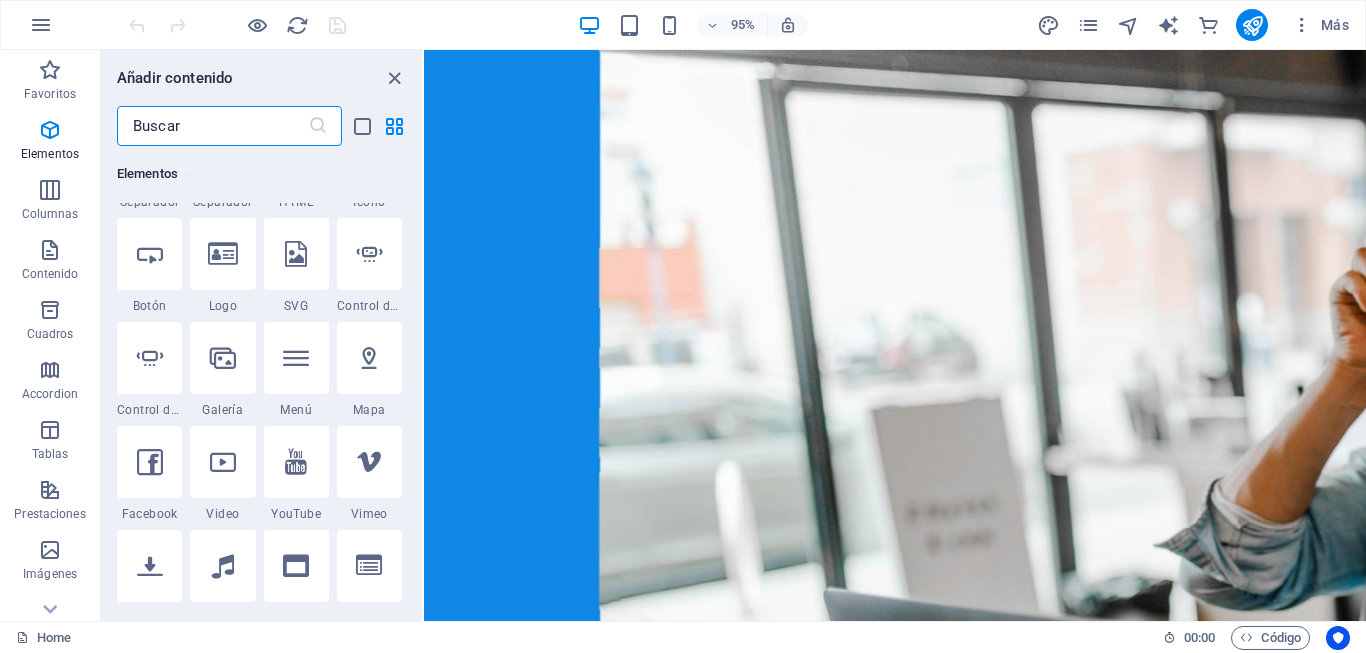 scroll, scrollTop: 720, scrollLeft: 0, axis: vertical 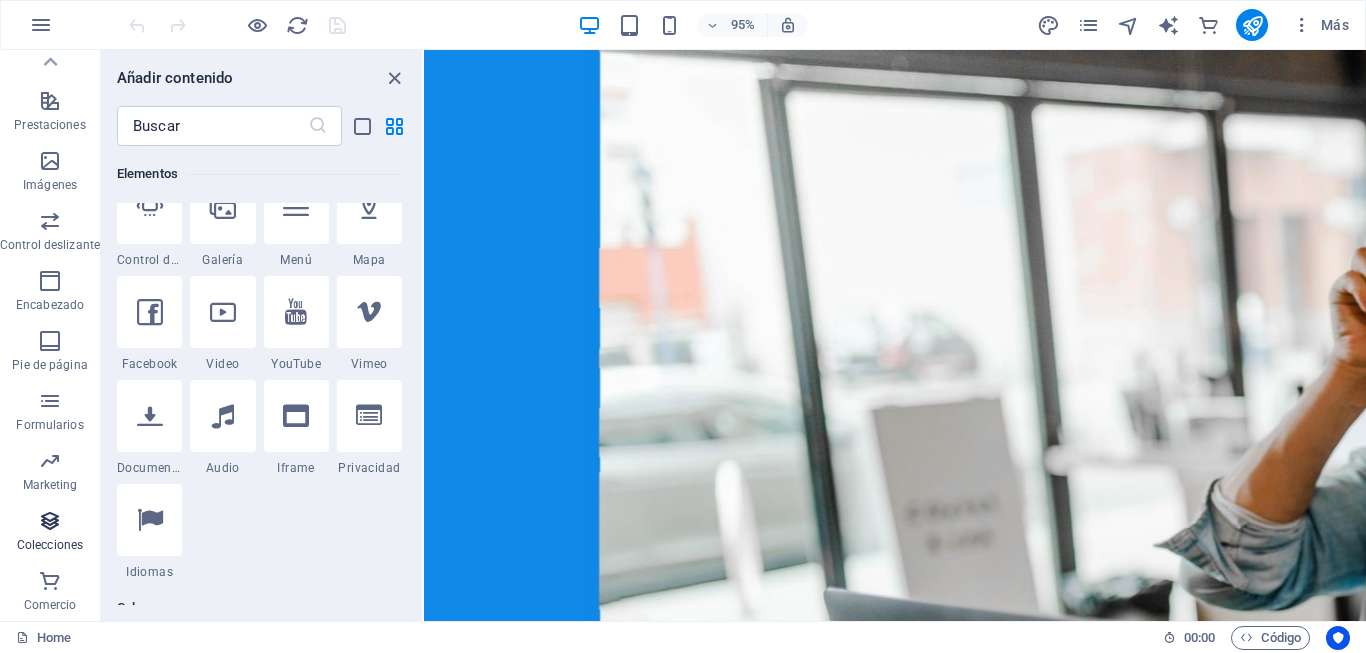 click at bounding box center [50, 521] 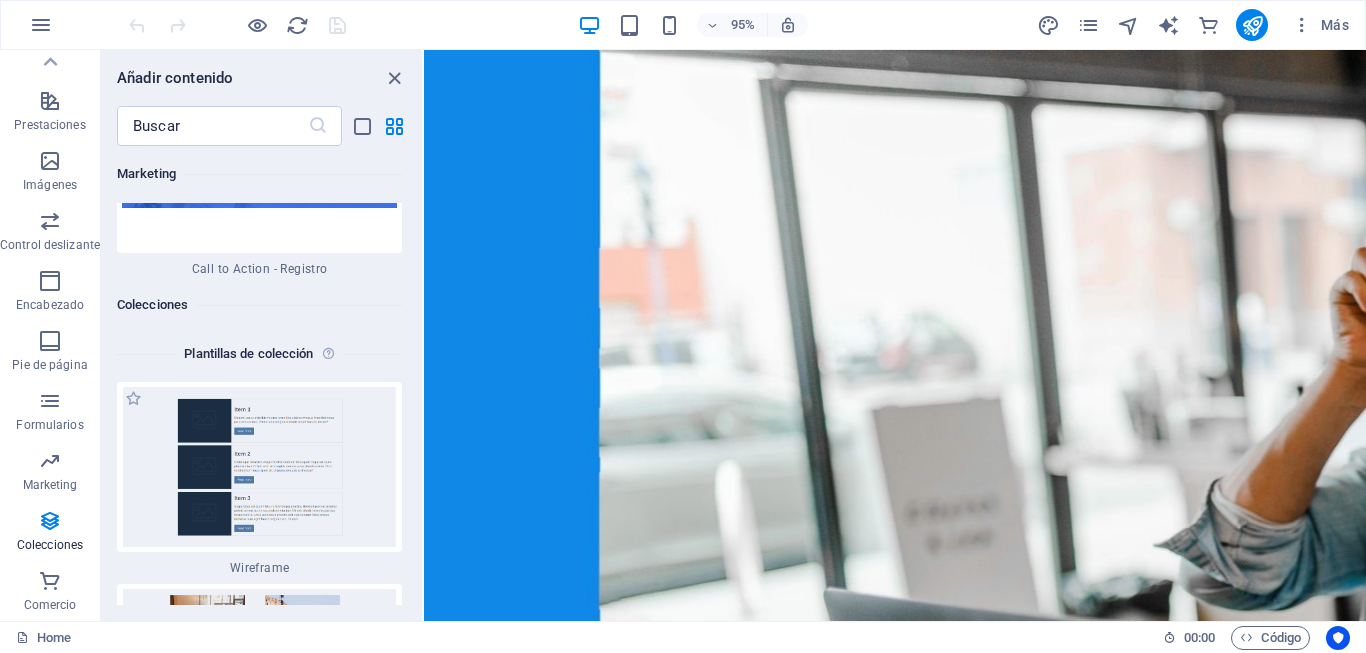 scroll, scrollTop: 36890, scrollLeft: 0, axis: vertical 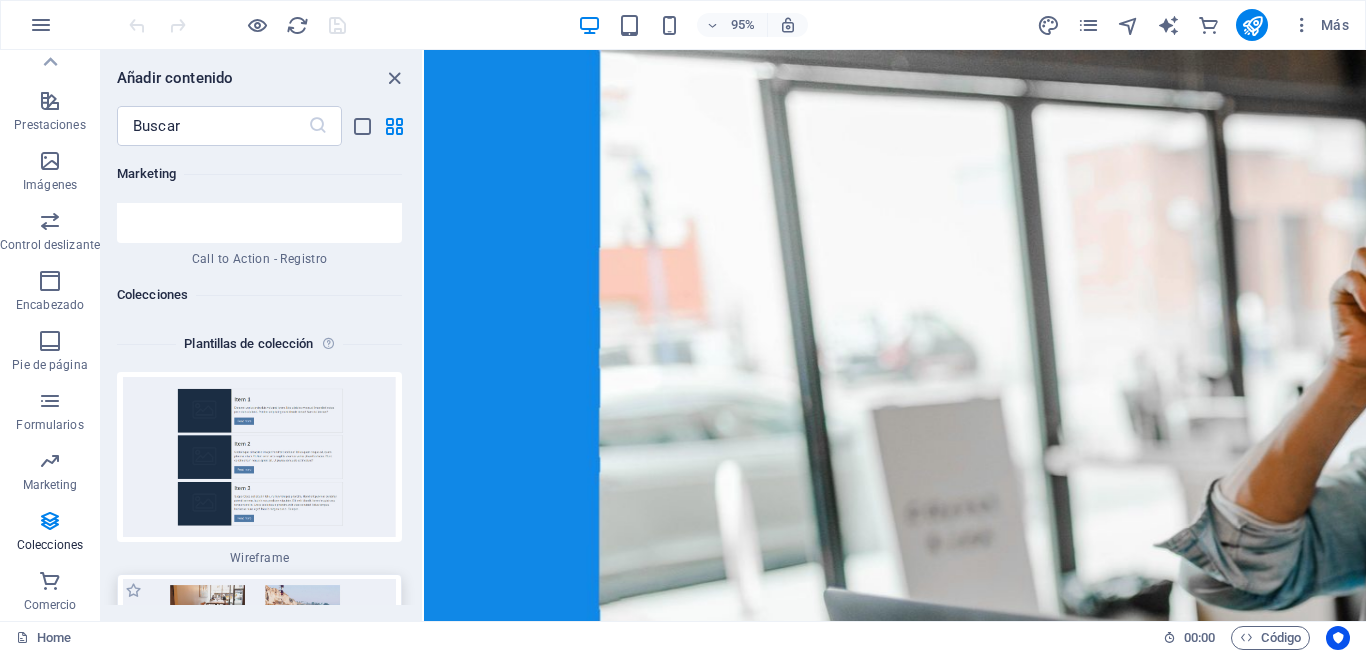 click at bounding box center (259, 659) 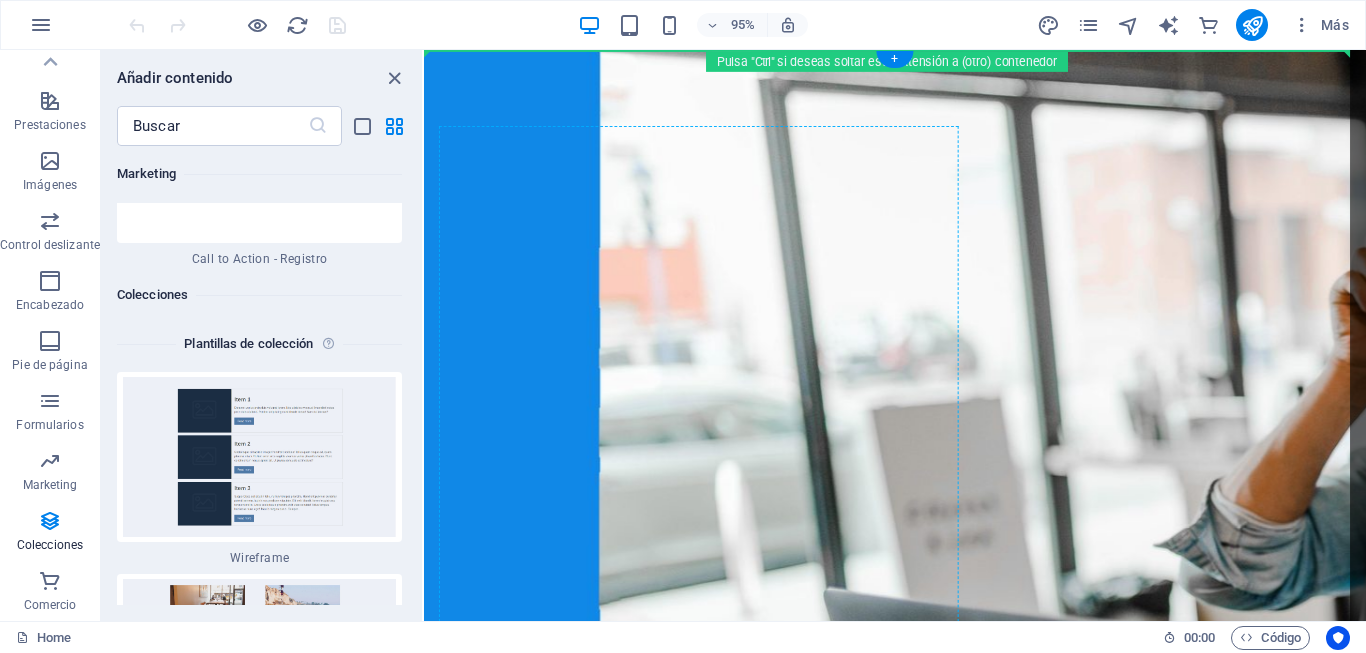 scroll, scrollTop: 389, scrollLeft: 0, axis: vertical 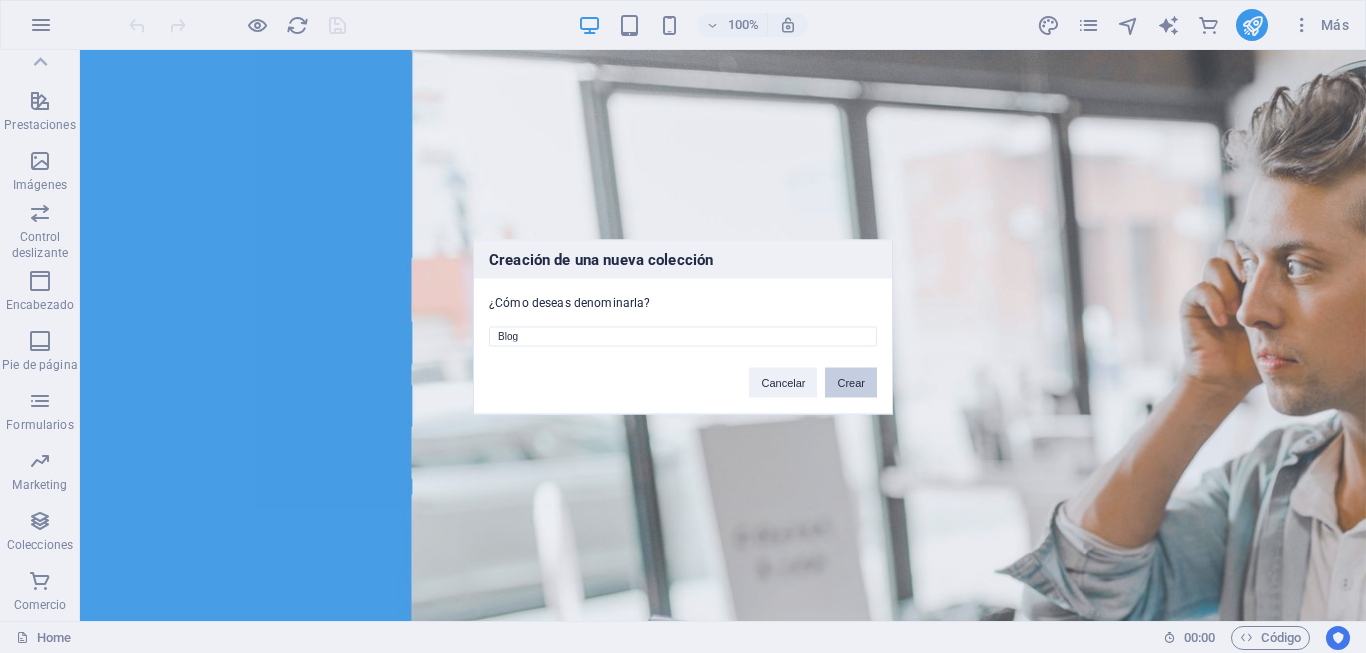 click on "Crear" at bounding box center [851, 382] 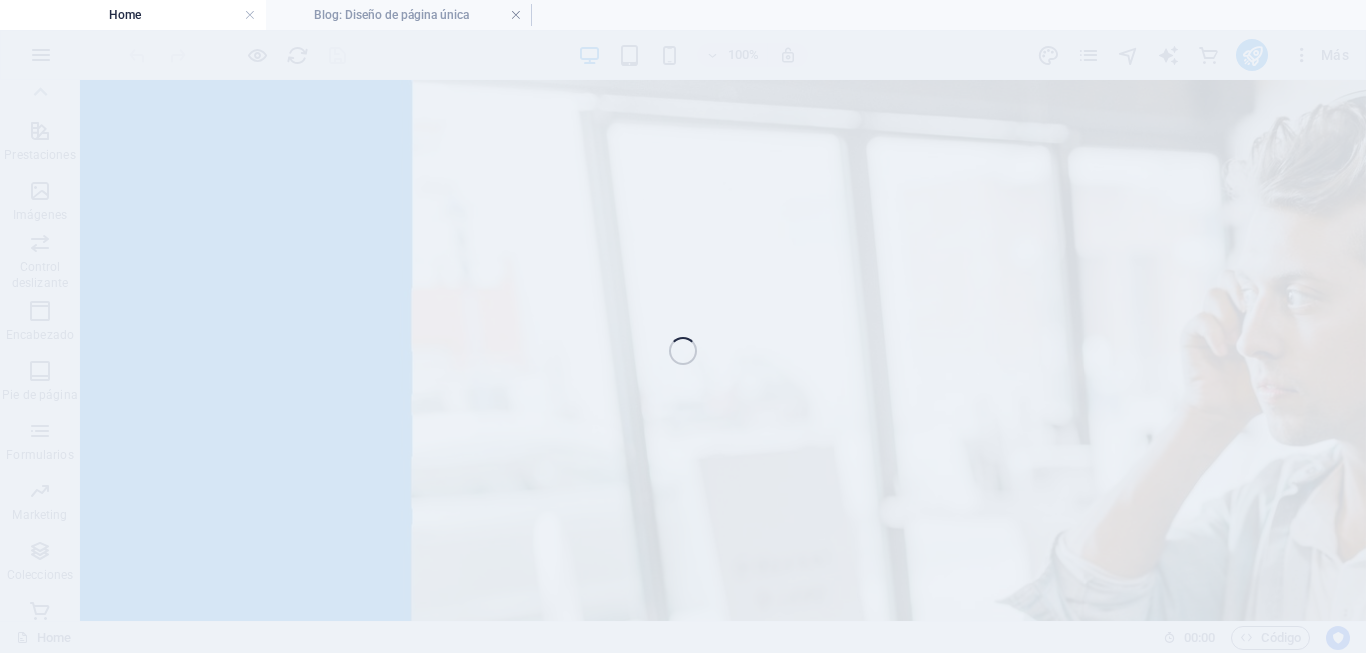 scroll, scrollTop: 338, scrollLeft: 0, axis: vertical 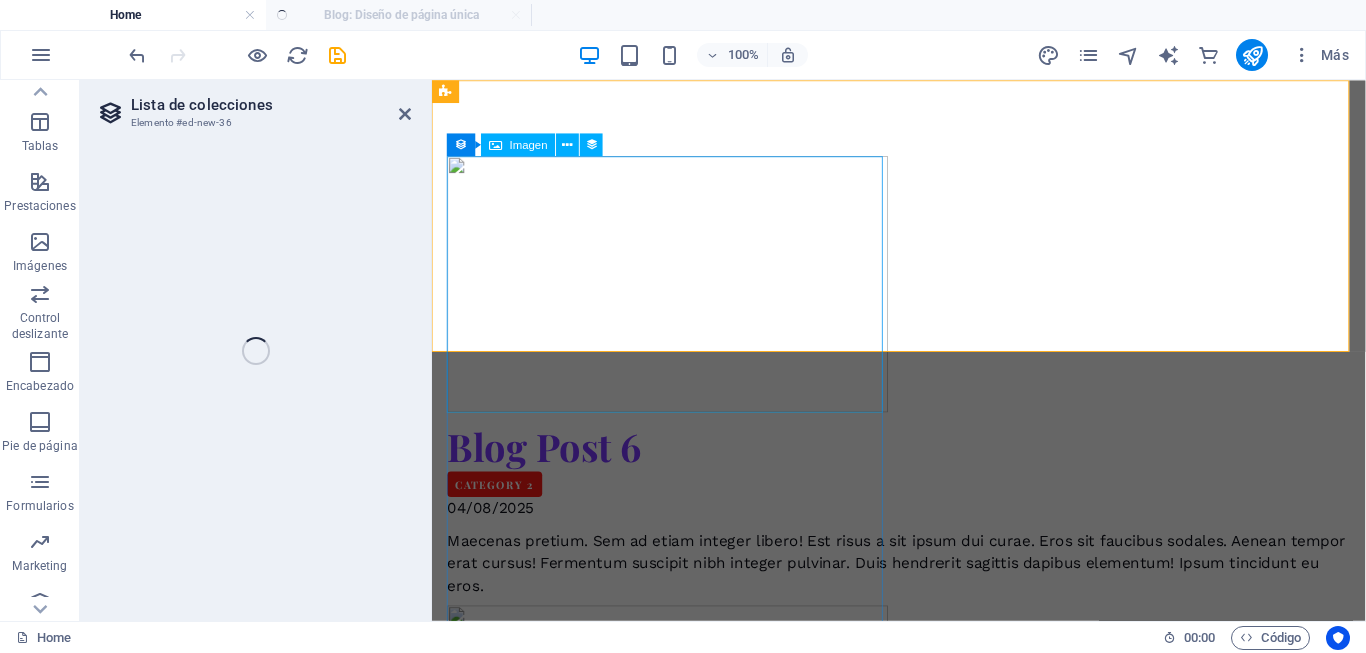 select on "columns.publishing_date_DESC" 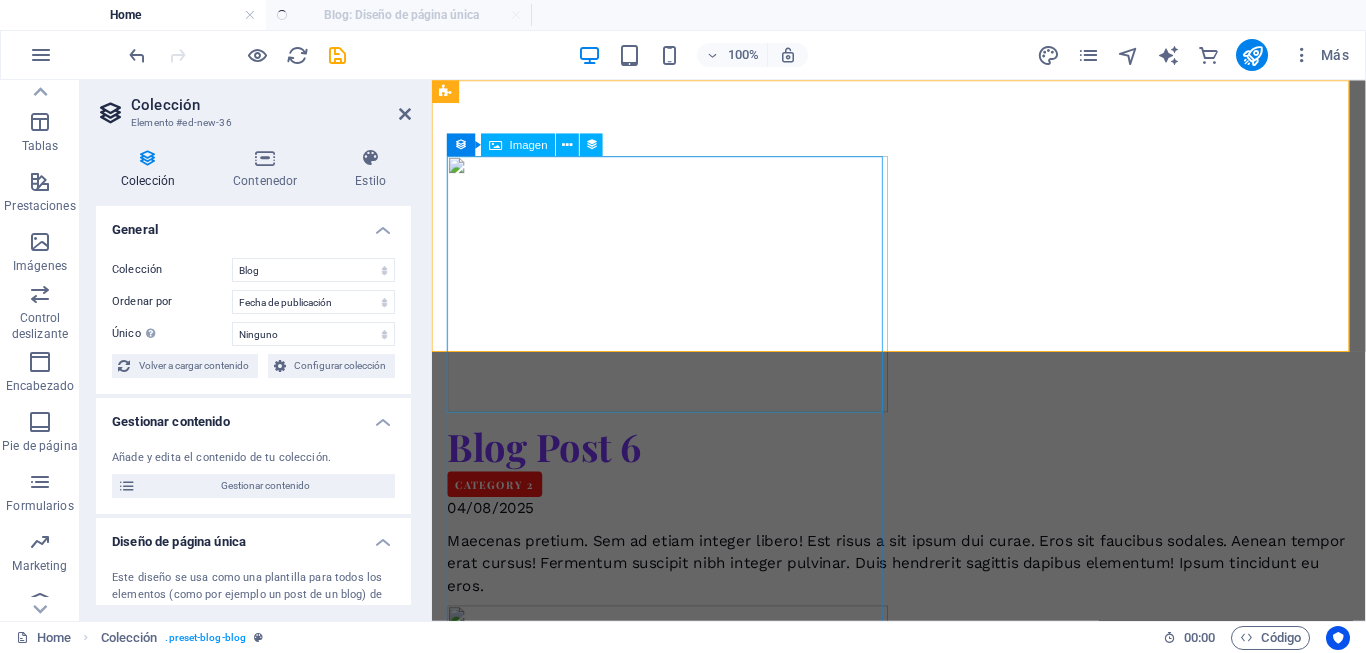 scroll, scrollTop: 338, scrollLeft: 0, axis: vertical 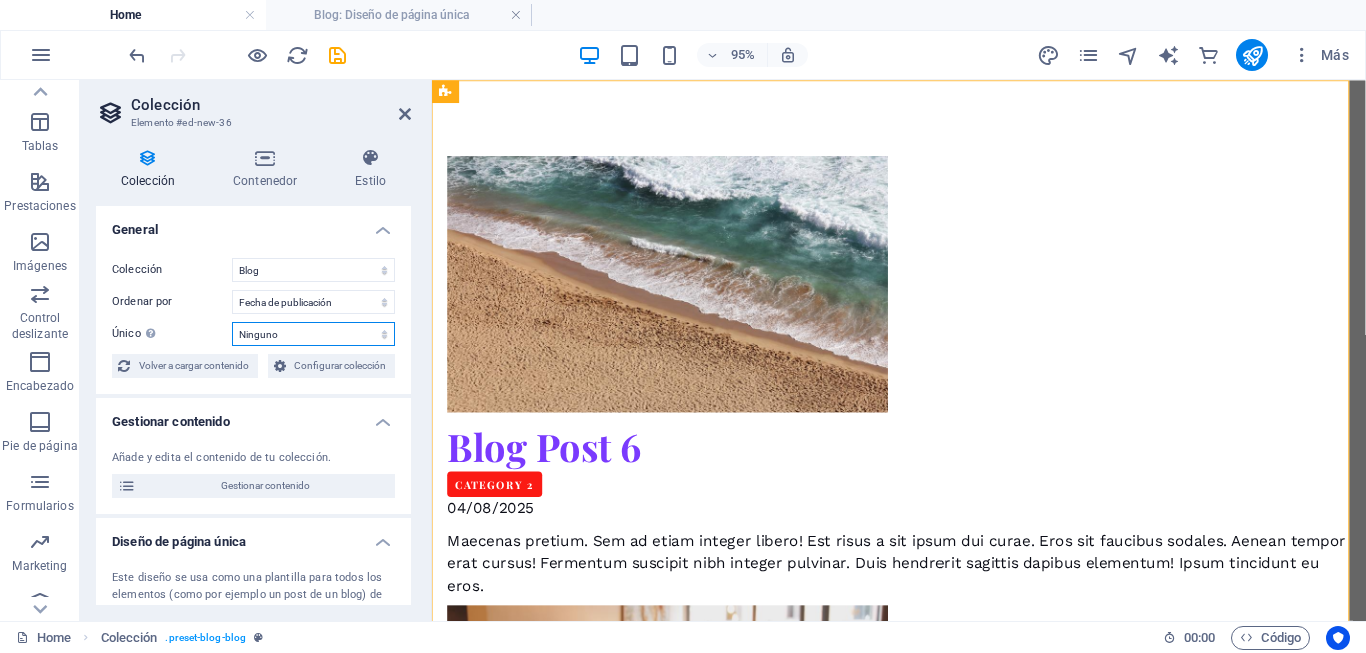 click on "Ninguno Name Slug Descripción Contenido Categoría Autor Imagen Fecha de publicación Estado" at bounding box center [313, 334] 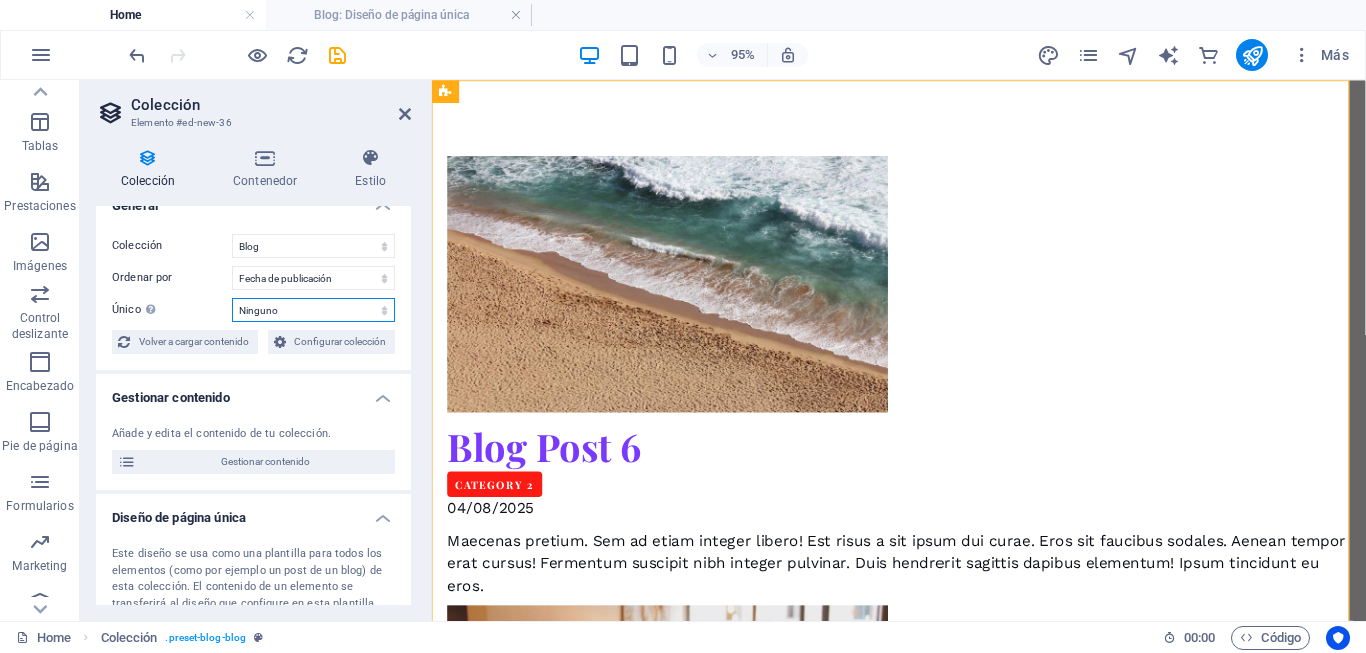 scroll, scrollTop: 0, scrollLeft: 0, axis: both 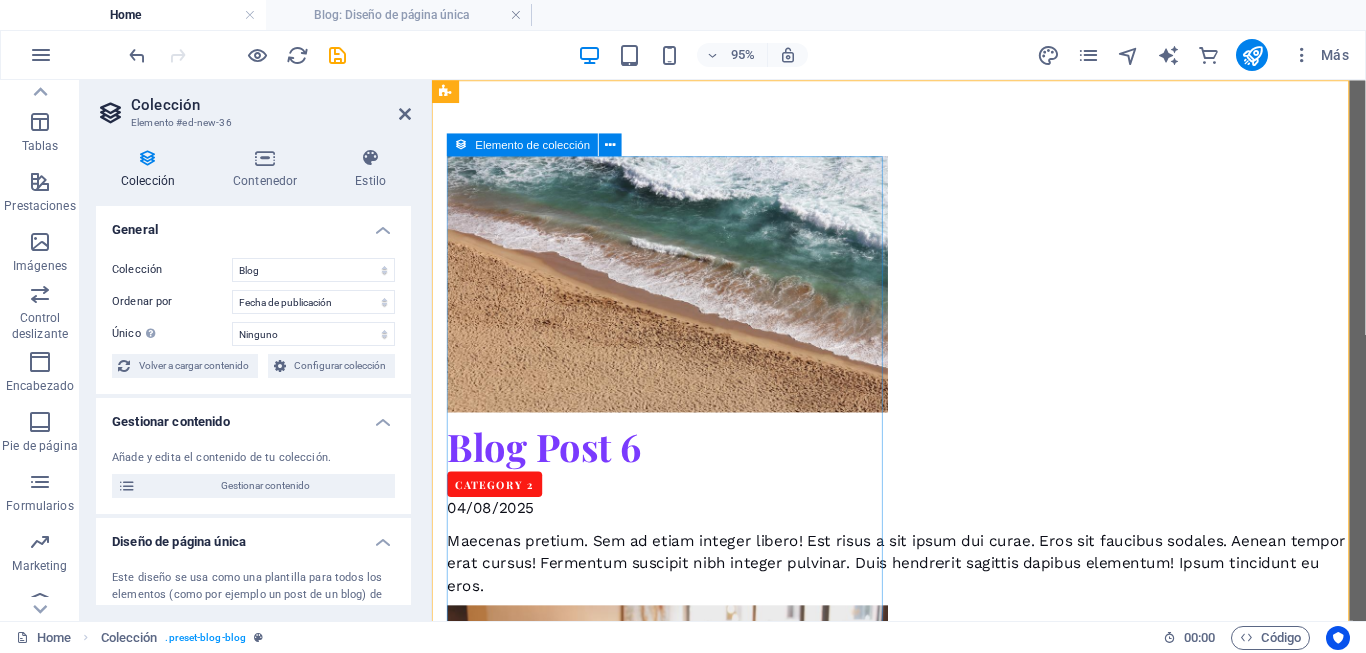 click on "Blog Post 6 Category 2 [DATE] Maecenas pretium. Sem ad etiam integer libero! Est risus a sit ipsum dui curae. Eros sit faucibus sodales. Aenean tempor erat cursus! Fermentum suscipit nibh integer pulvinar. Duis hendrerit sagittis dapibus elementum! Ipsum tincidunt eu eros." at bounding box center (923, 392) 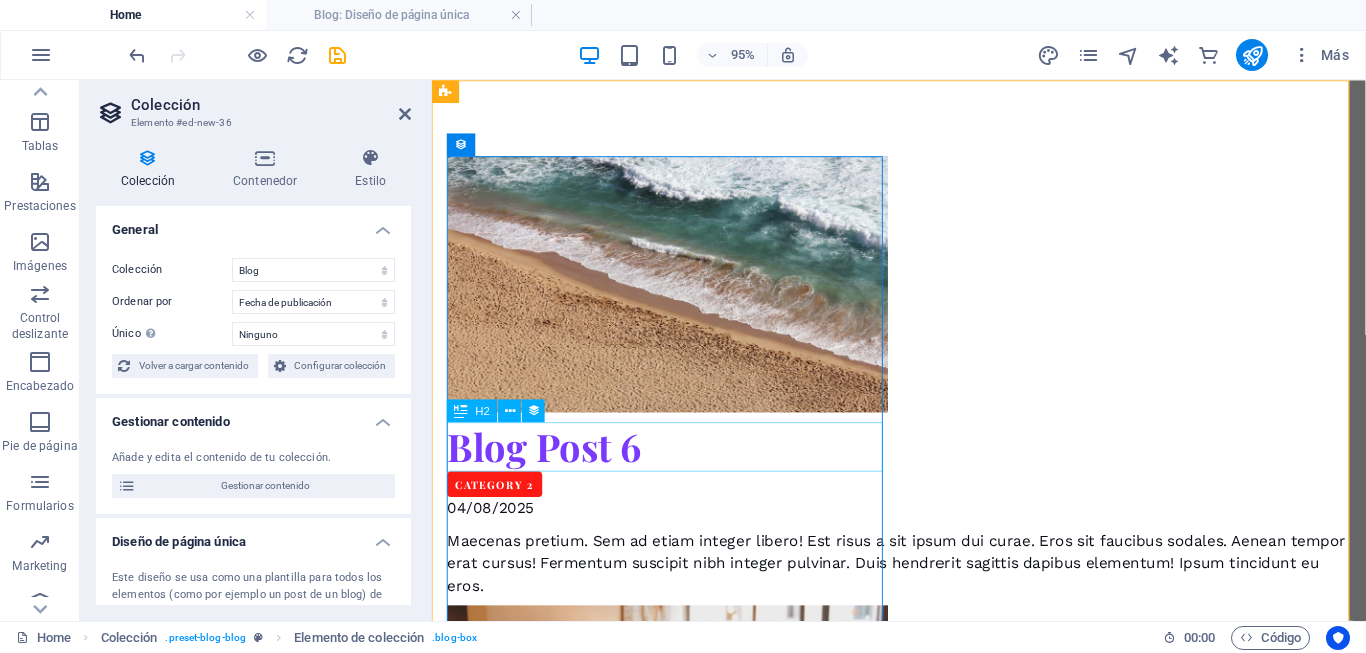 scroll, scrollTop: 0, scrollLeft: 0, axis: both 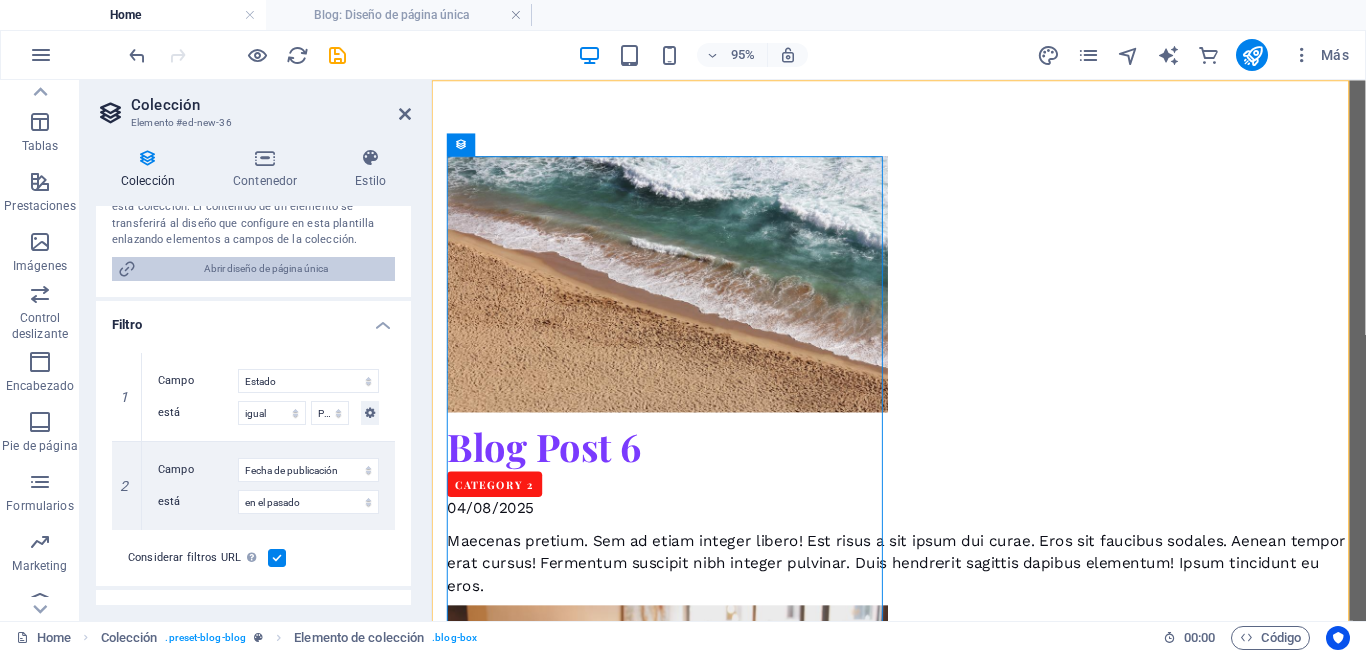 click on "Abrir diseño de página única" at bounding box center (265, 269) 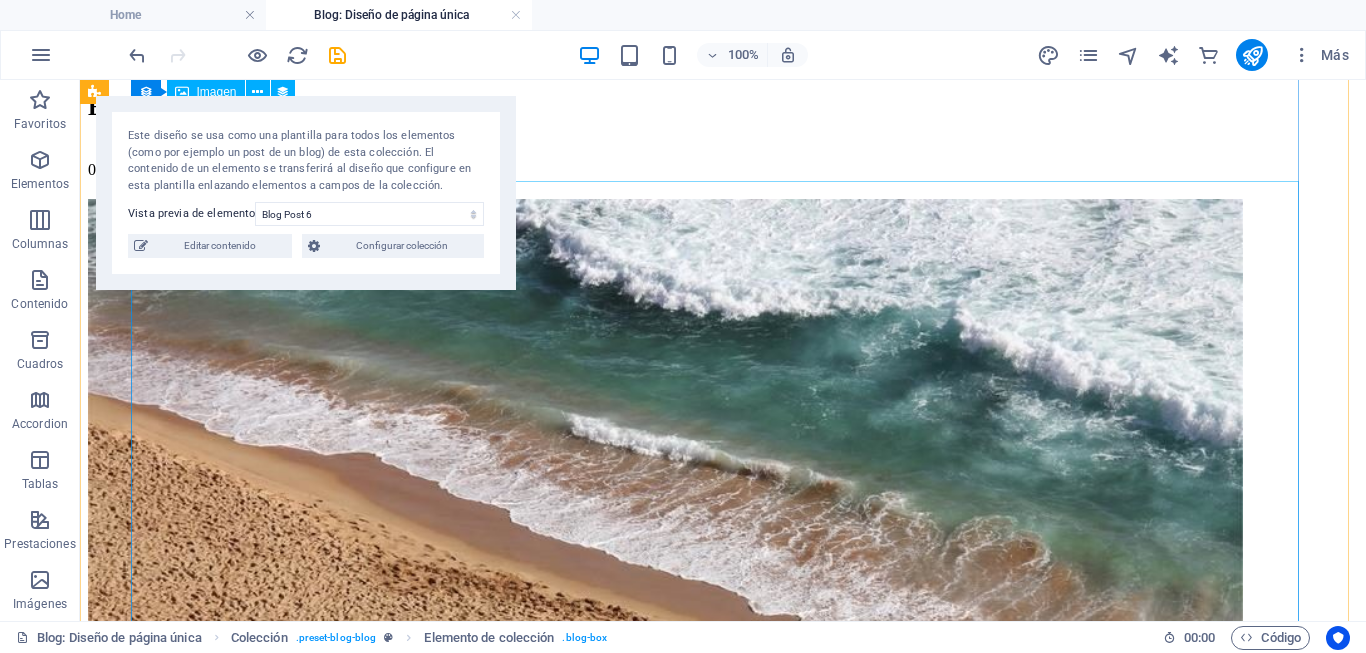 scroll, scrollTop: 0, scrollLeft: 0, axis: both 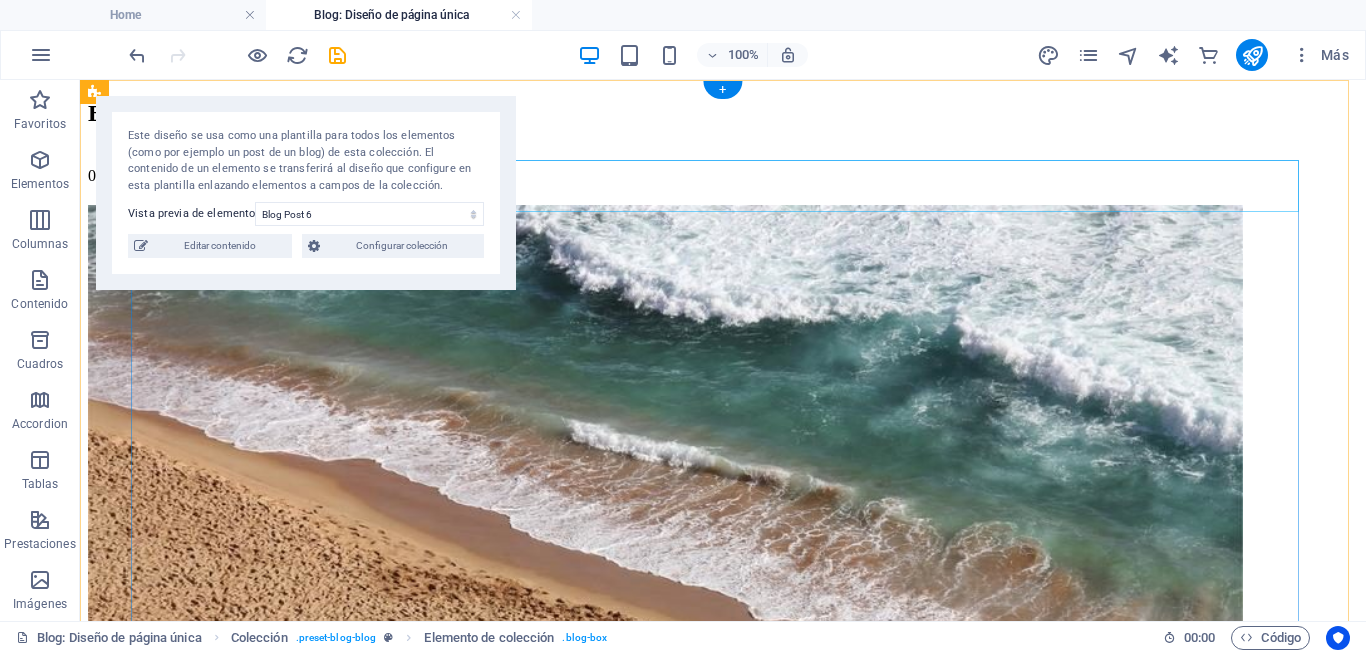 click on "Blog Post 6" at bounding box center [723, 113] 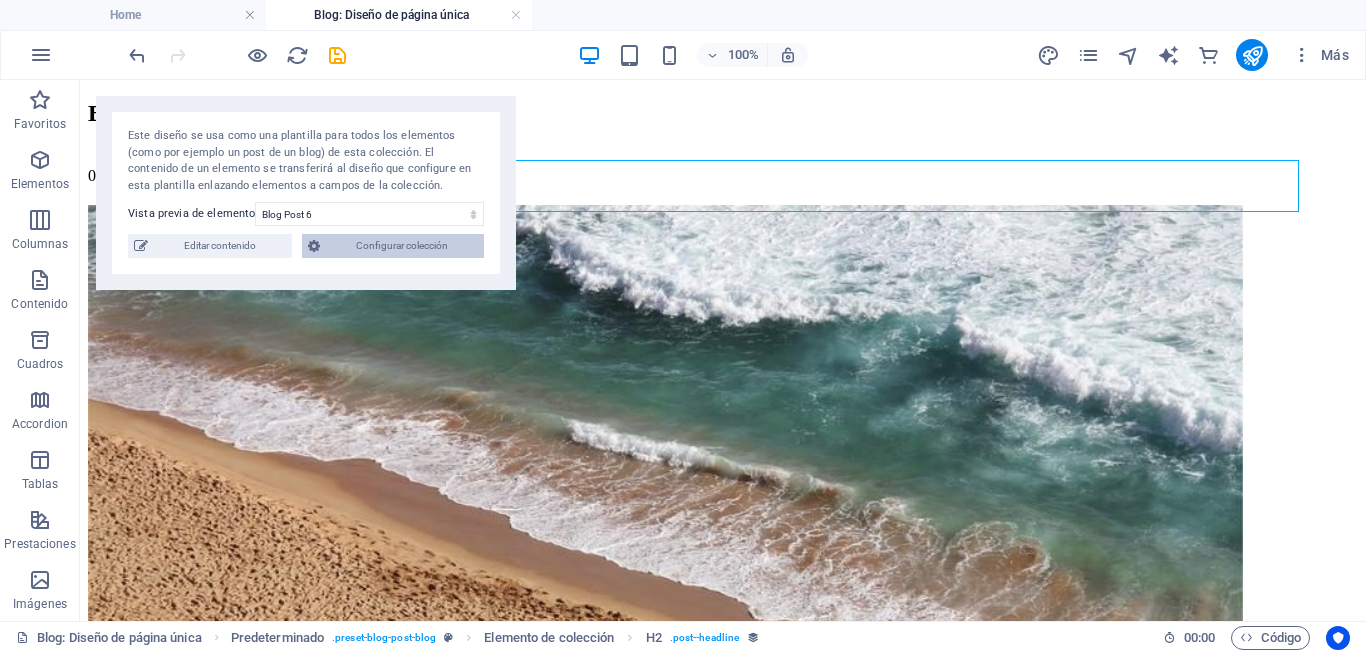 click on "Configurar colección" at bounding box center [402, 246] 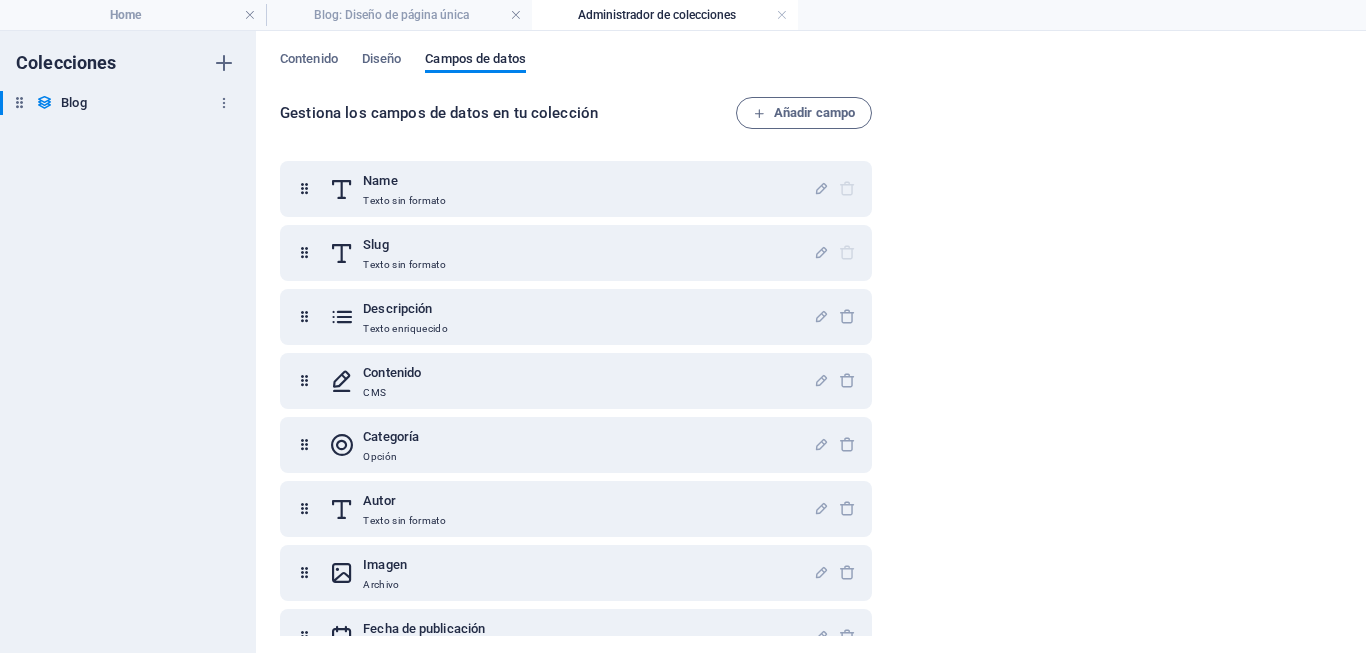 click on "Blog" at bounding box center (73, 103) 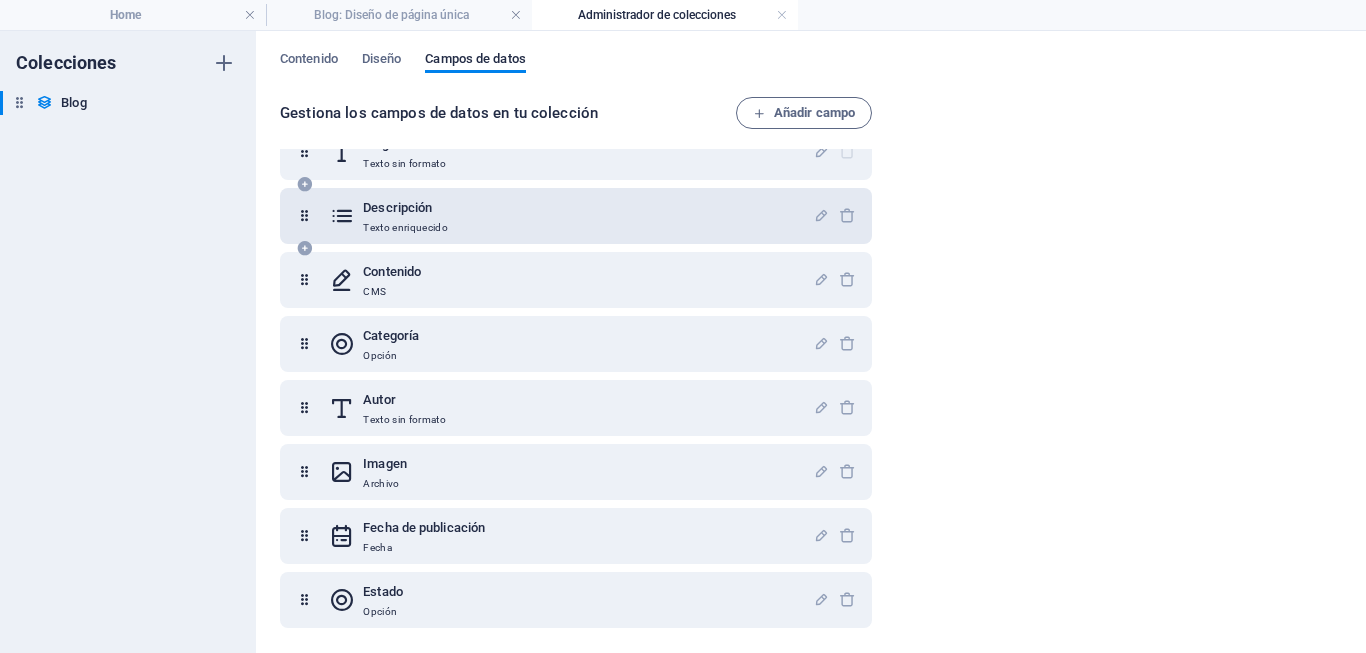 scroll, scrollTop: 0, scrollLeft: 0, axis: both 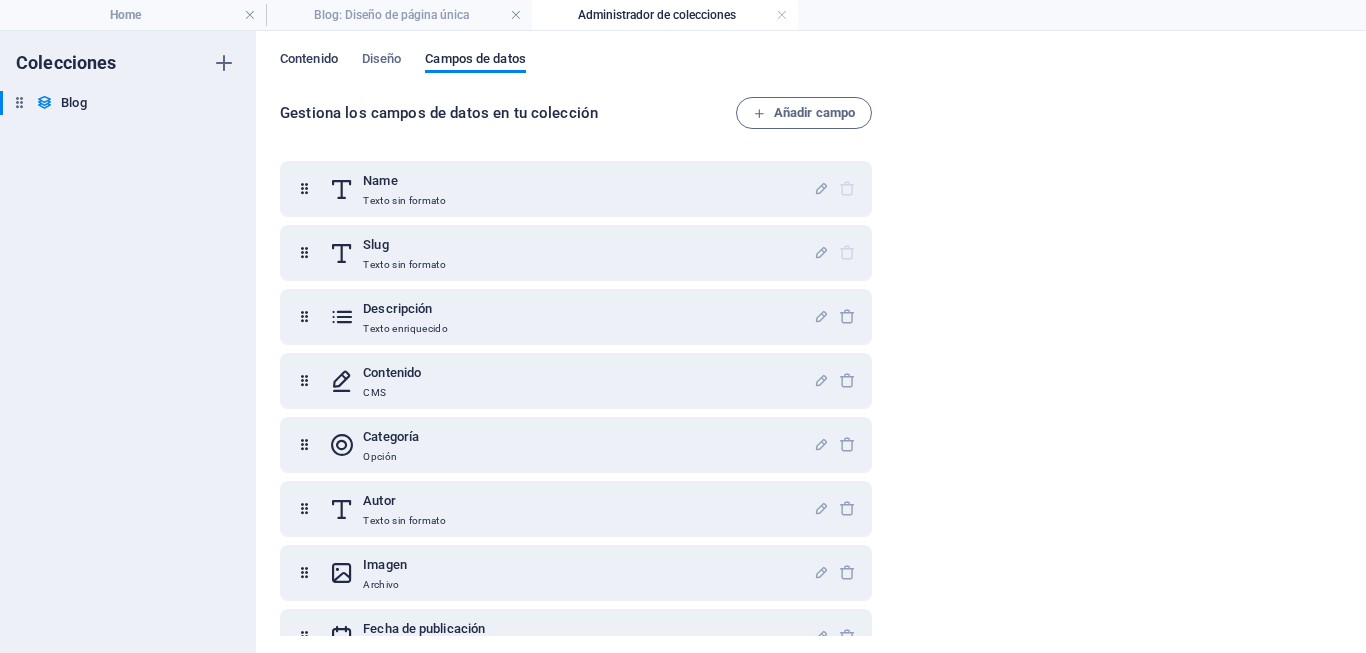 click on "Contenido" at bounding box center [309, 61] 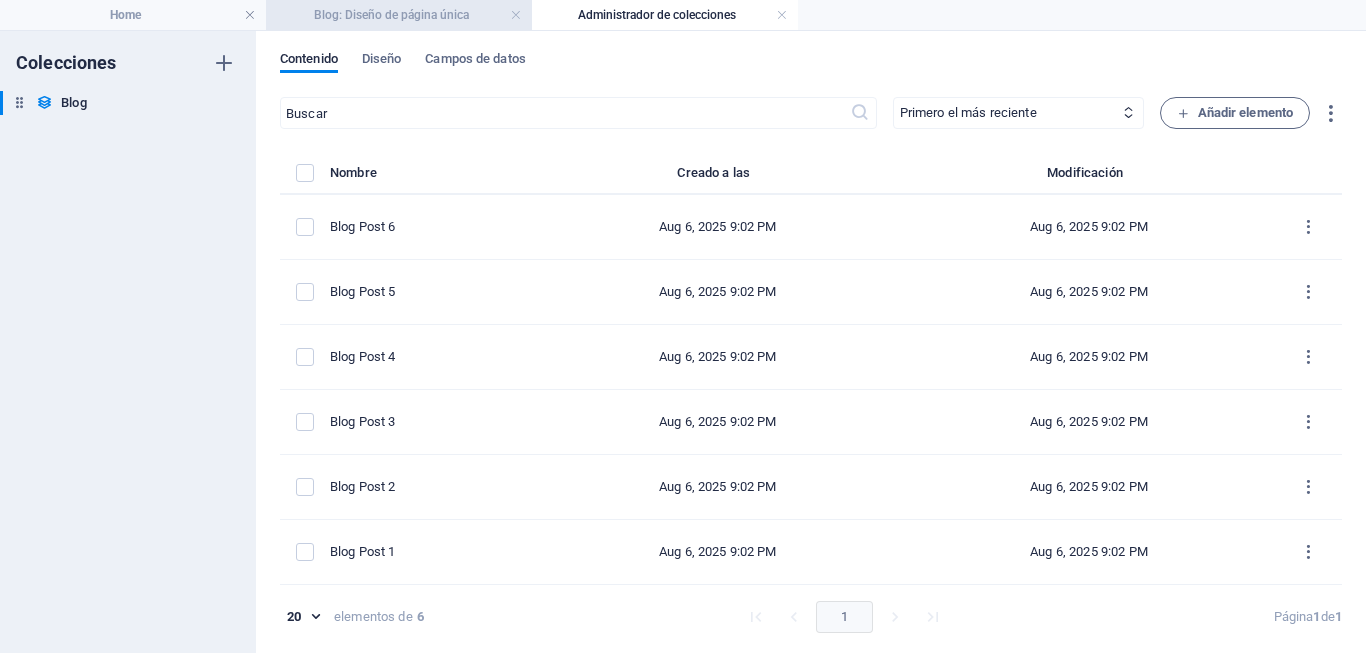 click on "Blog: Diseño de página única" at bounding box center [399, 15] 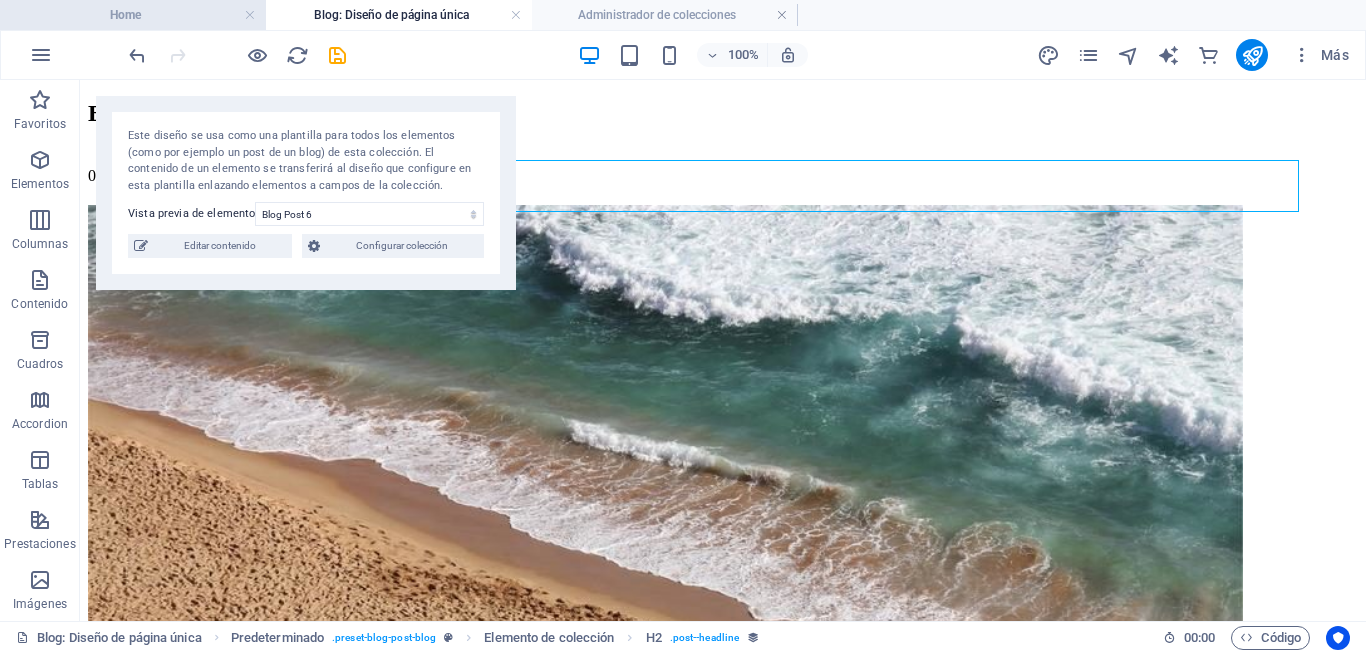 click on "Home" at bounding box center (133, 15) 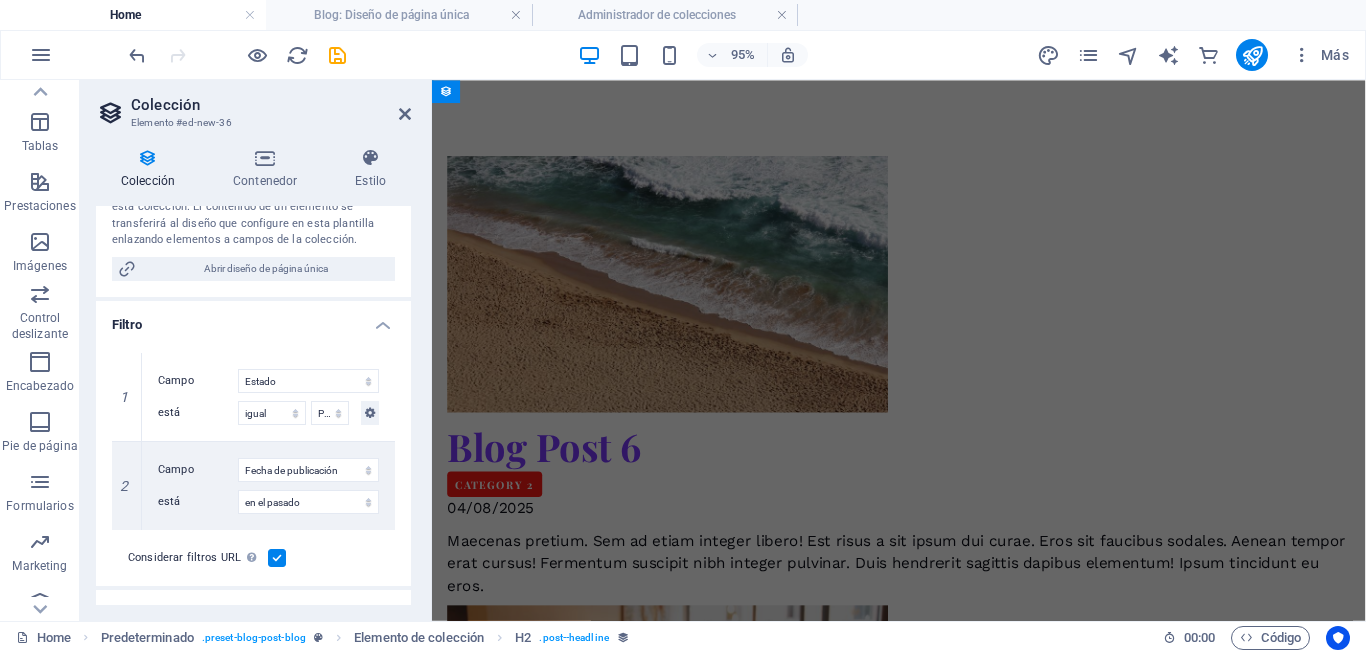 scroll, scrollTop: 338, scrollLeft: 0, axis: vertical 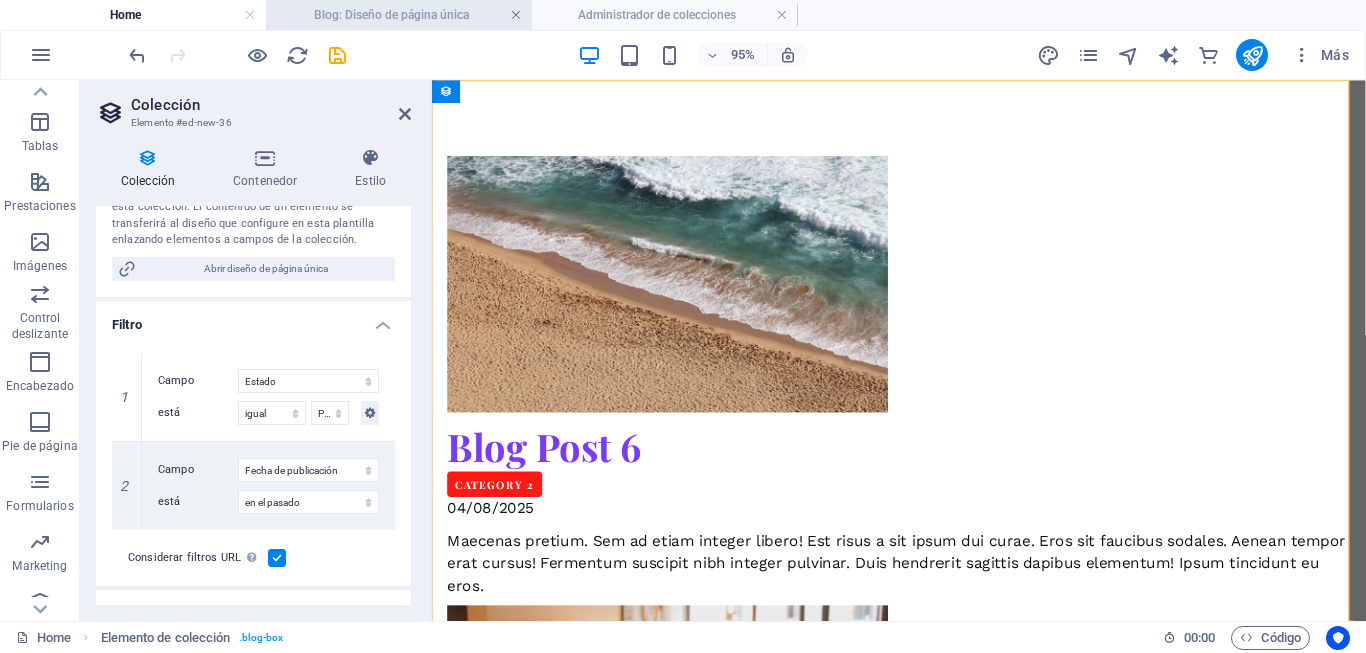 click at bounding box center [516, 15] 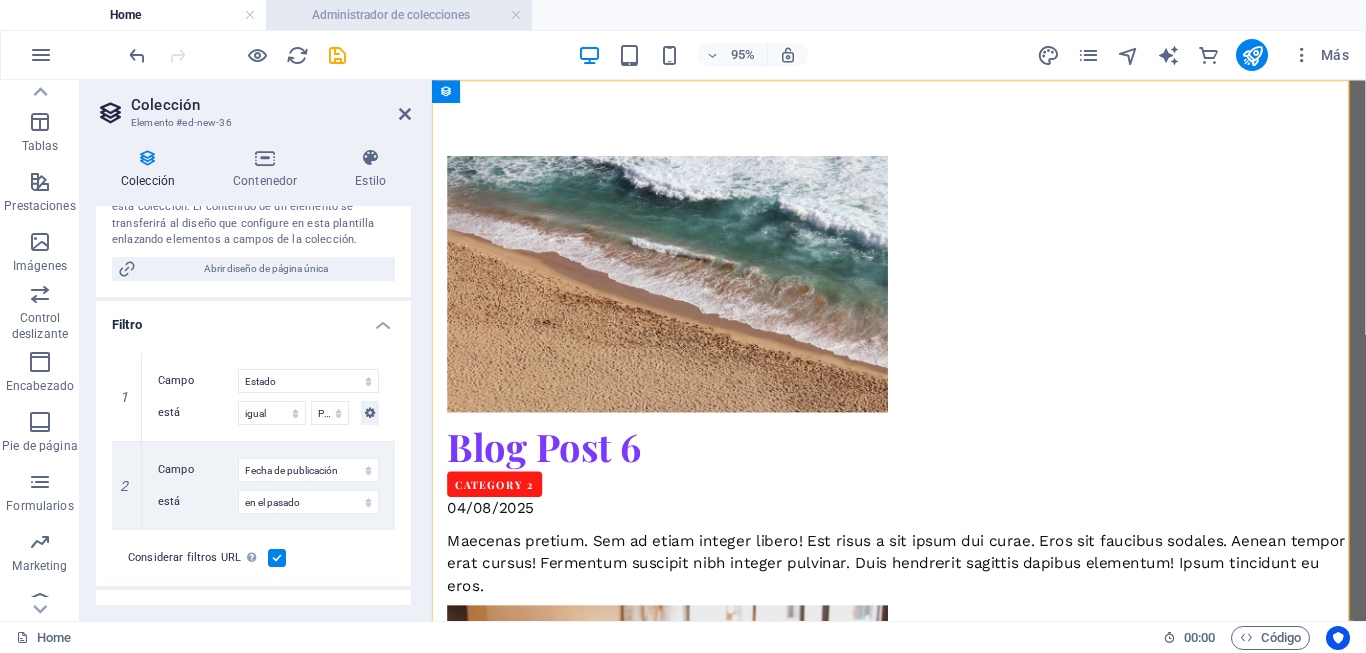 click on "Administrador de colecciones" at bounding box center (399, 15) 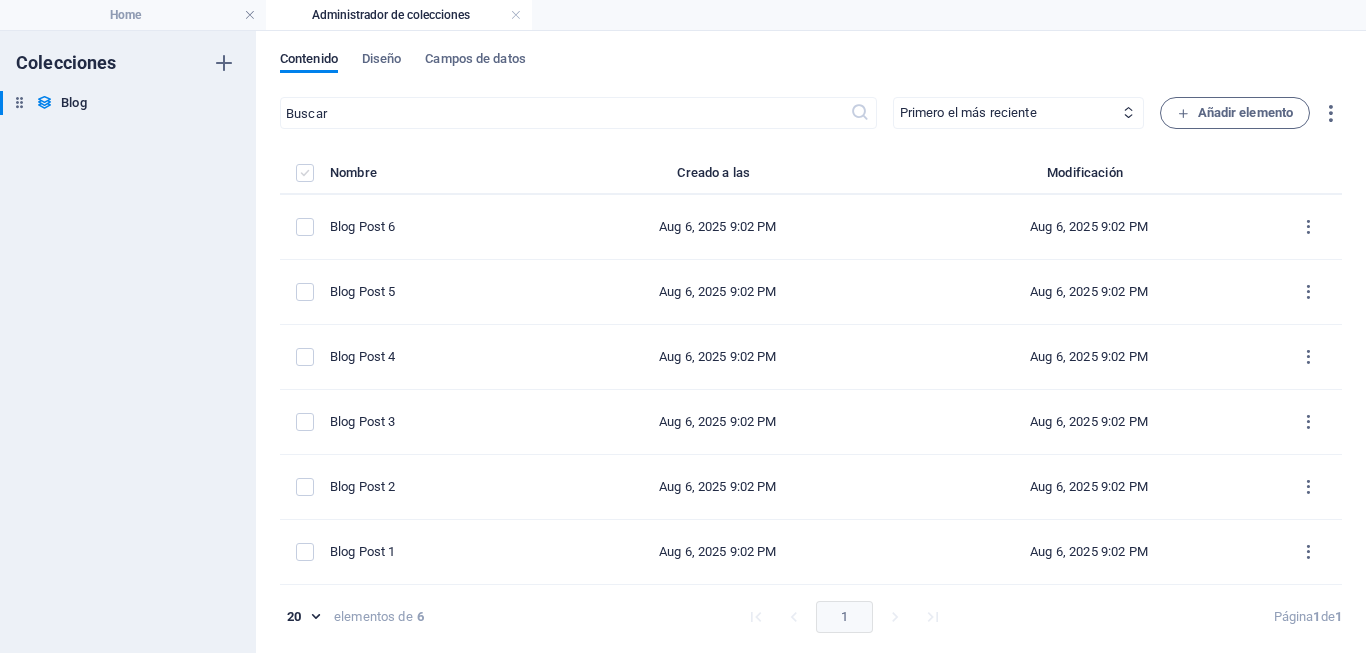 click at bounding box center [305, 173] 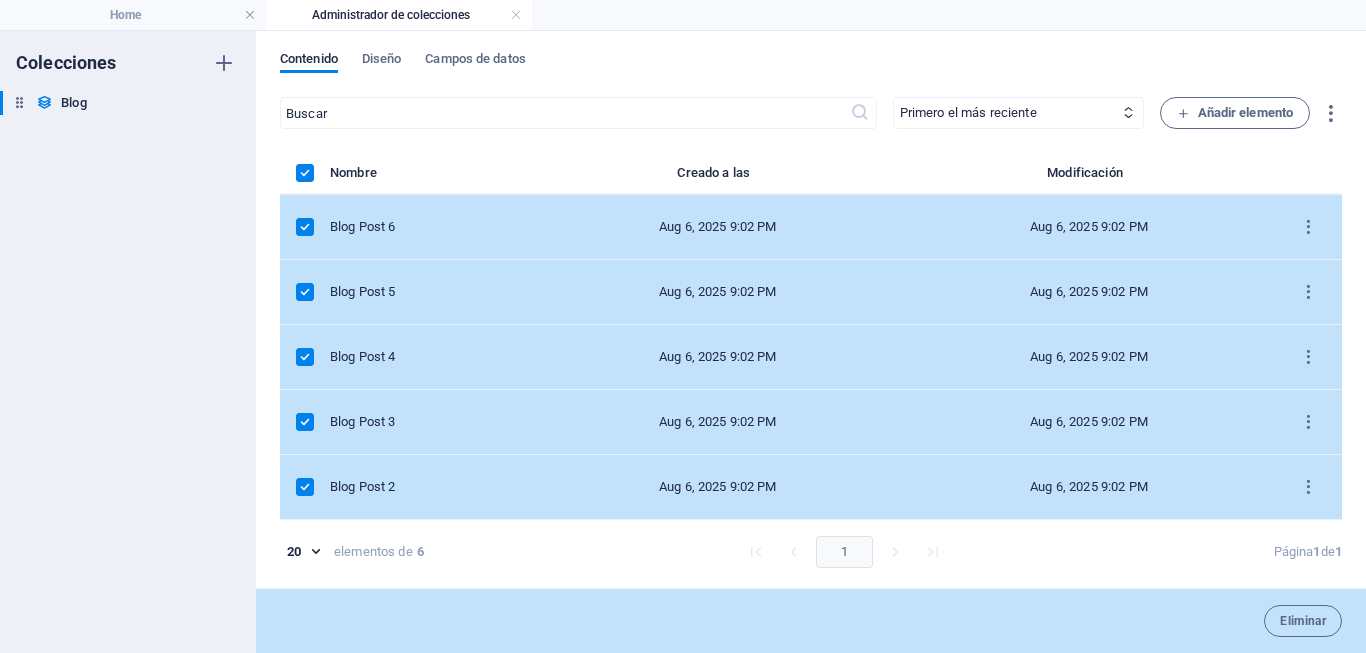 click at bounding box center (305, 173) 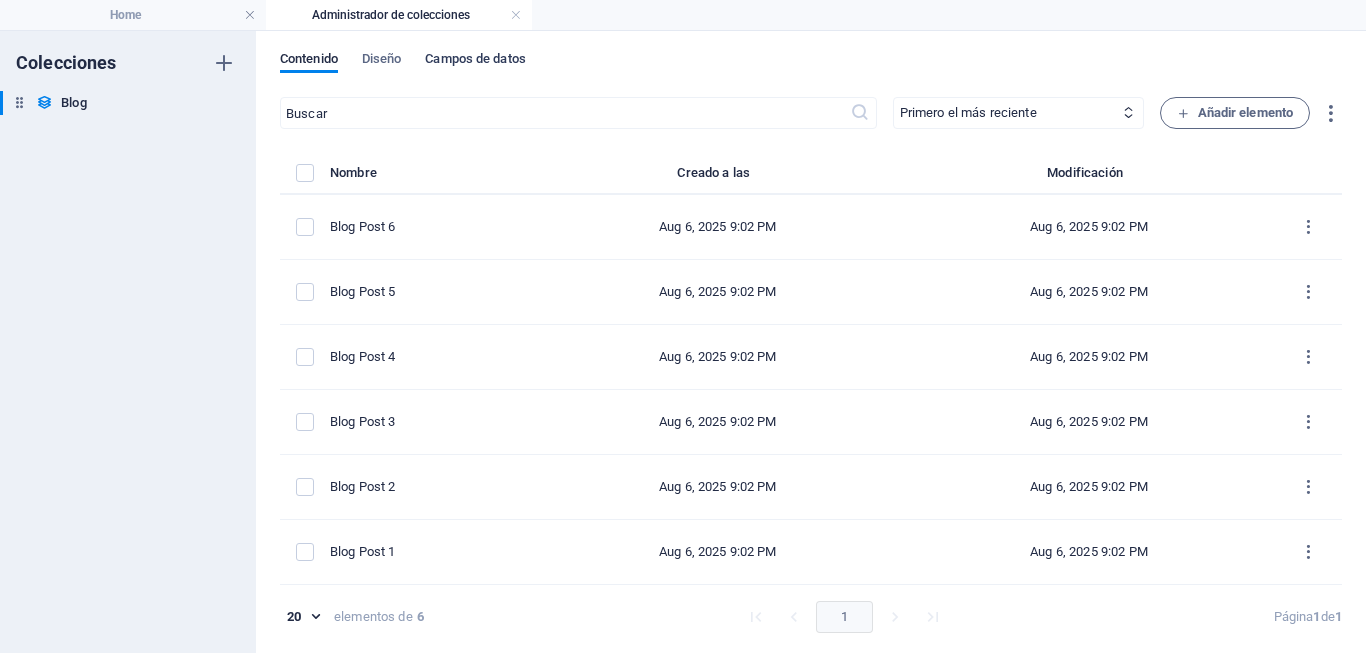 click on "Campos de datos" at bounding box center (475, 61) 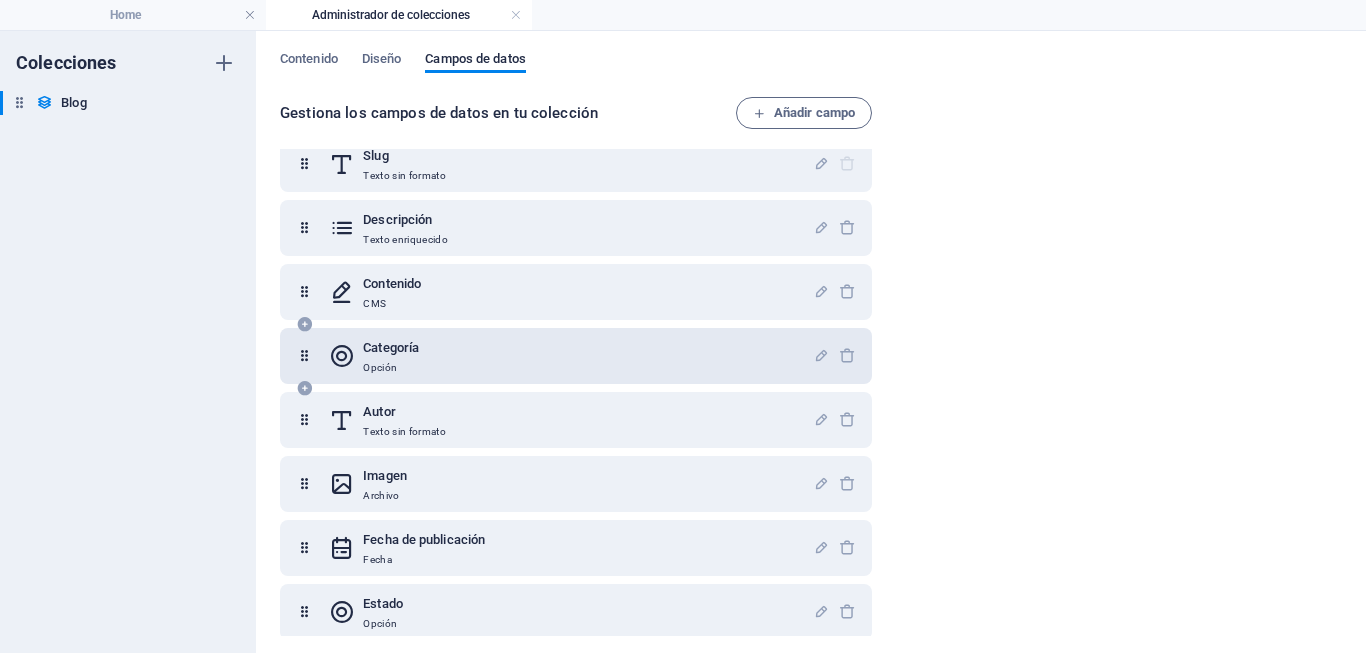 scroll, scrollTop: 101, scrollLeft: 0, axis: vertical 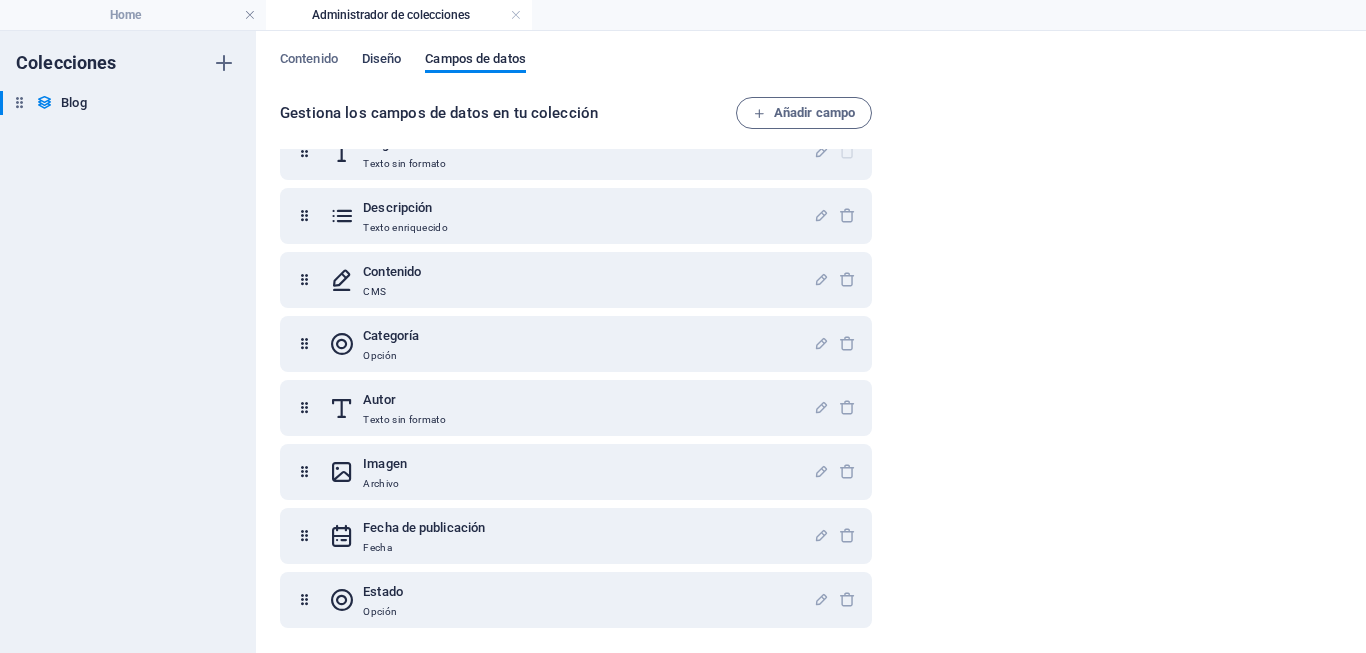 click on "Diseño" at bounding box center (382, 61) 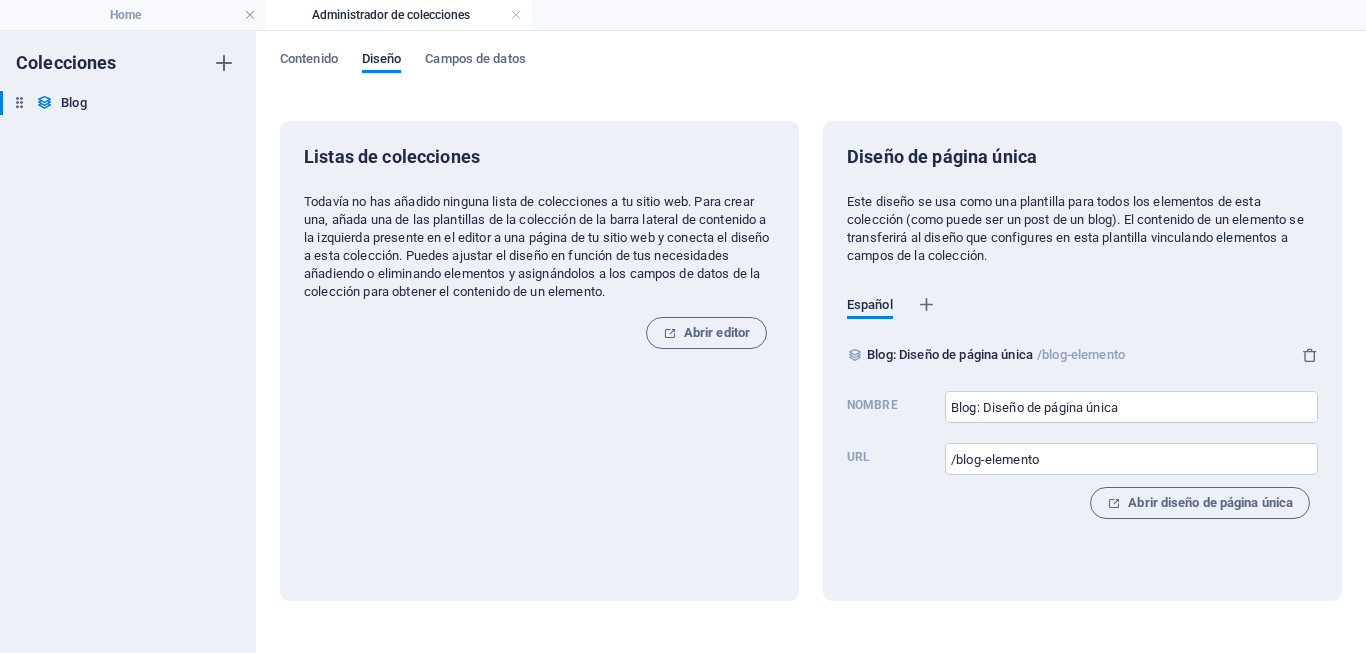 drag, startPoint x: 875, startPoint y: 202, endPoint x: 1008, endPoint y: 255, distance: 143.17122 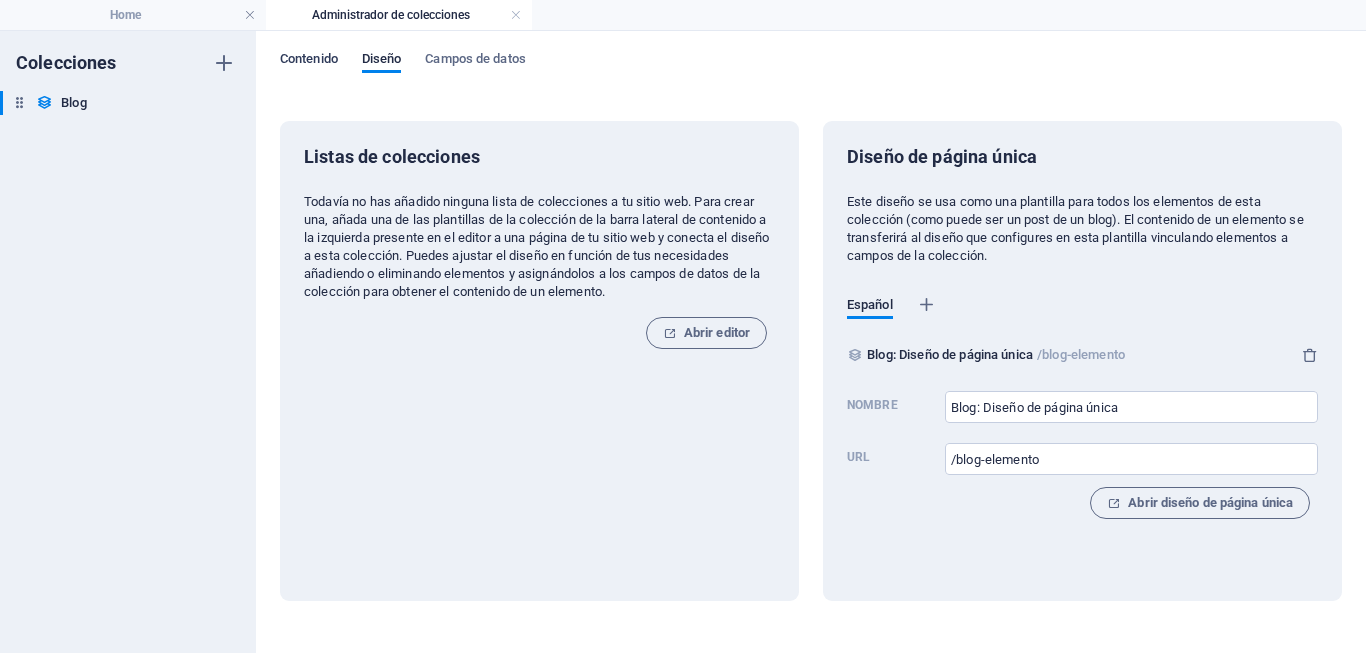 click on "Contenido" at bounding box center [309, 61] 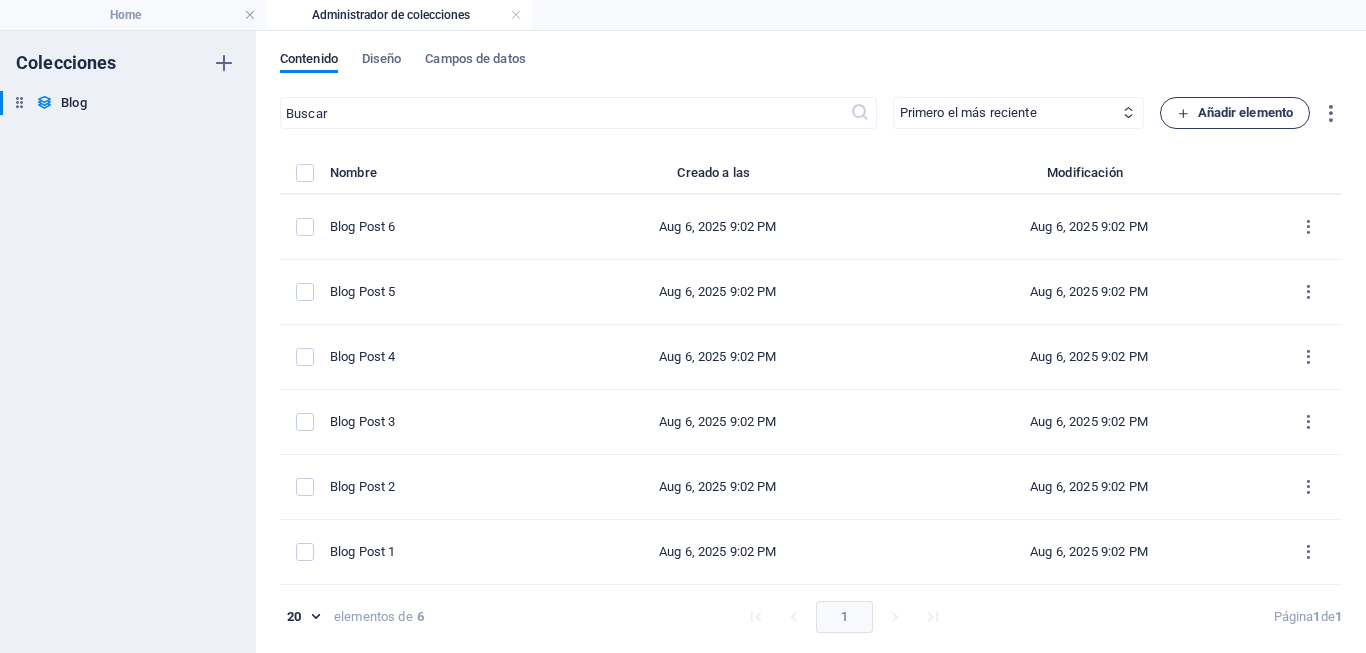 click on "Añadir elemento" at bounding box center [1235, 113] 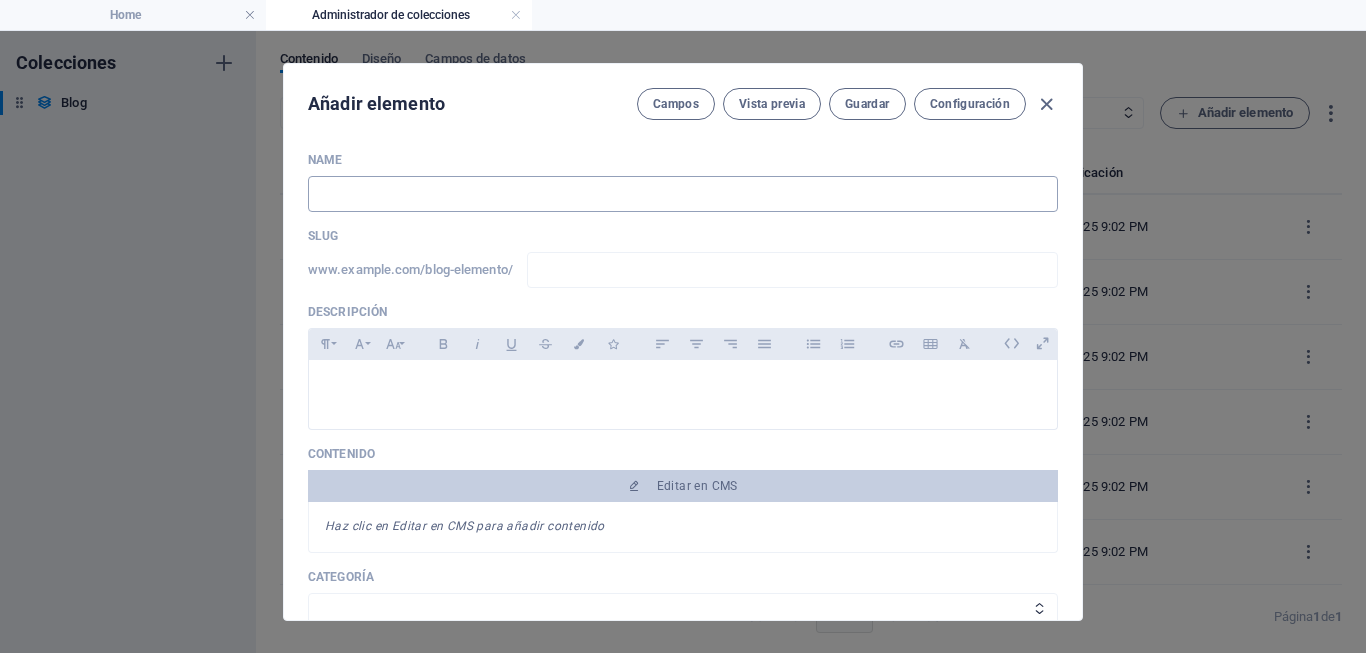 click at bounding box center [683, 194] 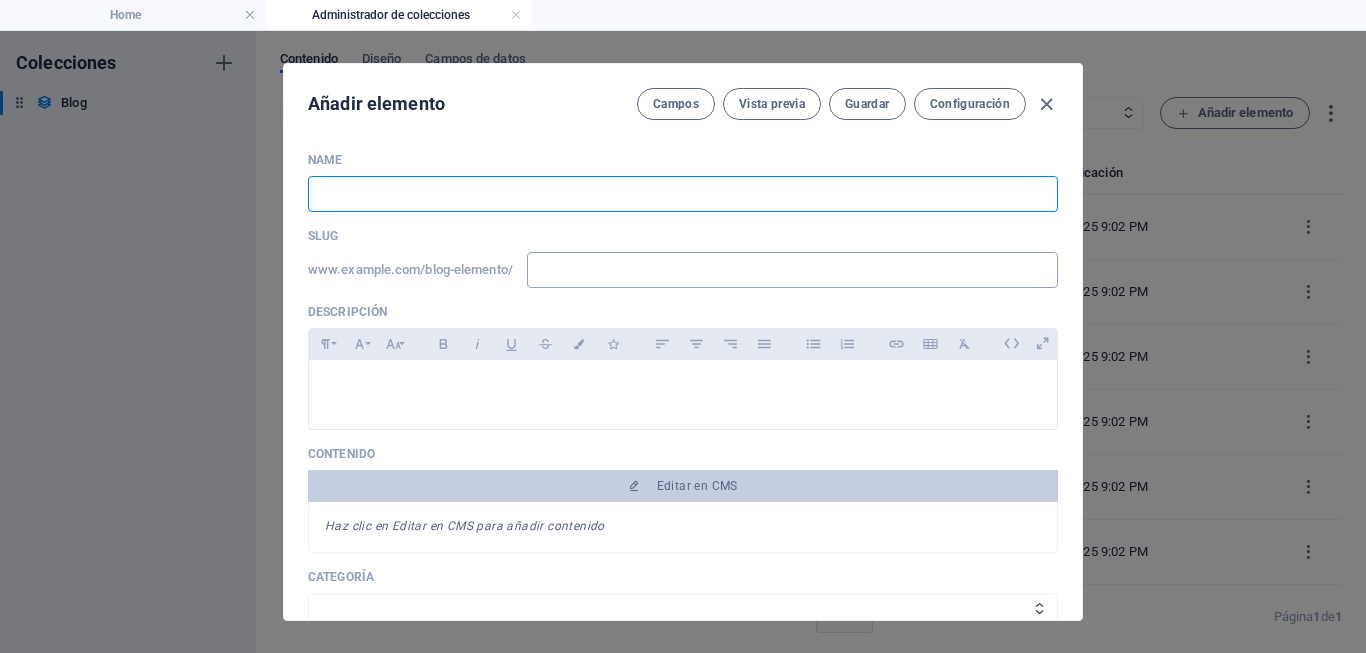 click at bounding box center (792, 270) 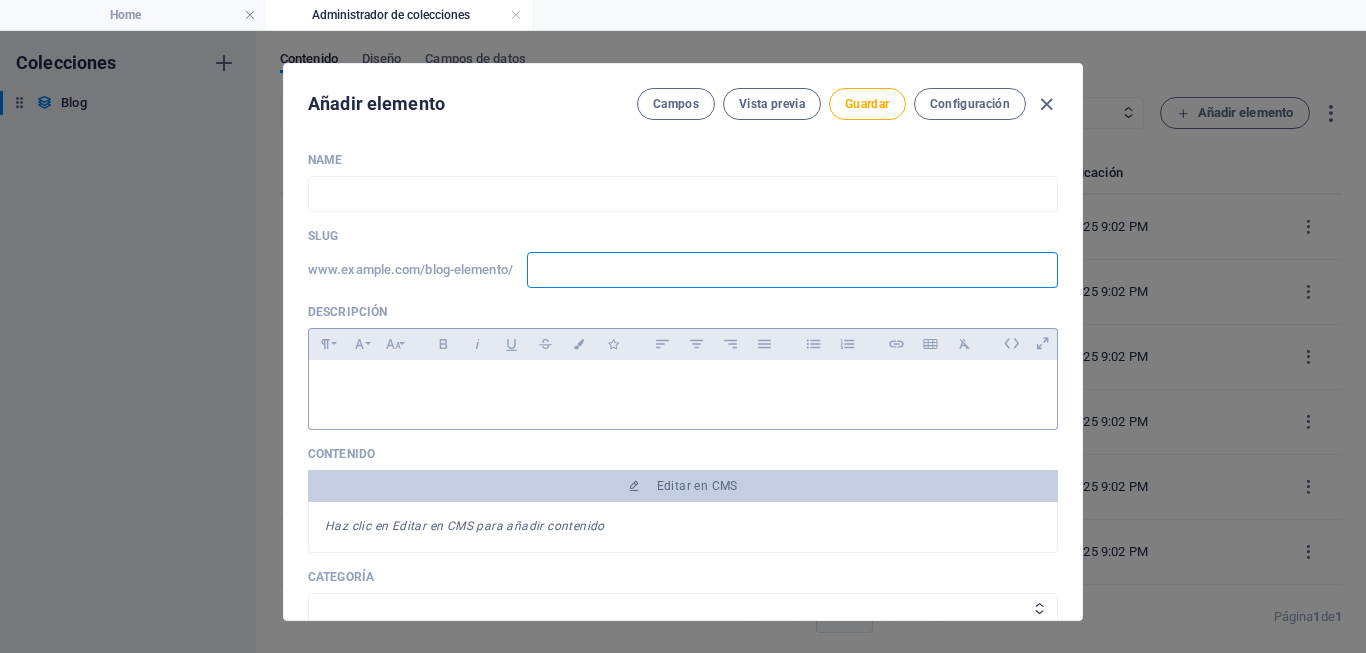 click at bounding box center [683, 385] 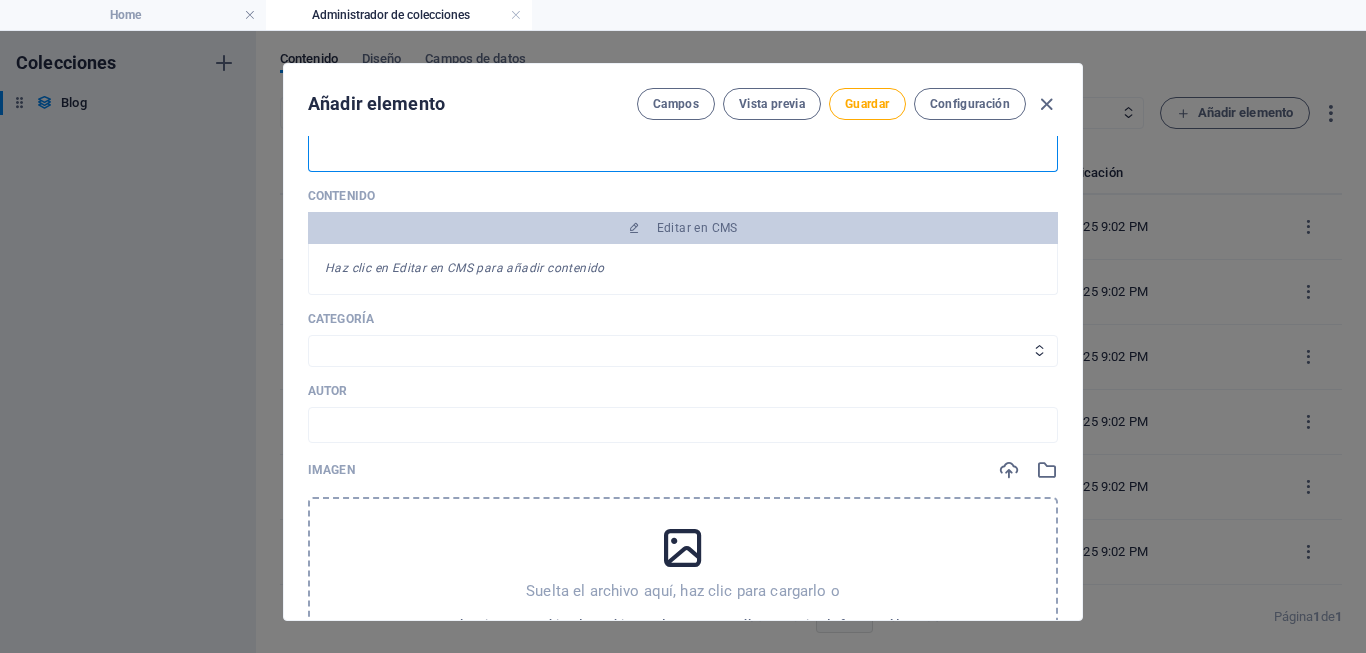 scroll, scrollTop: 270, scrollLeft: 0, axis: vertical 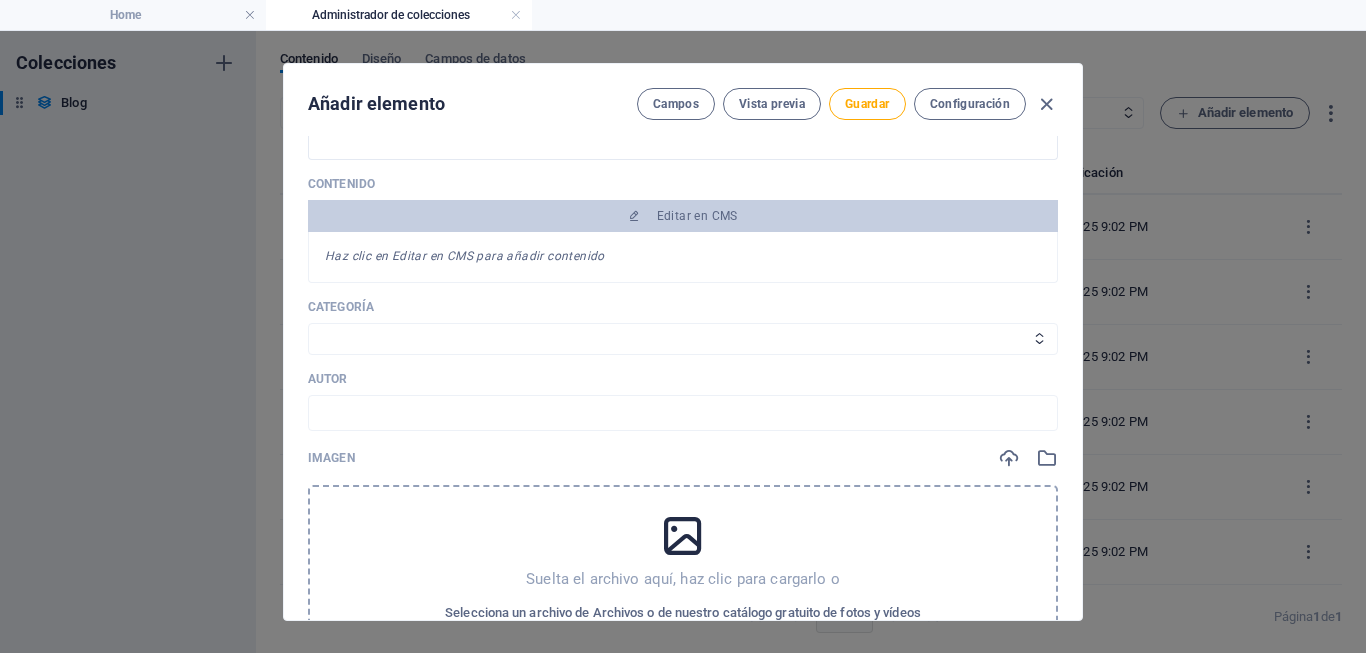 click on "Haz clic en Editar en CMS para añadir contenido" at bounding box center [683, 257] 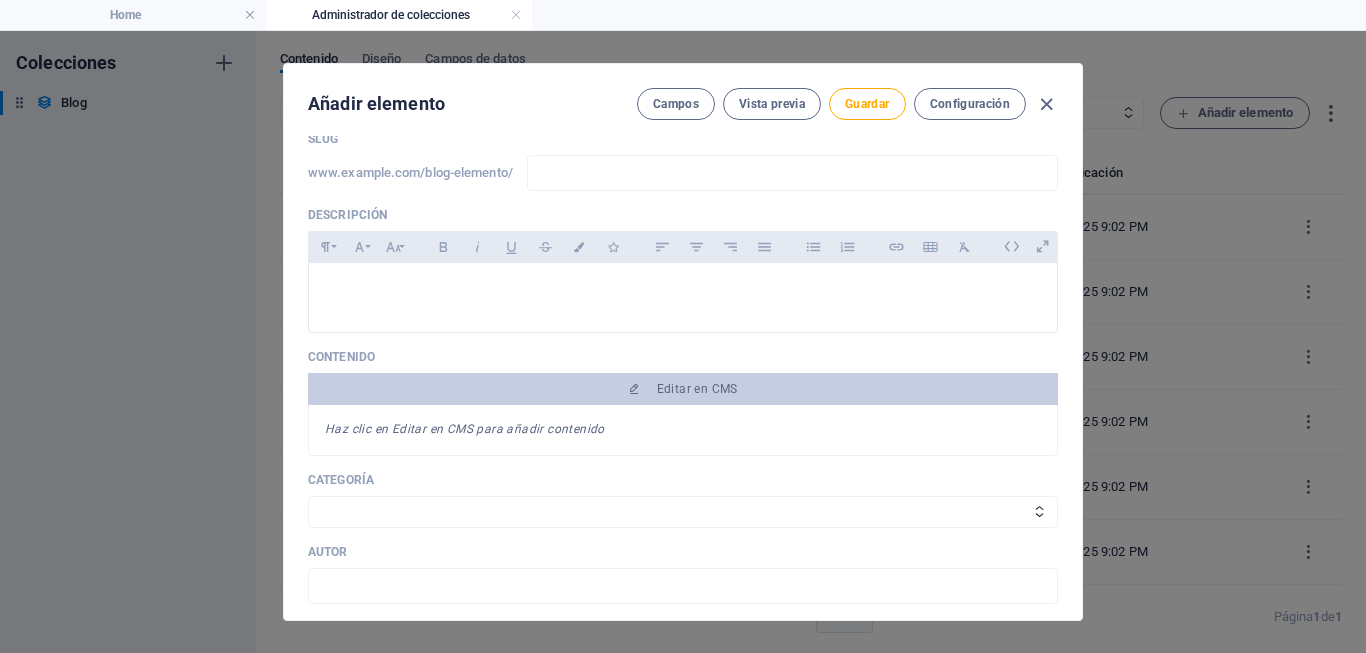 scroll, scrollTop: 90, scrollLeft: 0, axis: vertical 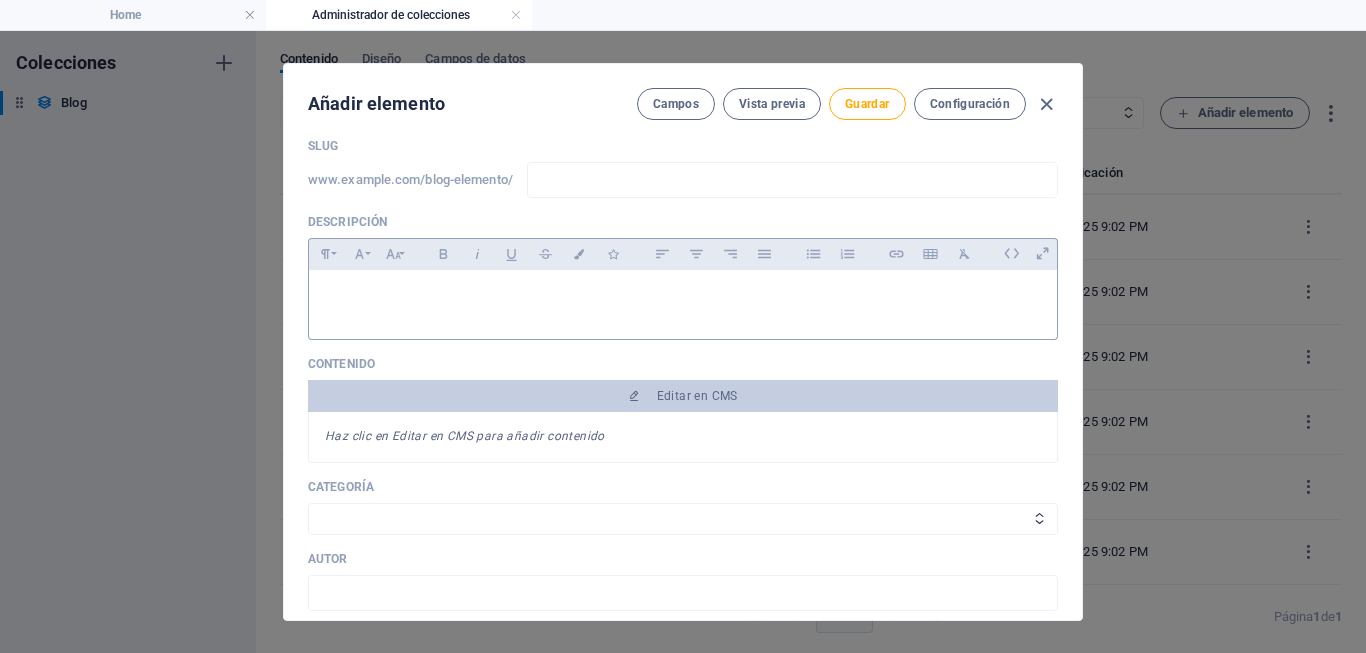 click at bounding box center [683, 295] 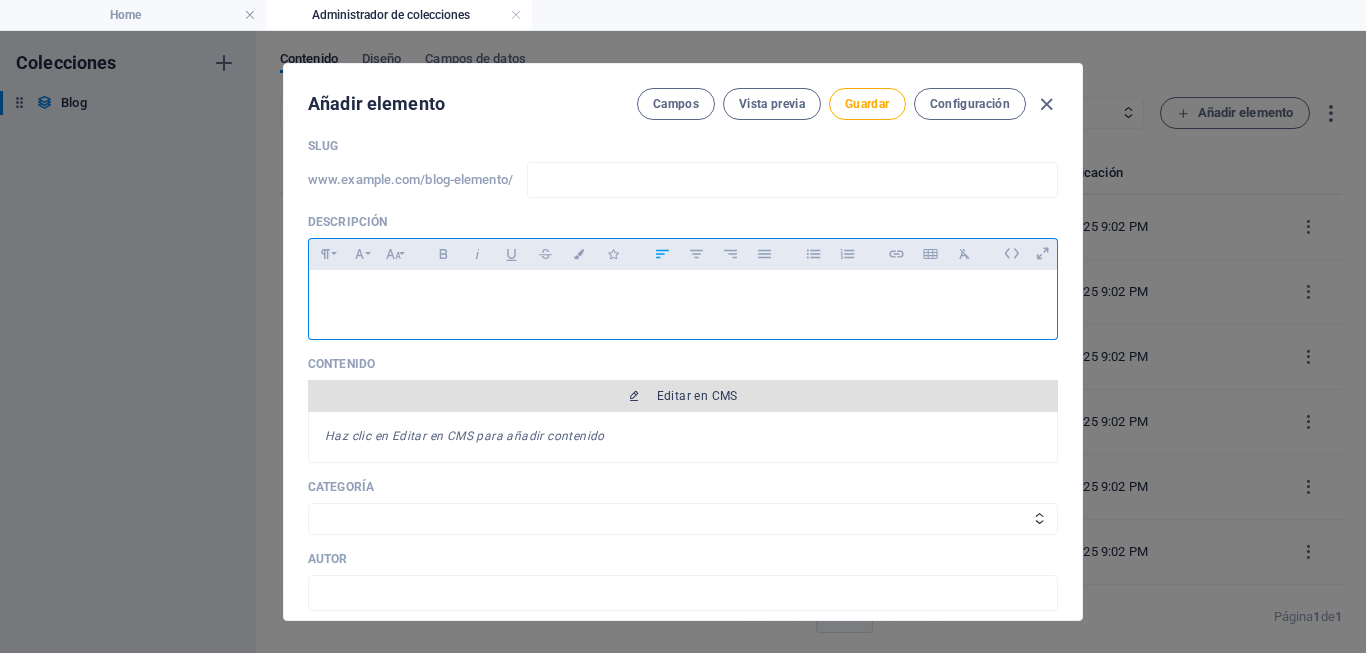 click on "Editar en CMS" at bounding box center (697, 396) 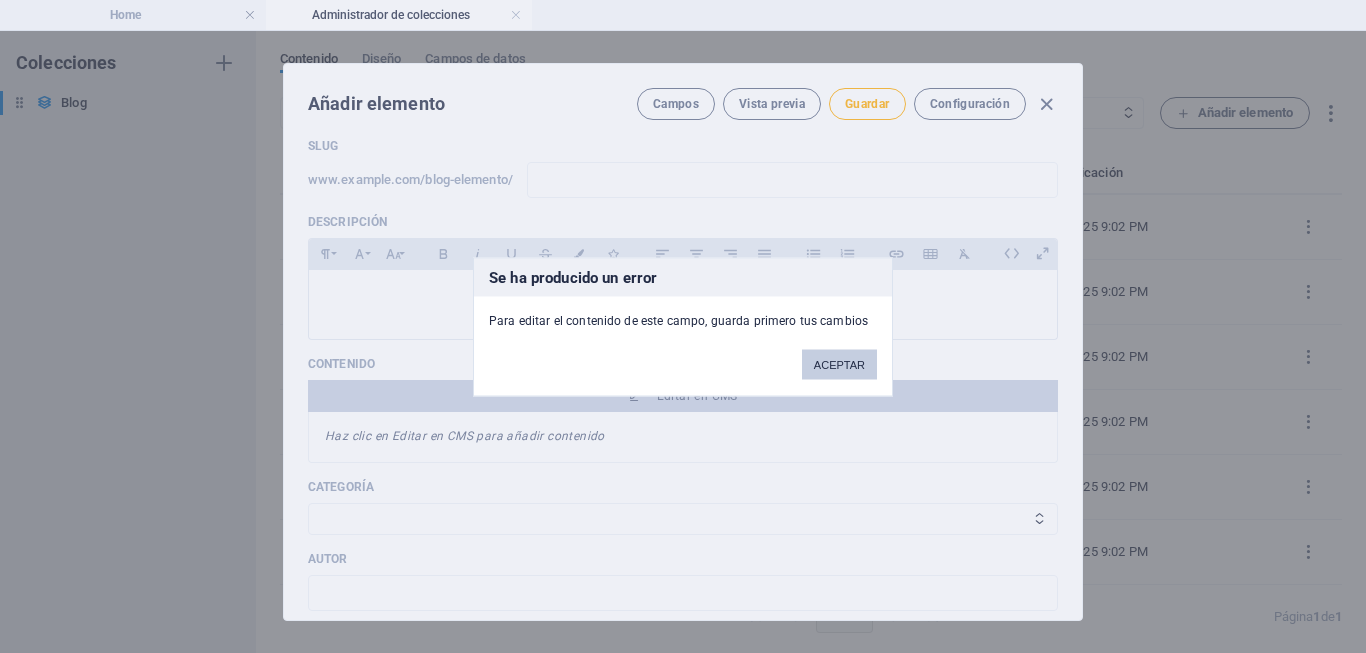 click on "ACEPTAR" at bounding box center (839, 364) 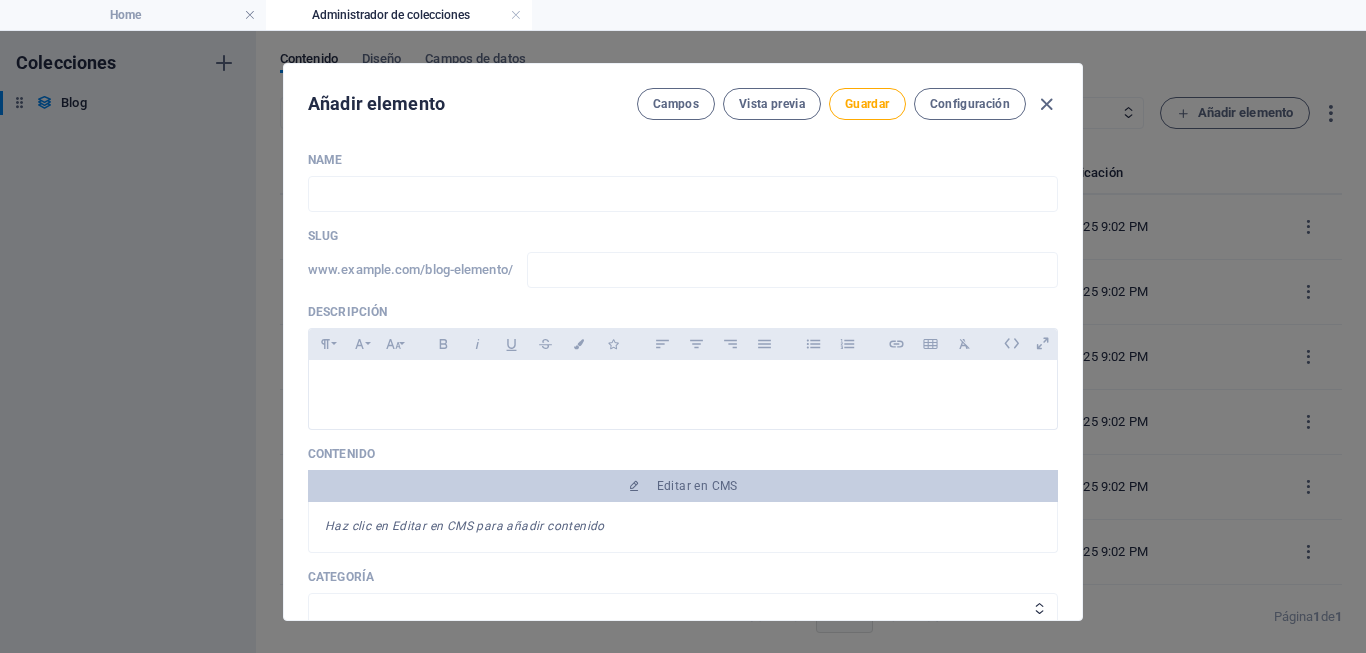 scroll, scrollTop: 0, scrollLeft: 0, axis: both 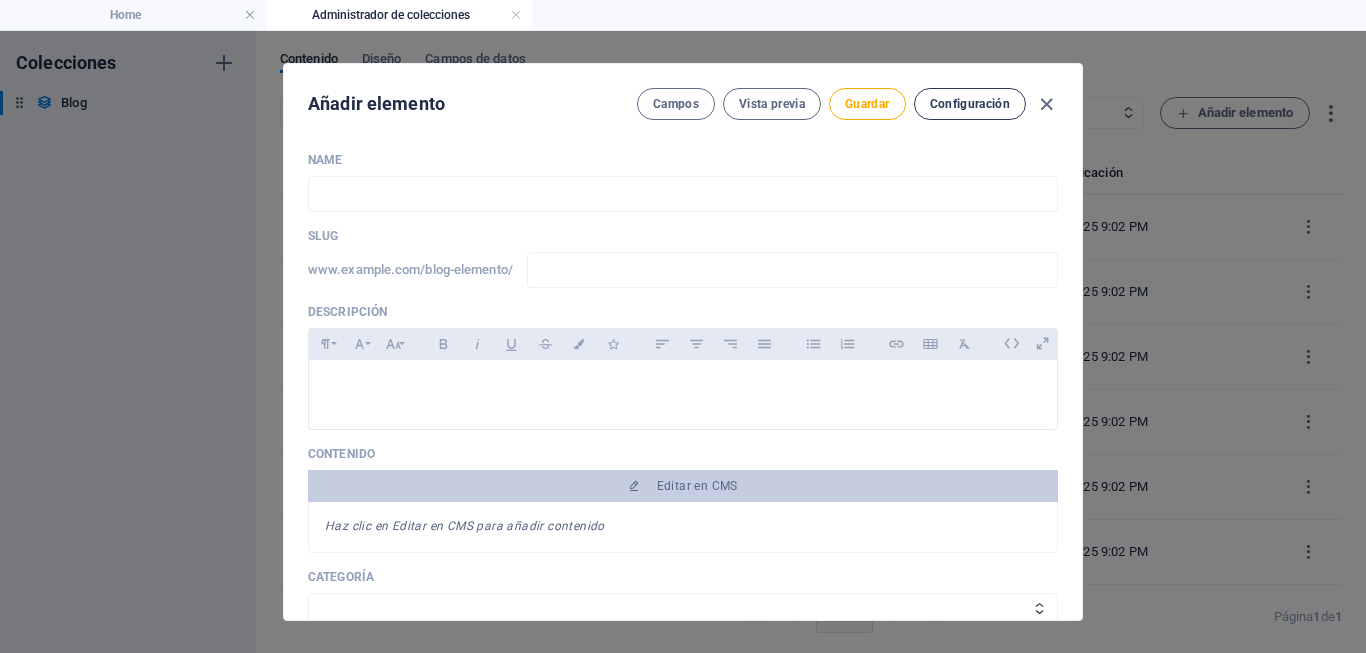 click on "Configuración" at bounding box center (970, 104) 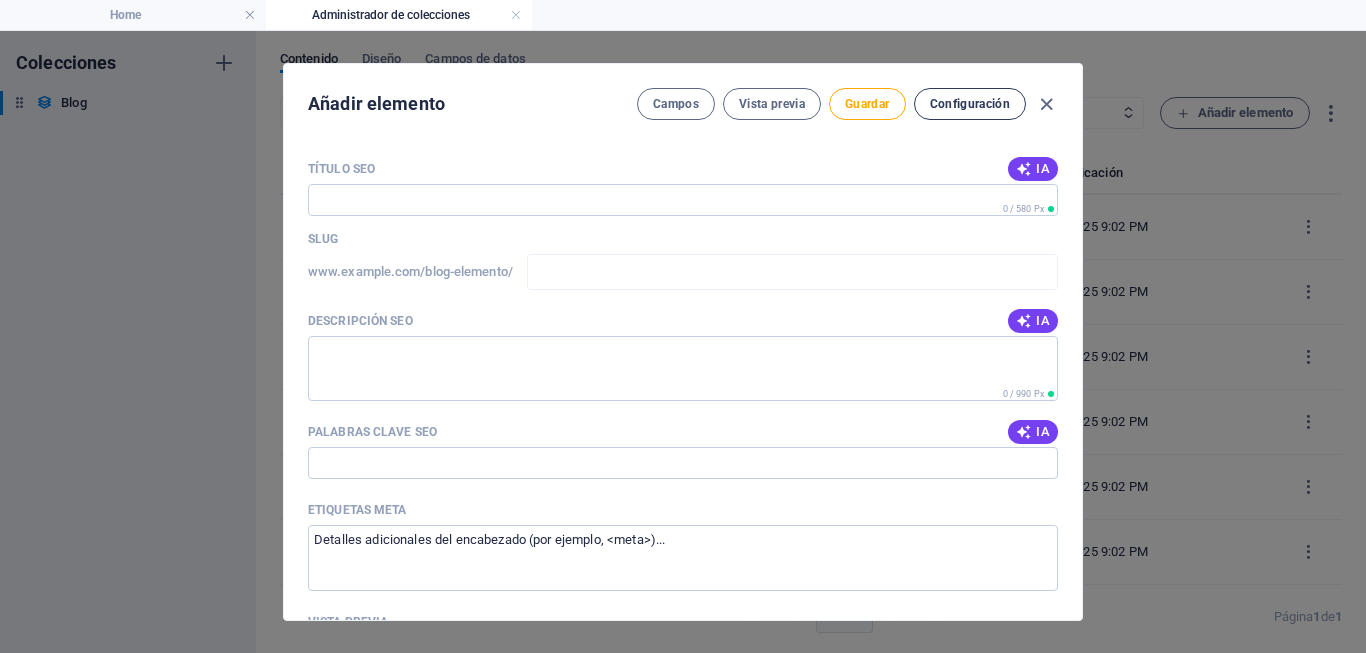 scroll, scrollTop: 1089, scrollLeft: 0, axis: vertical 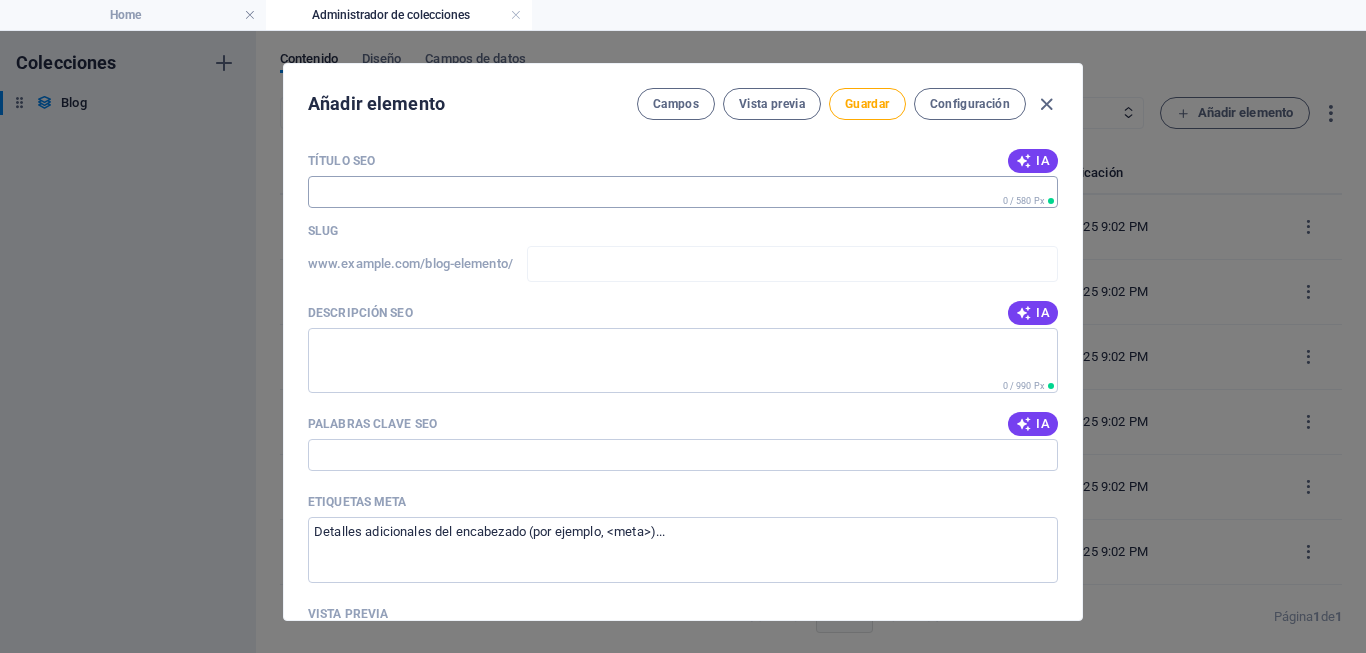 click on "Título SEO" at bounding box center [683, 192] 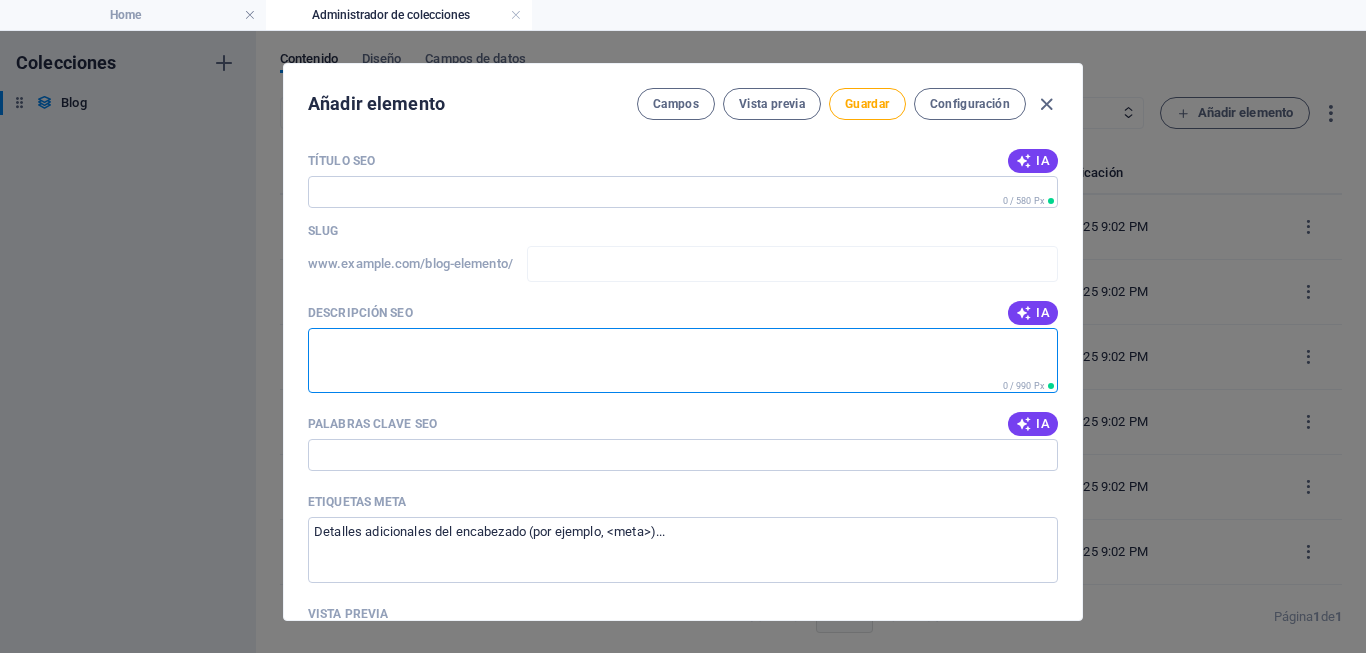 click on "Descripción SEO" at bounding box center (683, 360) 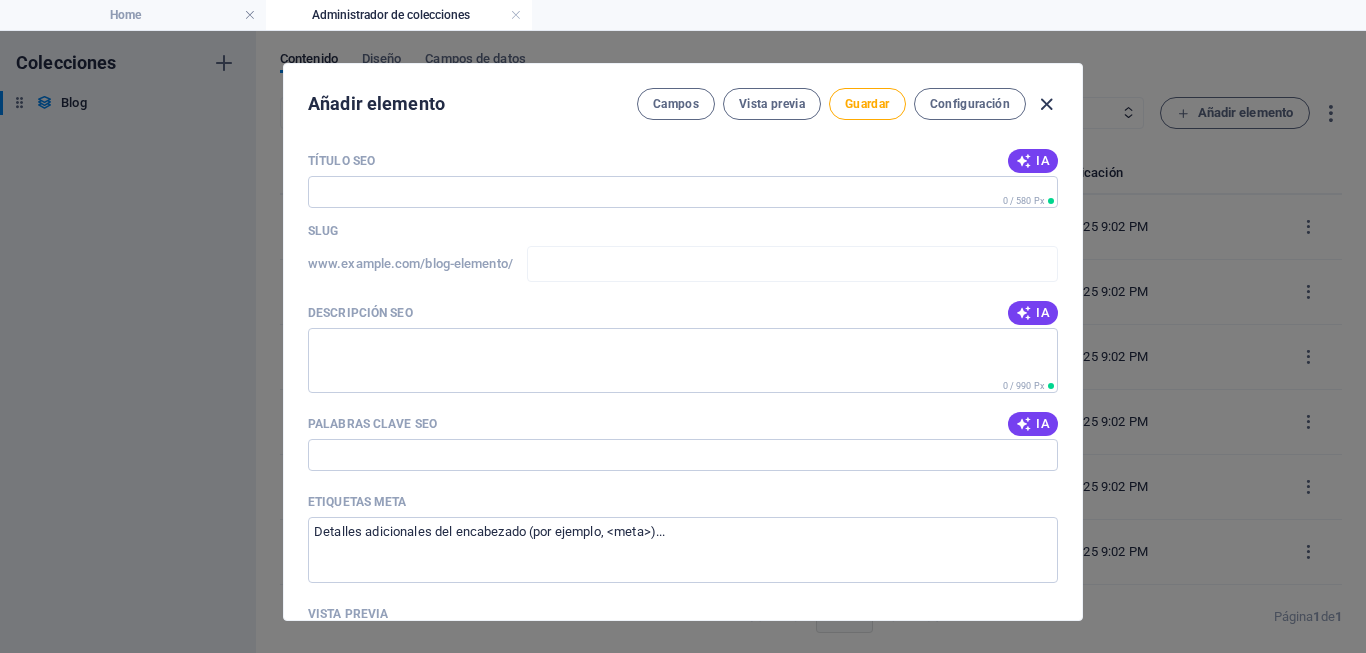 click at bounding box center [1046, 104] 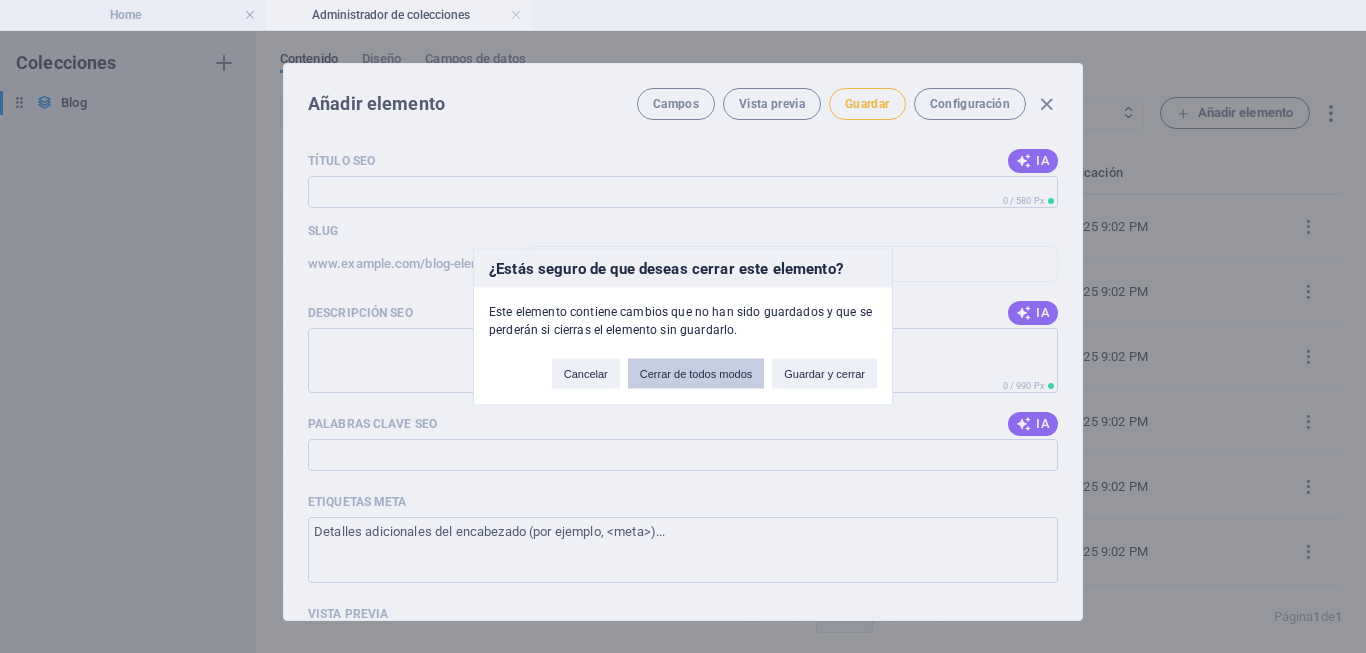 click on "Cerrar de todos modos" at bounding box center [696, 373] 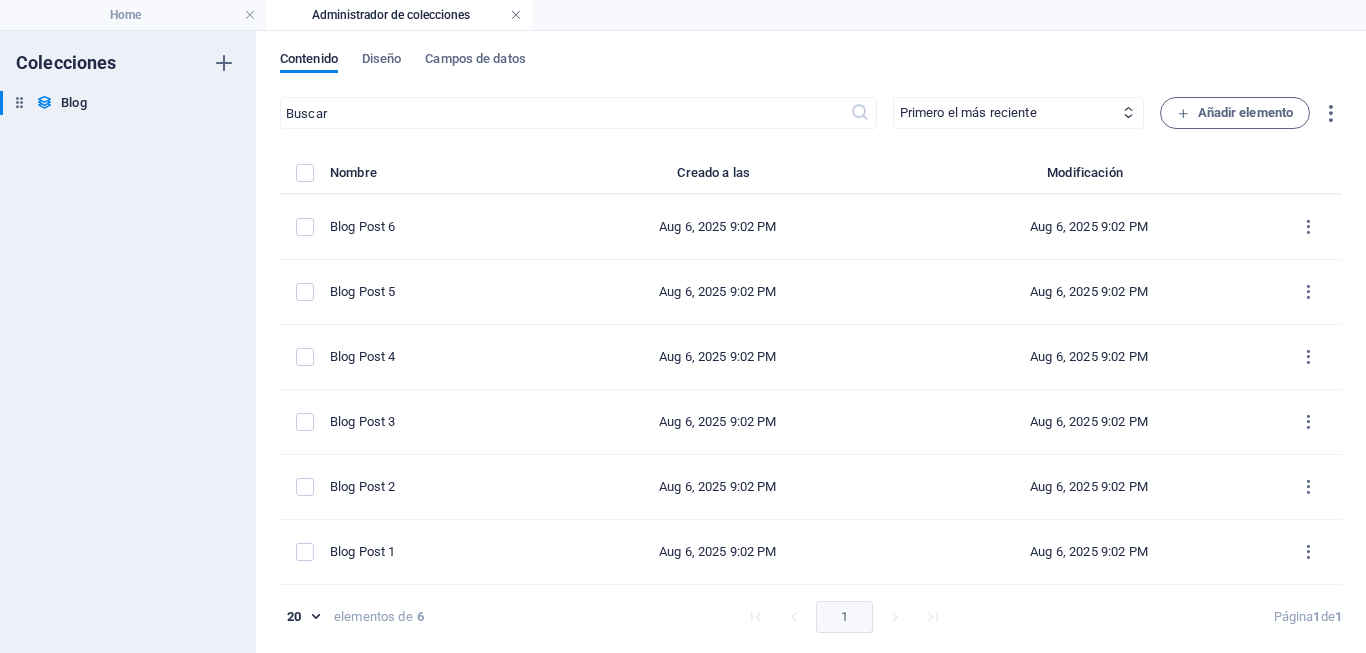 click at bounding box center (516, 15) 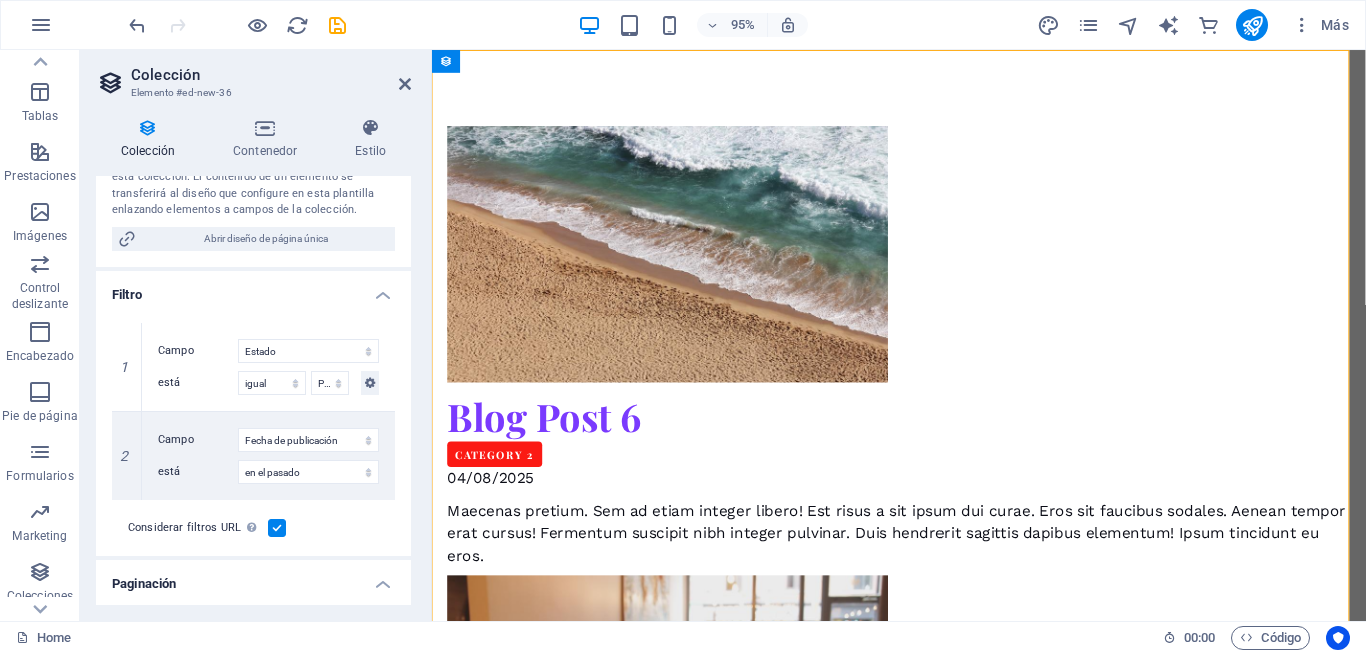 scroll, scrollTop: 338, scrollLeft: 0, axis: vertical 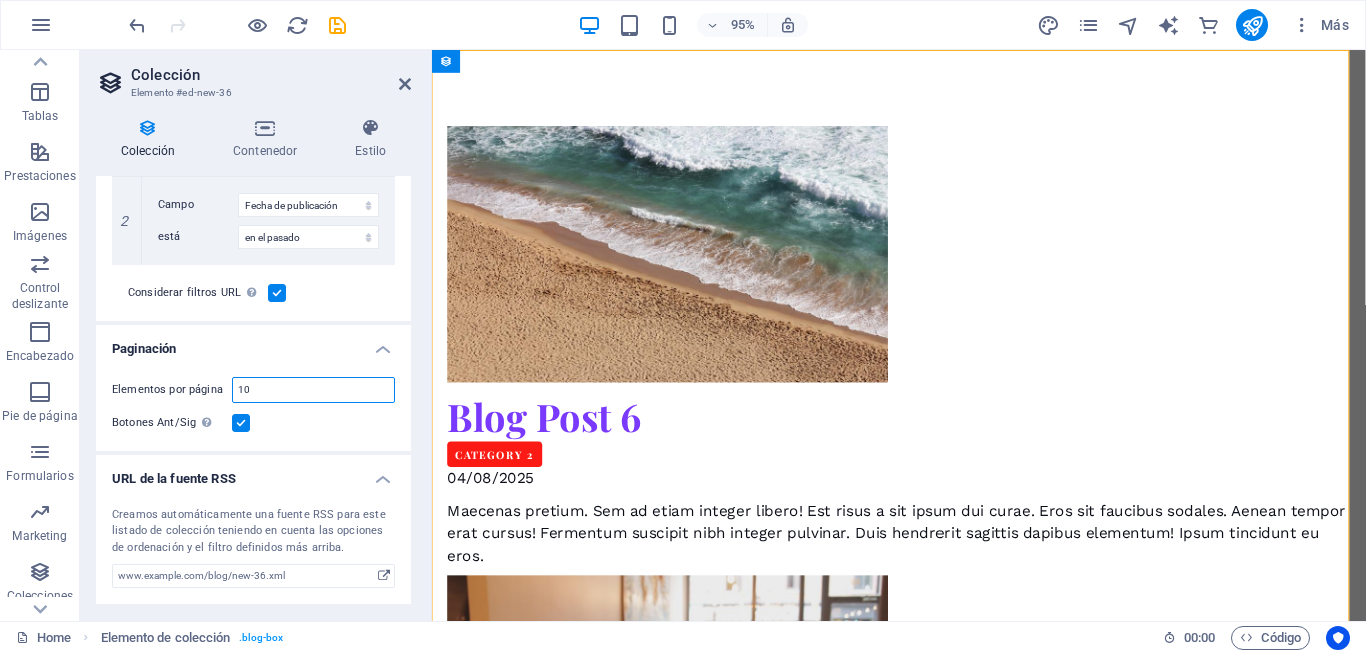 click on "10" at bounding box center (313, 390) 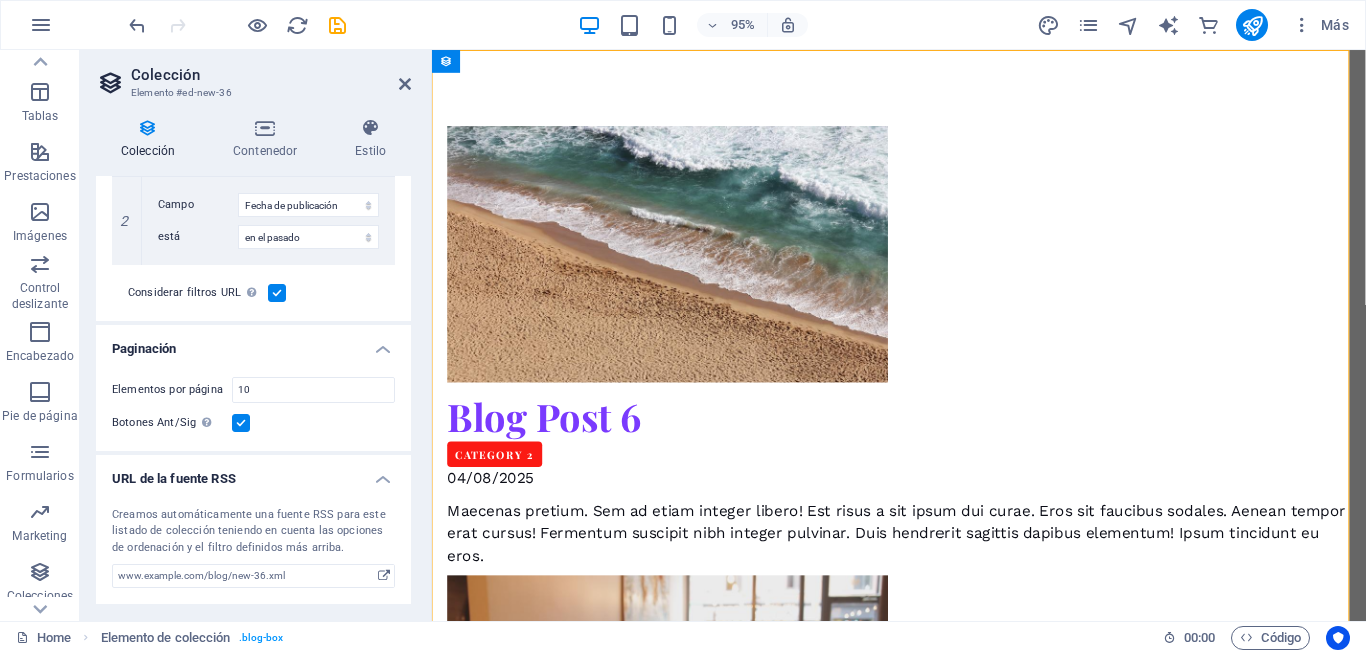 click on "General Colección Blog Ordenar por Creado a las (ascendente) Creado a las (descendente) Actualizado a las (ascendente) Actualizado a las (descendente) Name (ascendente) Name (descendente) Slug (ascendente) Slug (descendente) Categoría (ascendente) Categoría (descendente) Autor (ascendente) Autor (descendente) Fecha de publicación (ascendente) Fecha de publicación (descendente) Estado (ascendente) Estado (descendente) Random Único Muestra solo valores únicos. En caso de duda, dejarlo desactivado. Ninguno Name Slug Descripción Contenido Categoría Autor Imagen Fecha de publicación Estado Volver a cargar contenido Configurar colección Añade primero una colección Colecciones Gestionar contenido Añade y edita el contenido de tu colección. Gestionar contenido Diseño de página única Abrir diseño de página única Filtro 1 Campo Creado a las Actualizado a las Name Slug Categoría Autor Fecha de publicación Estado está igual no igual Published Draft 2 Campo Creado a las Actualizado a las Name Slug" at bounding box center (253, 71) 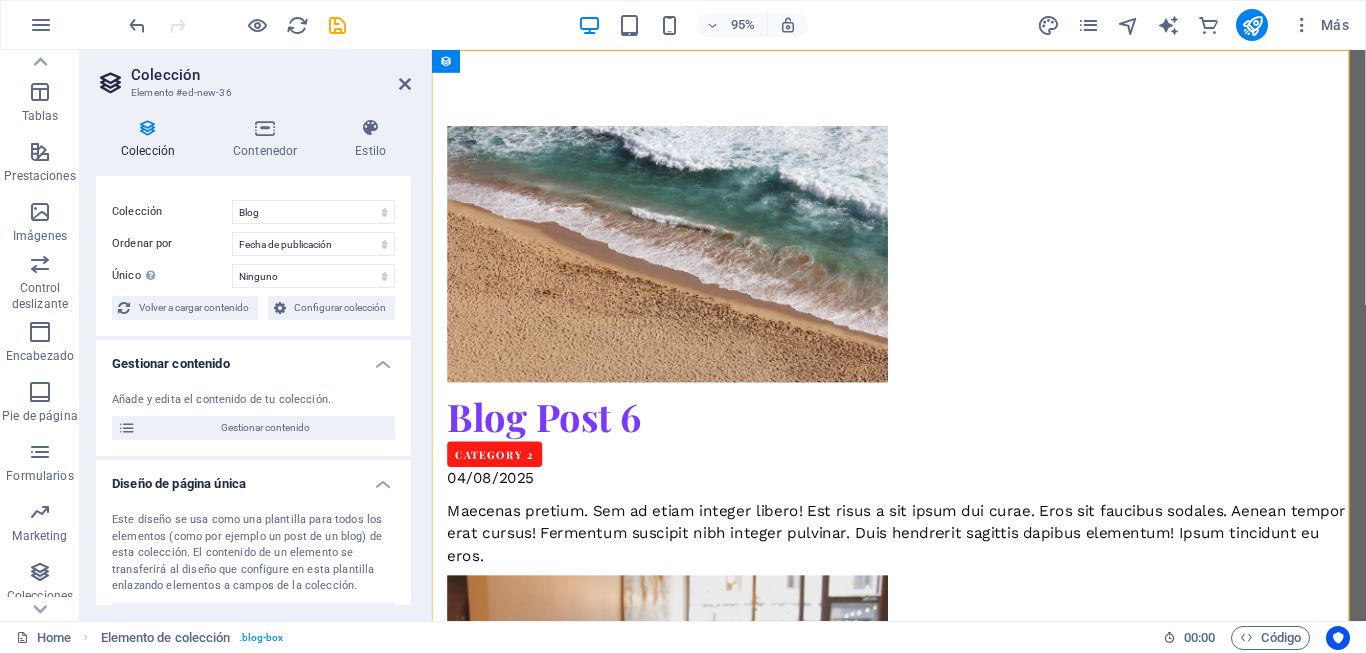 scroll, scrollTop: 0, scrollLeft: 0, axis: both 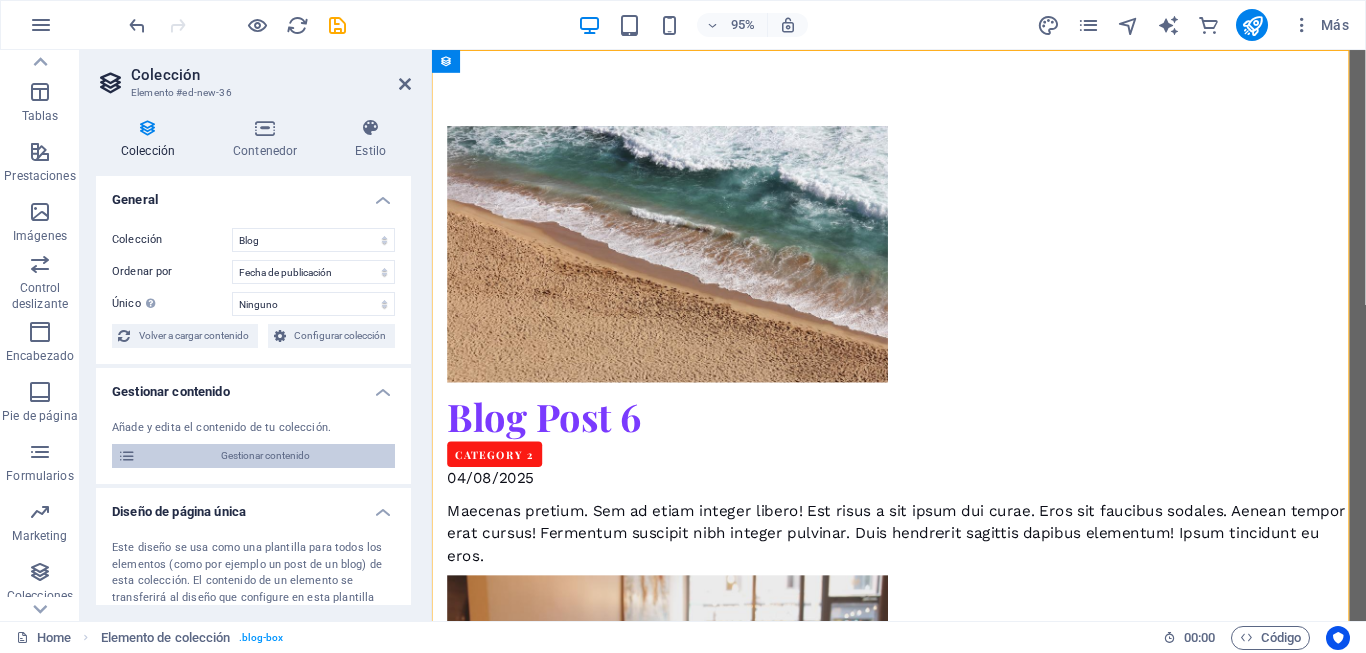click on "Gestionar contenido" at bounding box center (265, 456) 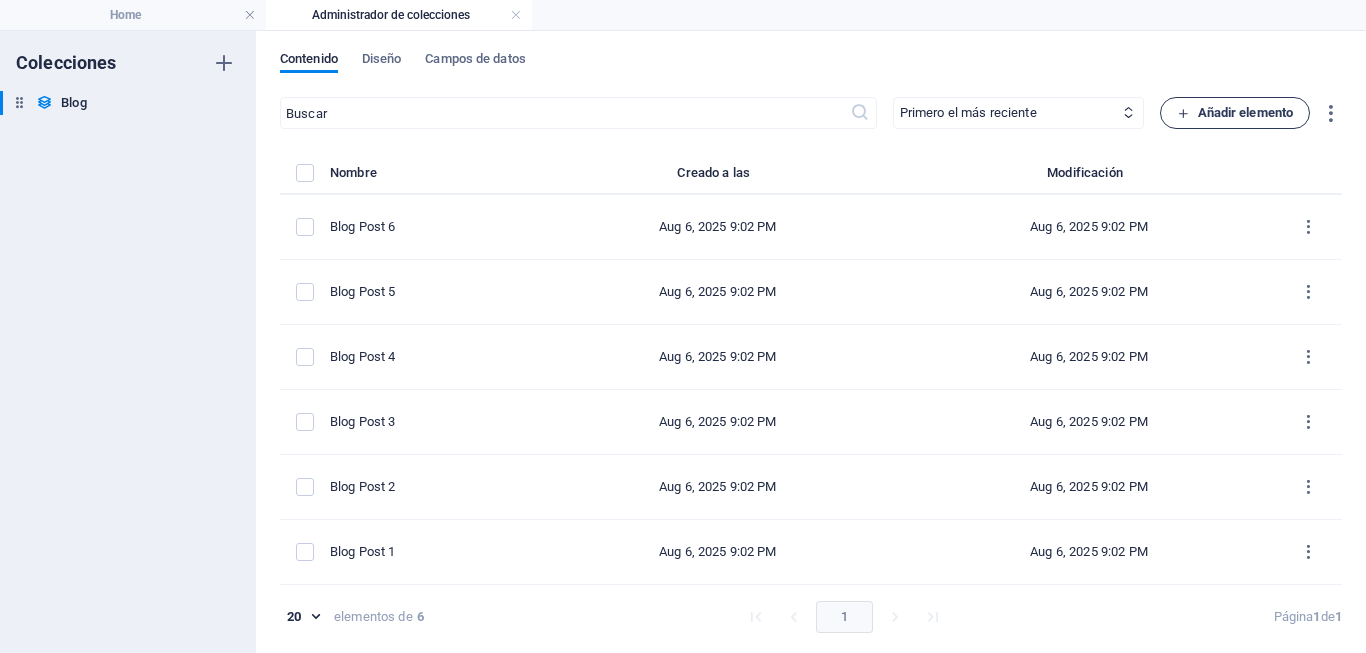 click on "Añadir elemento" at bounding box center [1235, 113] 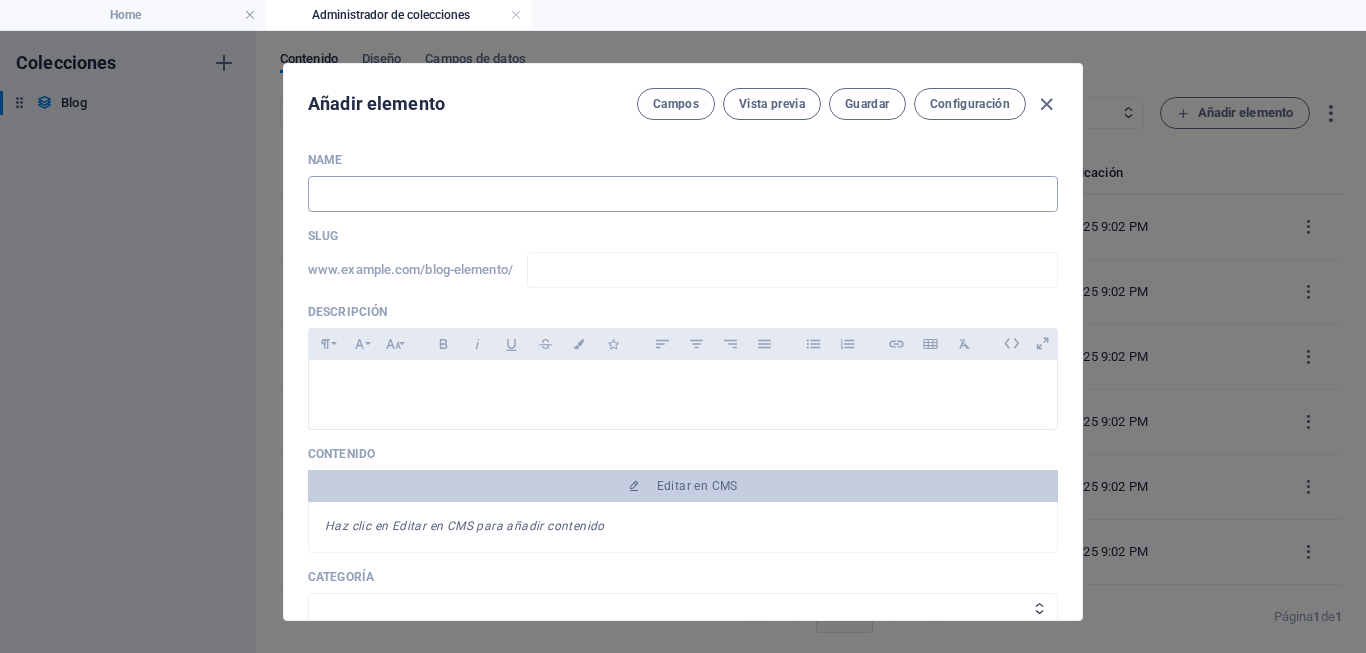 click at bounding box center (683, 194) 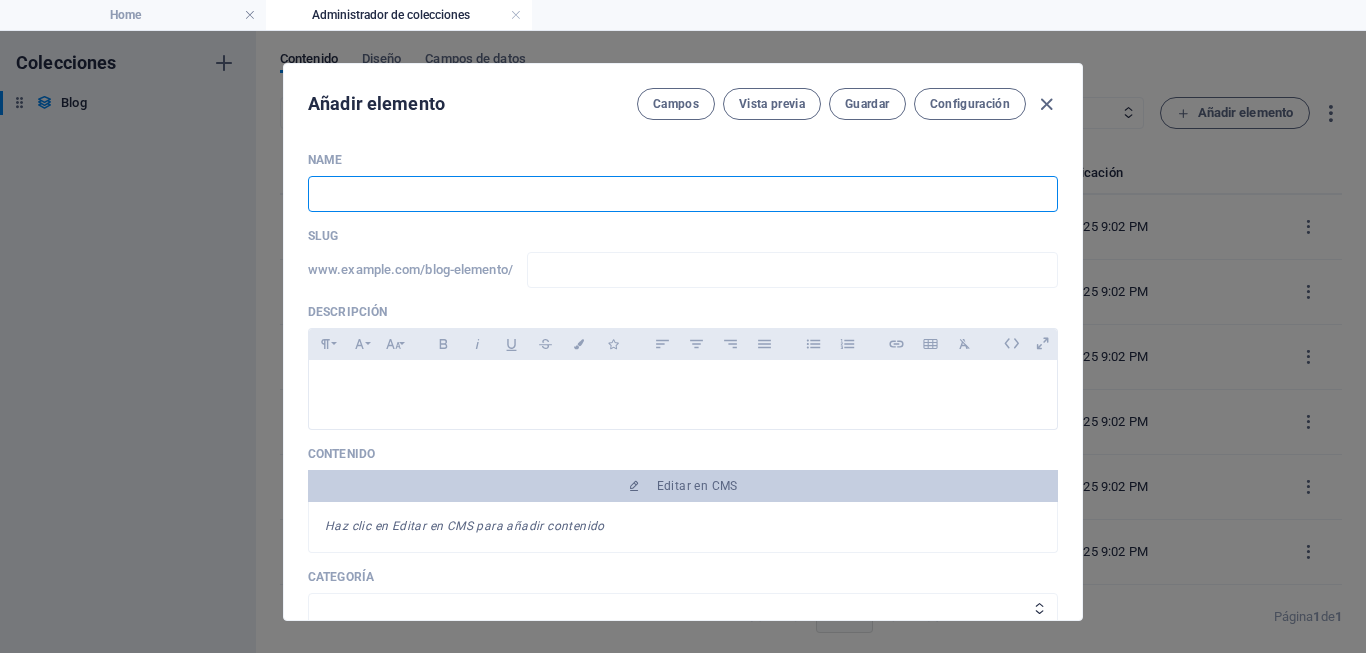 type on "h" 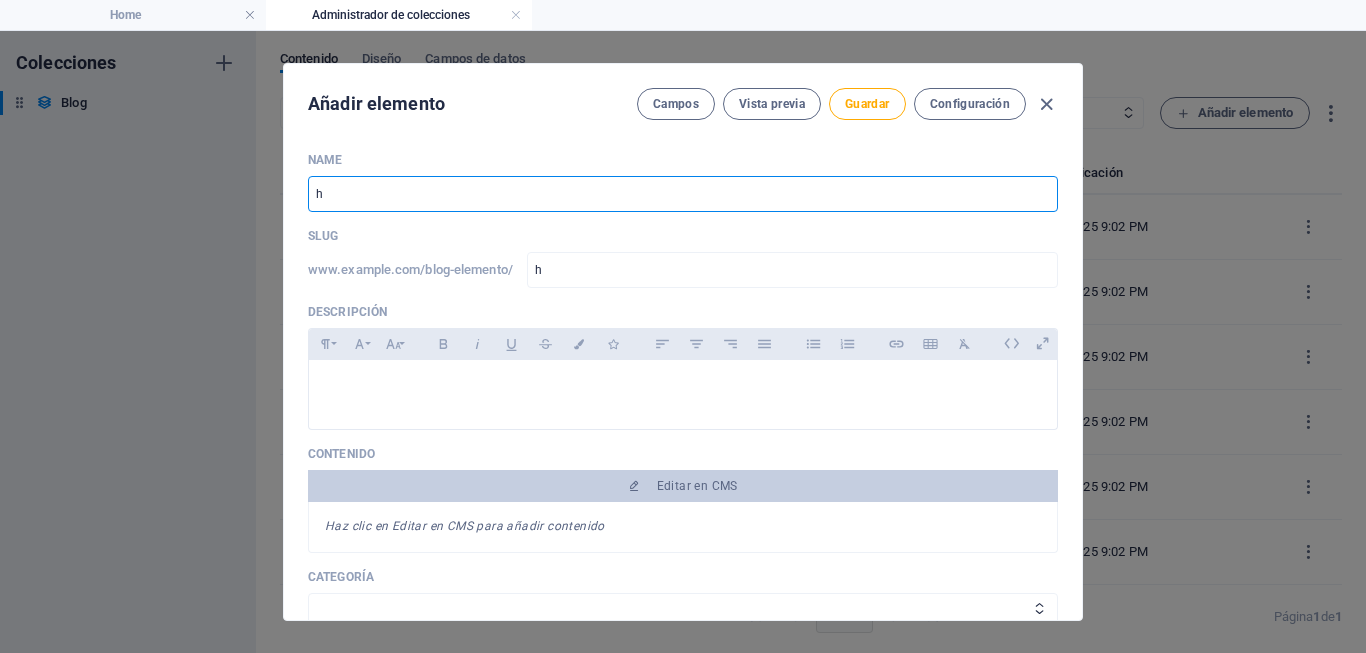 type on "ho" 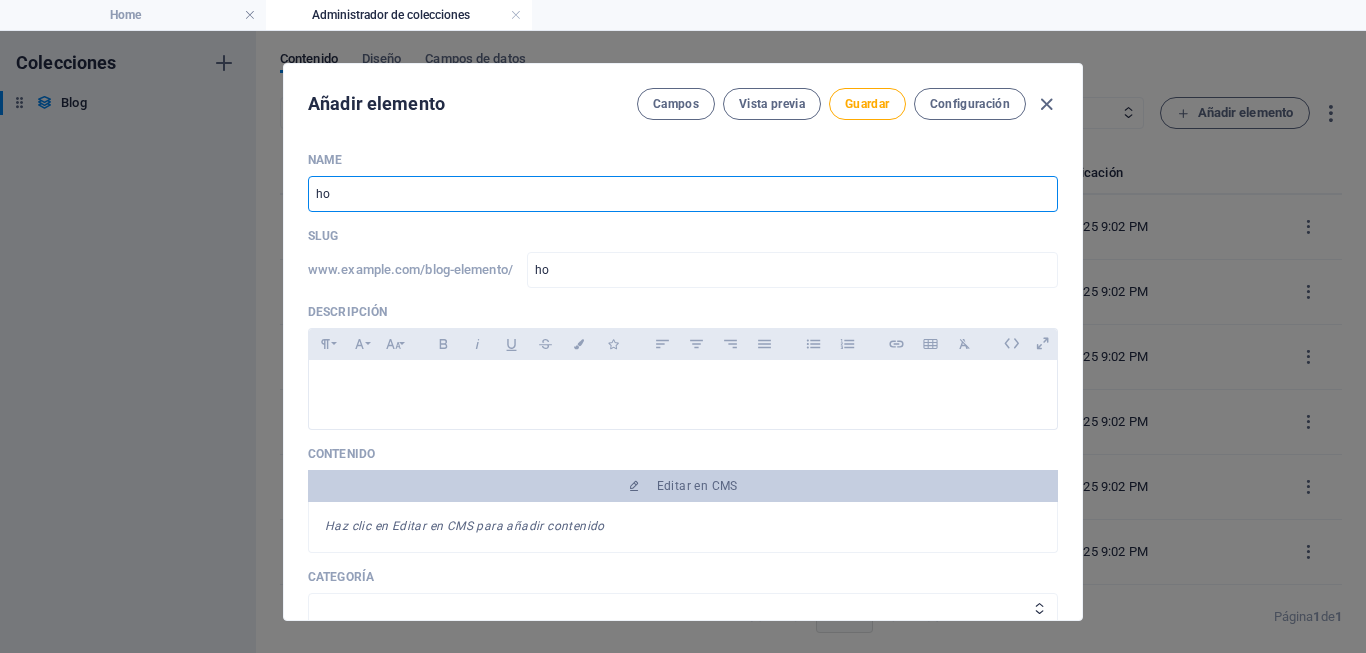 type on "hol" 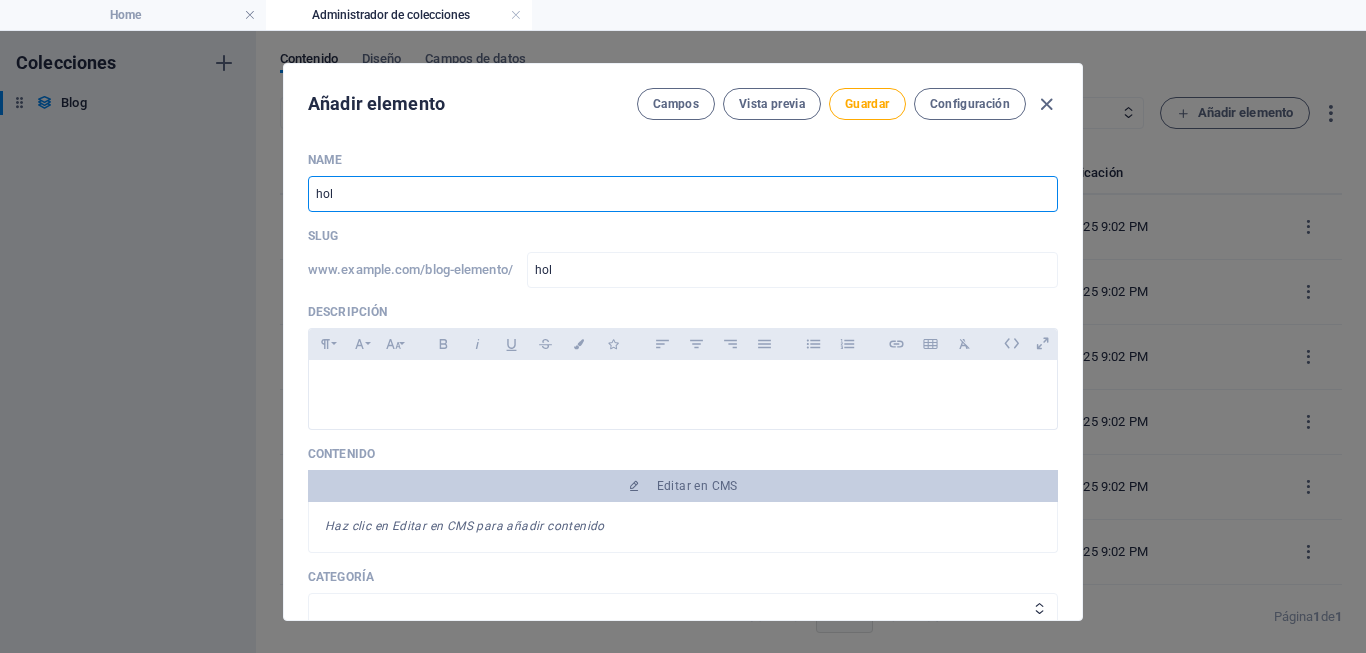 type on "hola" 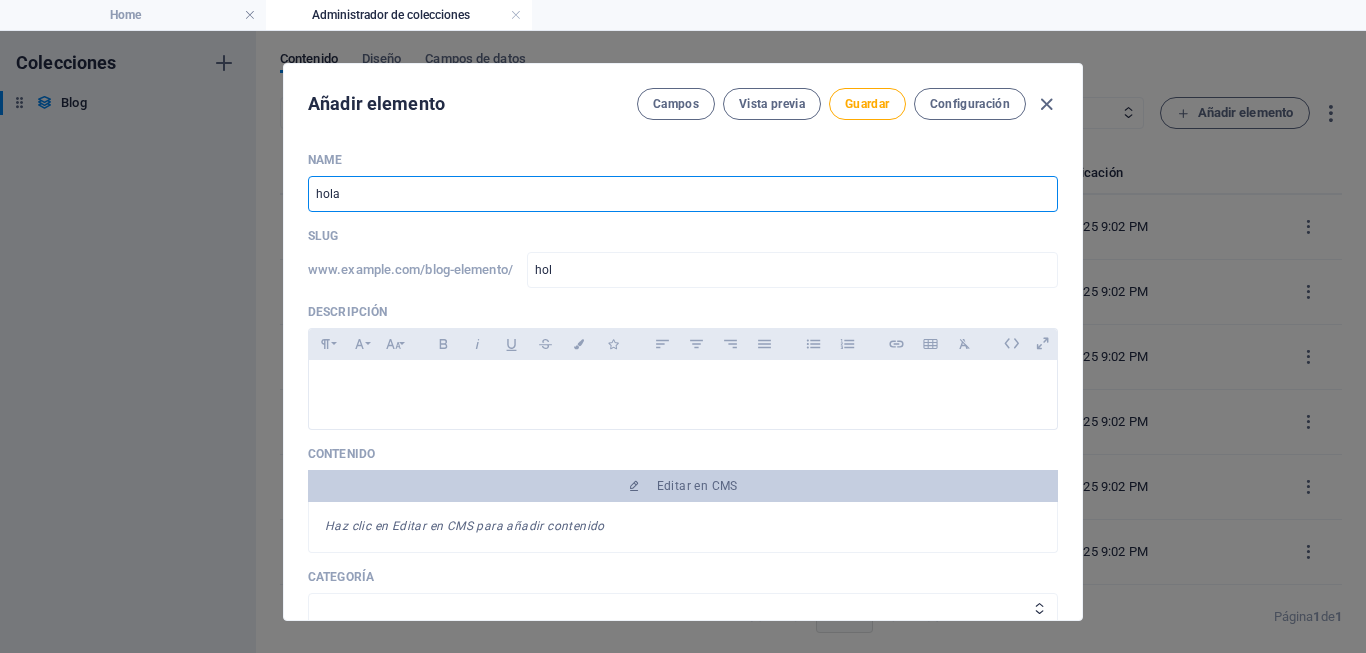 type on "hola" 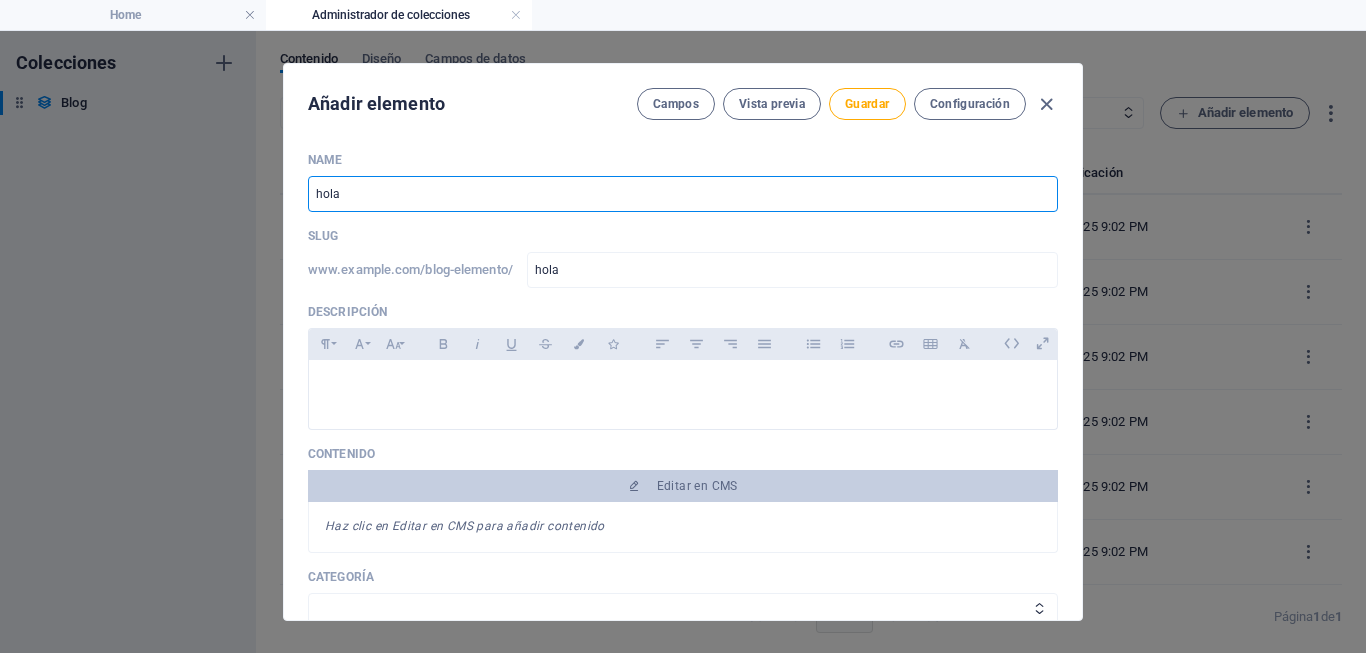 type on "hola" 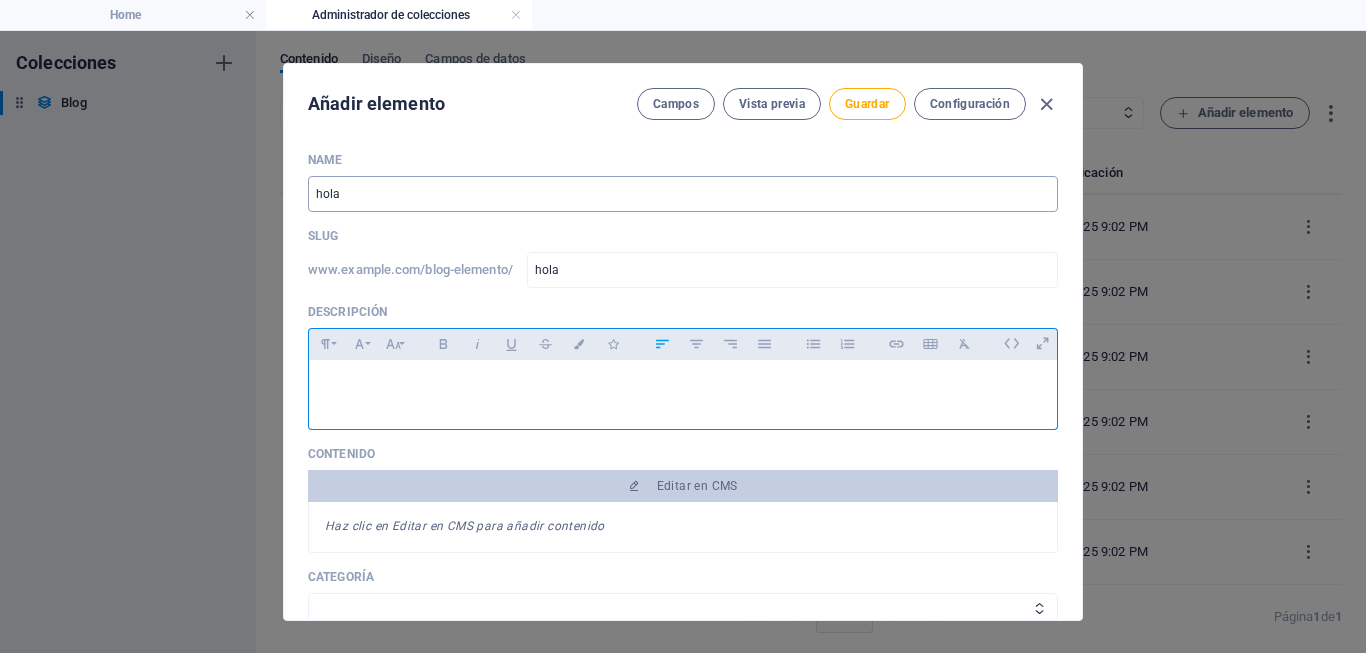 type 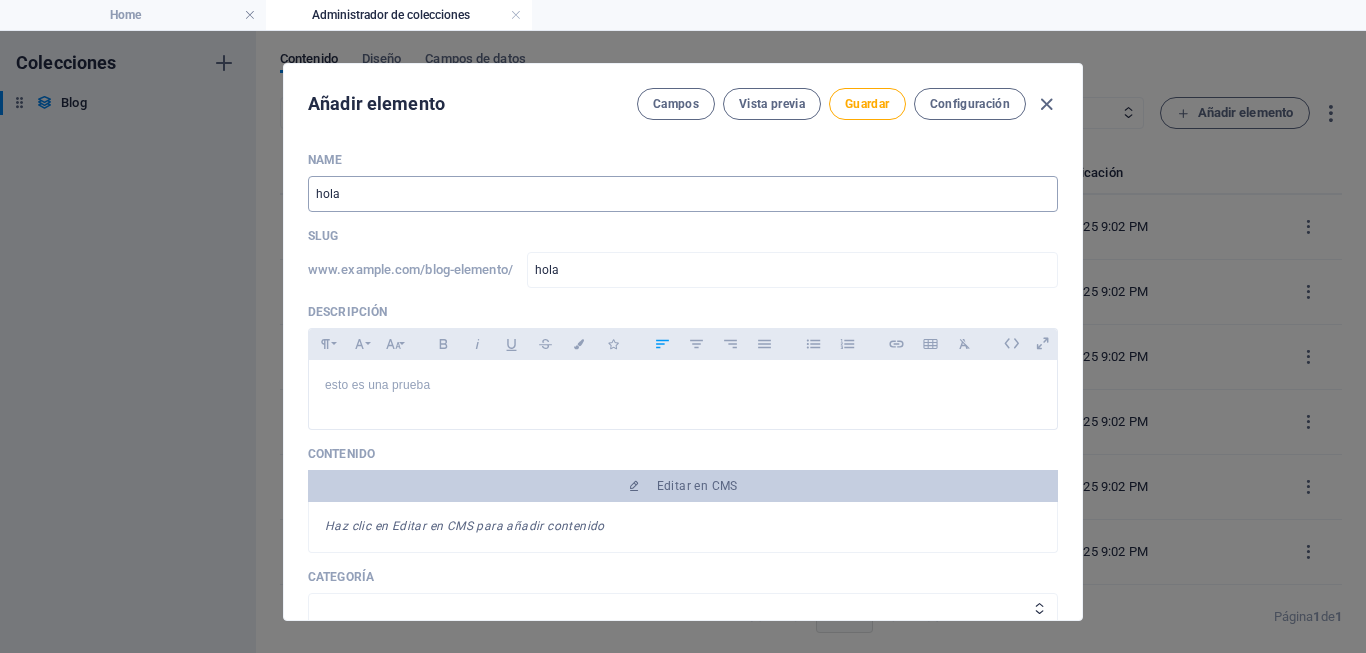 type 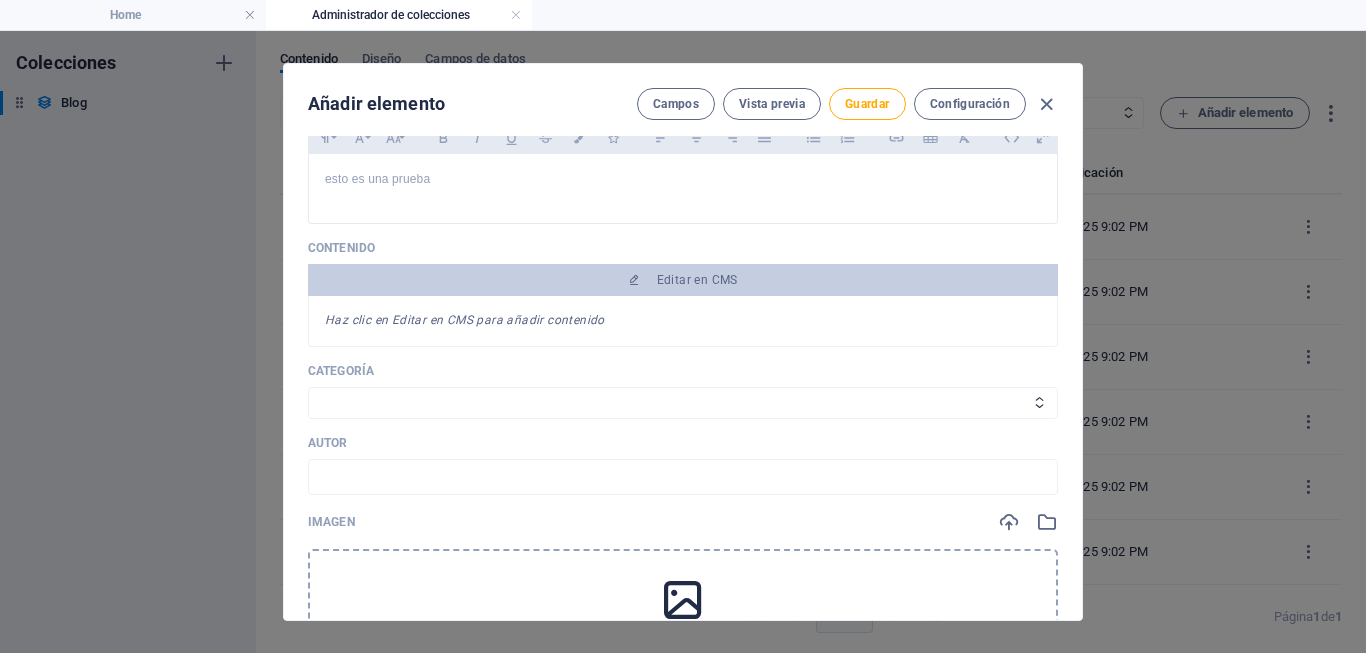 scroll, scrollTop: 270, scrollLeft: 0, axis: vertical 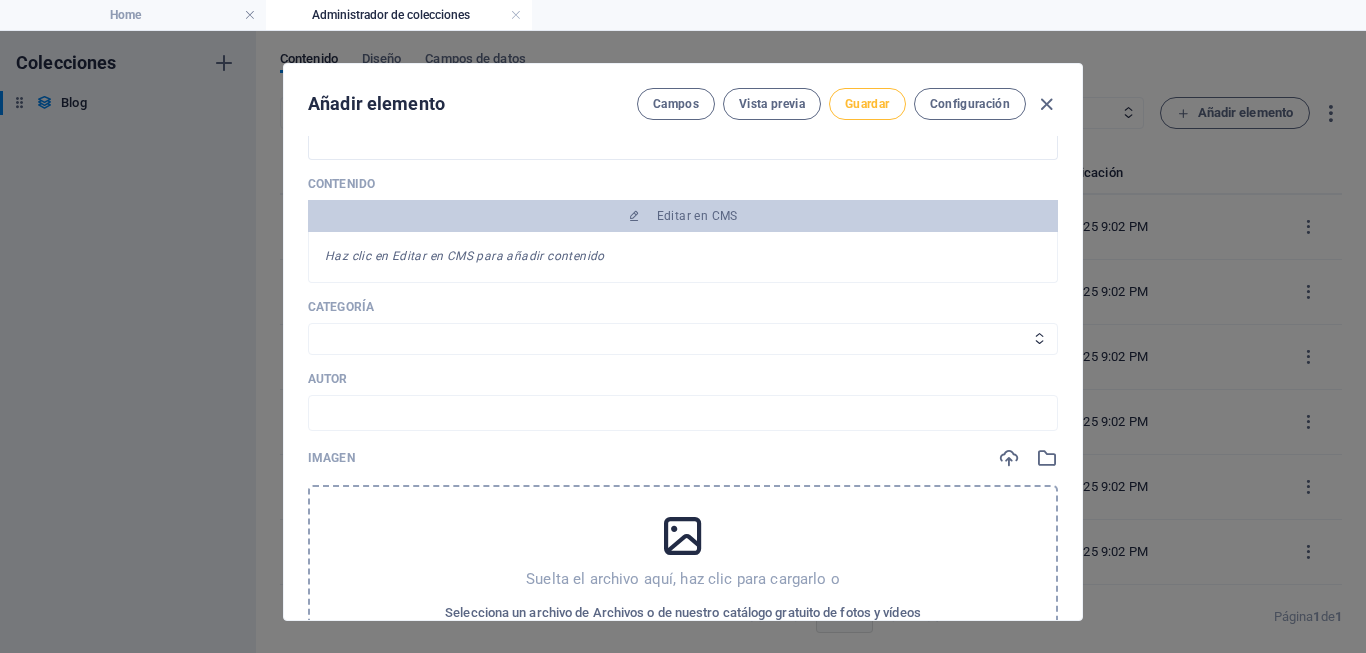 click on "Guardar" at bounding box center [867, 104] 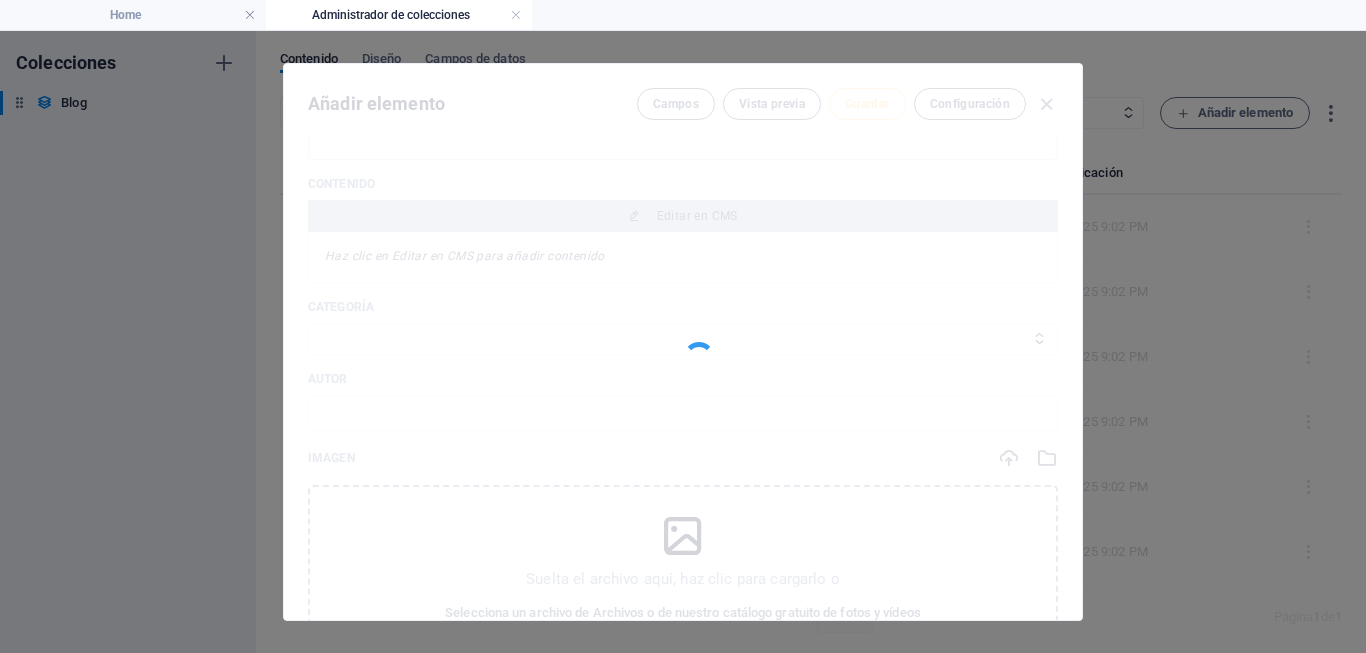 type on "hola" 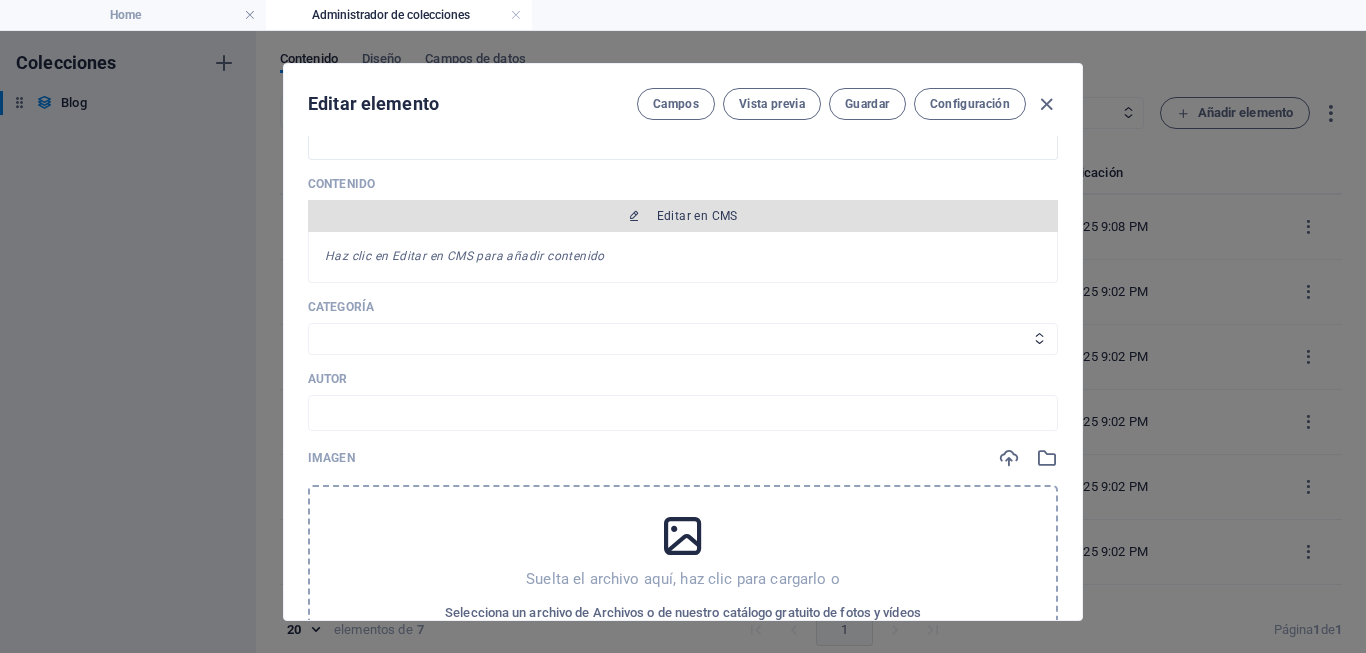 click on "Editar en CMS" at bounding box center [697, 216] 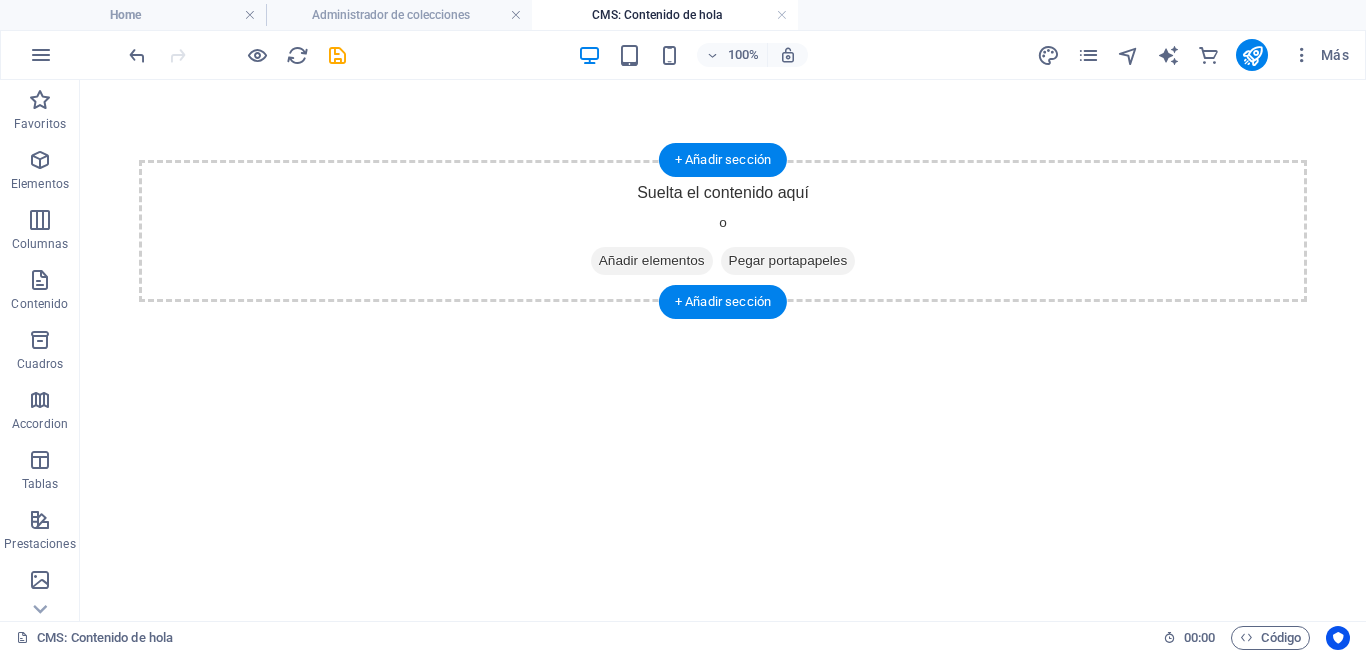 scroll, scrollTop: 0, scrollLeft: 0, axis: both 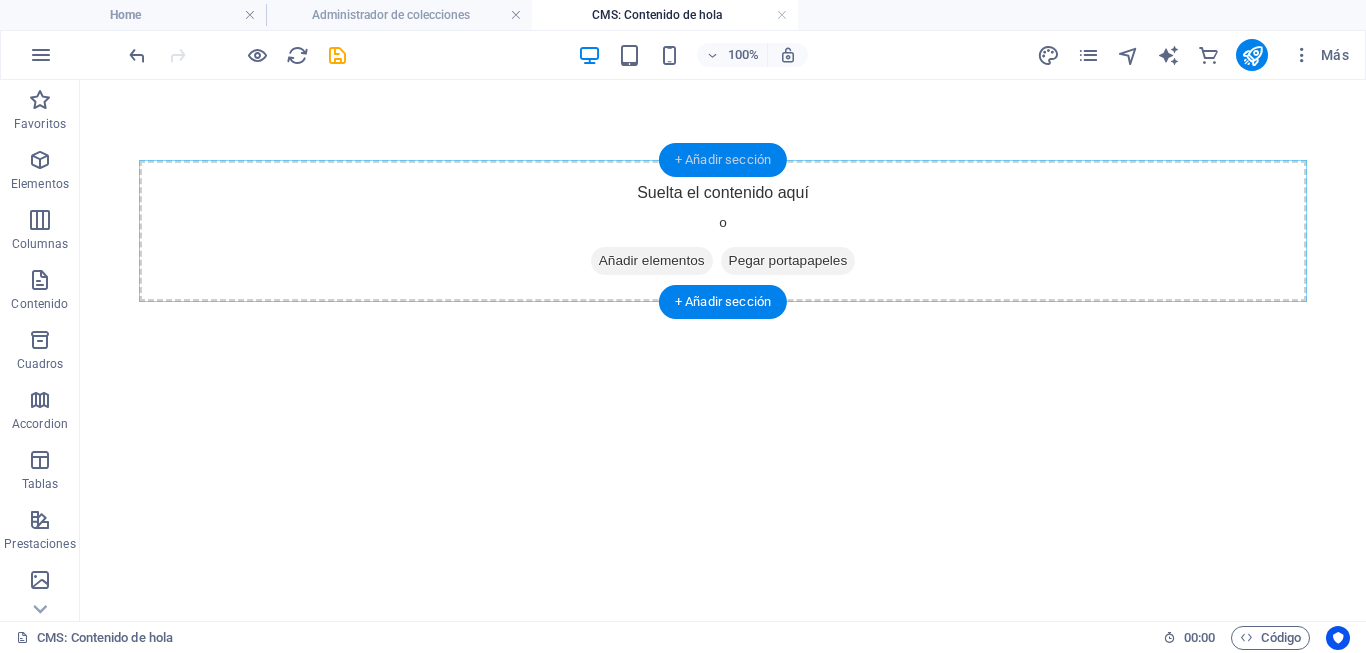 click on "+ Añadir sección" at bounding box center [723, 160] 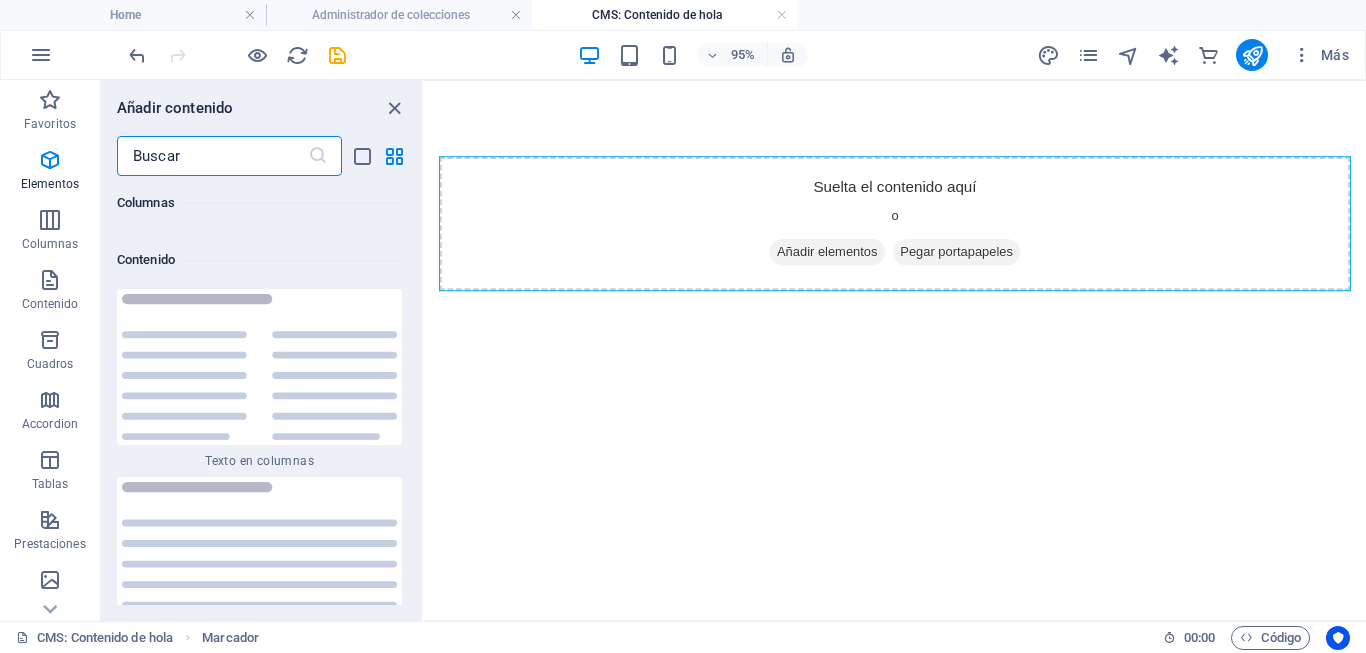 scroll, scrollTop: 6816, scrollLeft: 0, axis: vertical 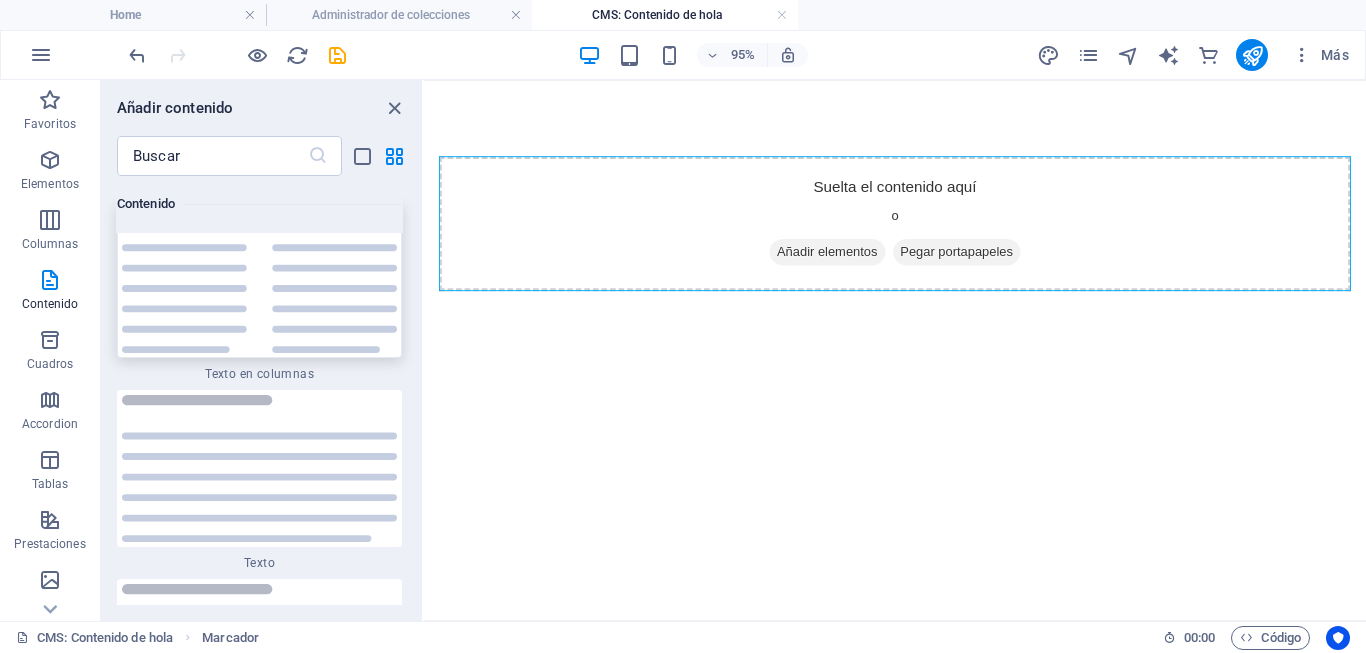 click at bounding box center [259, 280] 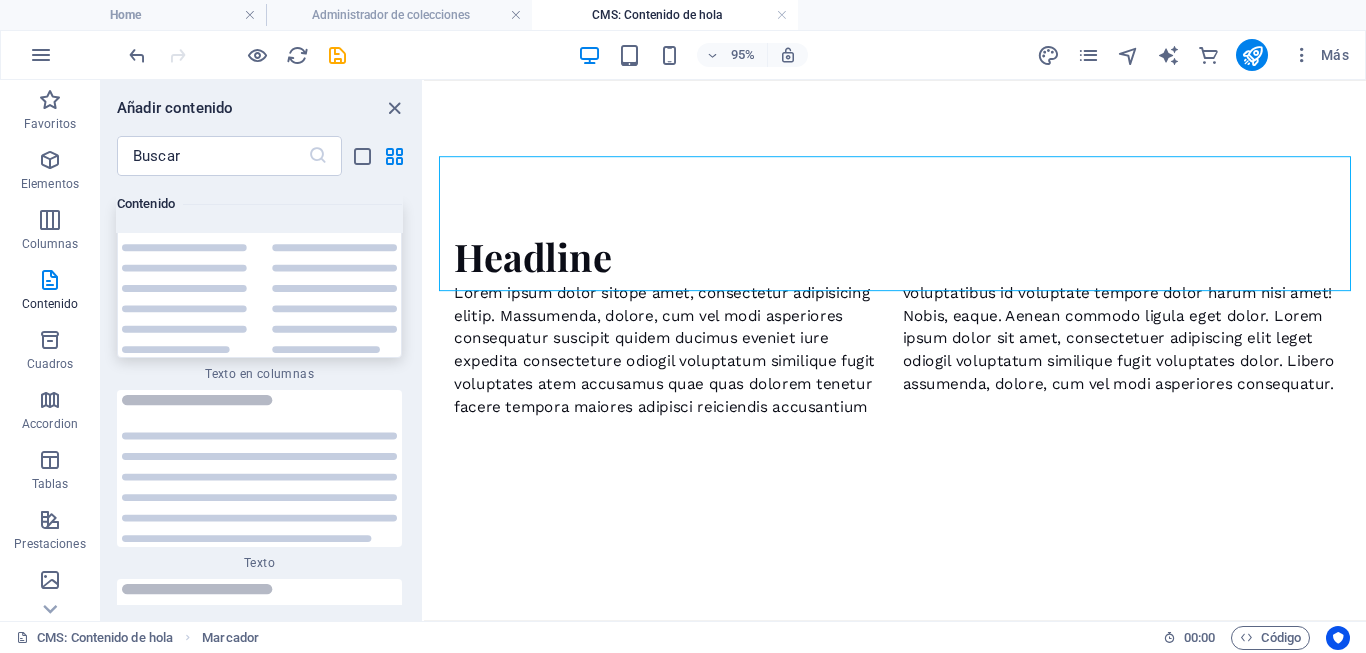 click on "Headline Lorem ipsum dolor sitope amet, consectetur adipisicing elitip. Massumenda, dolore, cum vel modi asperiores consequatur suscipit quidem ducimus eveniet iure expedita consecteture odiogil voluptatum similique fugit voluptates atem accusamus quae quas dolorem tenetur facere tempora maiores adipisci reiciendis accusantium voluptatibus id voluptate tempore dolor harum nisi amet! Nobis, eaque. Aenean commodo ligula eget dolor. Lorem ipsum dolor sit amet, consectetuer adipiscing elit leget odiogil voluptatum similique fugit voluptates dolor. Libero assumenda, dolore, cum vel modi asperiores consequatur." at bounding box center (920, 338) 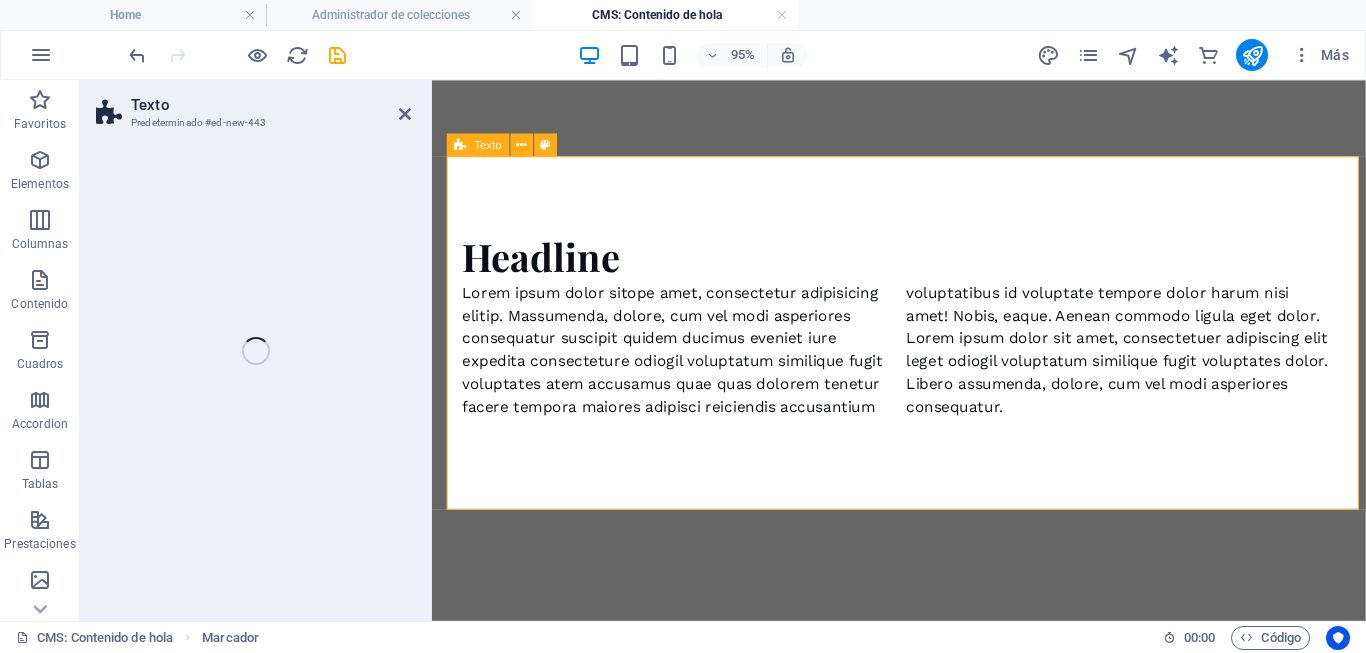 select on "rem" 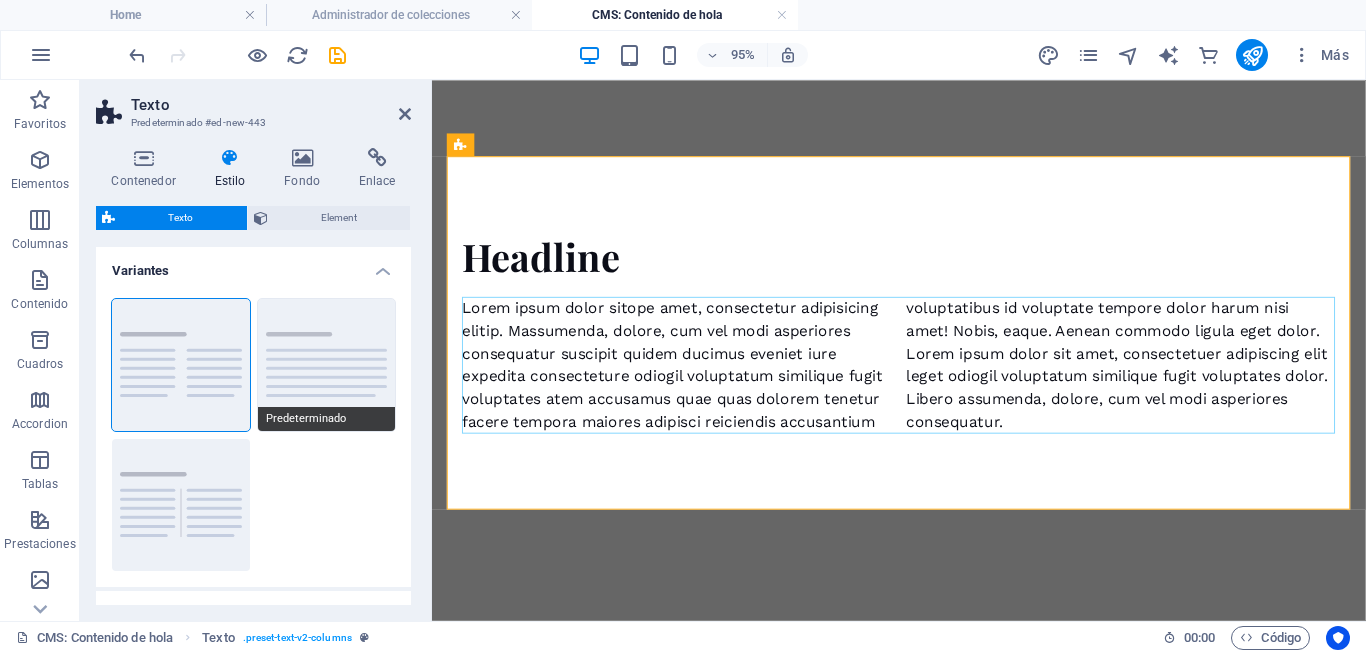 click on "Predeterminado" at bounding box center (327, 365) 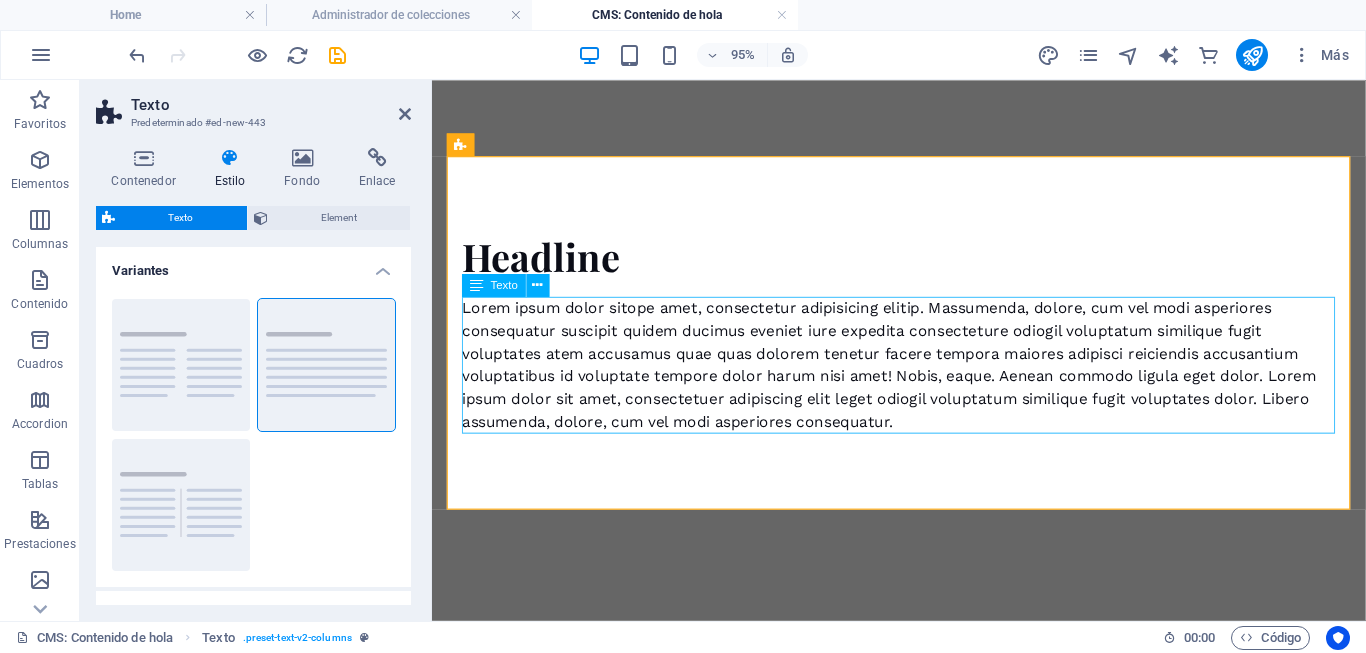 click on "Lorem ipsum dolor sitope amet, consectetur adipisicing elitip. Massumenda, dolore, cum vel modi asperiores consequatur suscipit quidem ducimus eveniet iure expedita consecteture odiogil voluptatum similique fugit voluptates atem accusamus quae quas dolorem tenetur facere tempora maiores adipisci reiciendis accusantium voluptatibus id voluptate tempore dolor harum nisi amet! Nobis, eaque. Aenean commodo ligula eget dolor. Lorem ipsum dolor sit amet, consectetuer adipiscing elit leget odiogil voluptatum similique fugit voluptates dolor. Libero assumenda, dolore, cum vel modi asperiores consequatur." at bounding box center (923, 380) 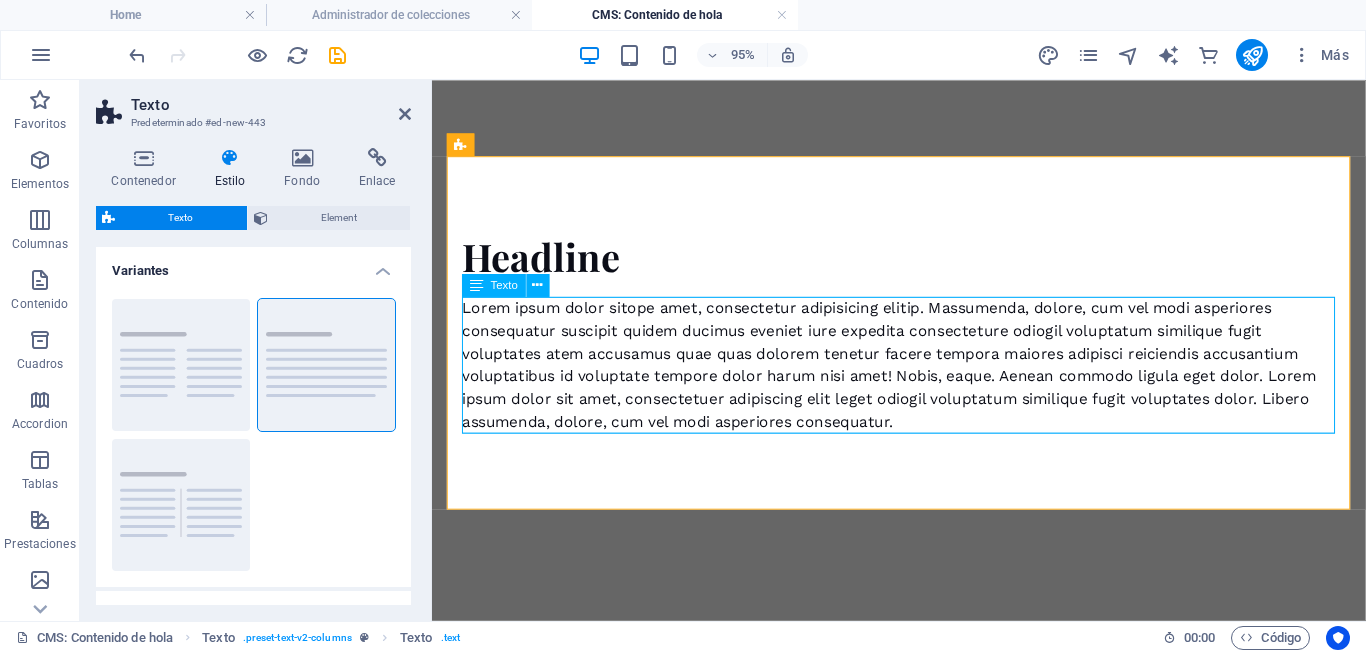 click on "Lorem ipsum dolor sitope amet, consectetur adipisicing elitip. Massumenda, dolore, cum vel modi asperiores consequatur suscipit quidem ducimus eveniet iure expedita consecteture odiogil voluptatum similique fugit voluptates atem accusamus quae quas dolorem tenetur facere tempora maiores adipisci reiciendis accusantium voluptatibus id voluptate tempore dolor harum nisi amet! Nobis, eaque. Aenean commodo ligula eget dolor. Lorem ipsum dolor sit amet, consectetuer adipiscing elit leget odiogil voluptatum similique fugit voluptates dolor. Libero assumenda, dolore, cum vel modi asperiores consequatur." at bounding box center [923, 380] 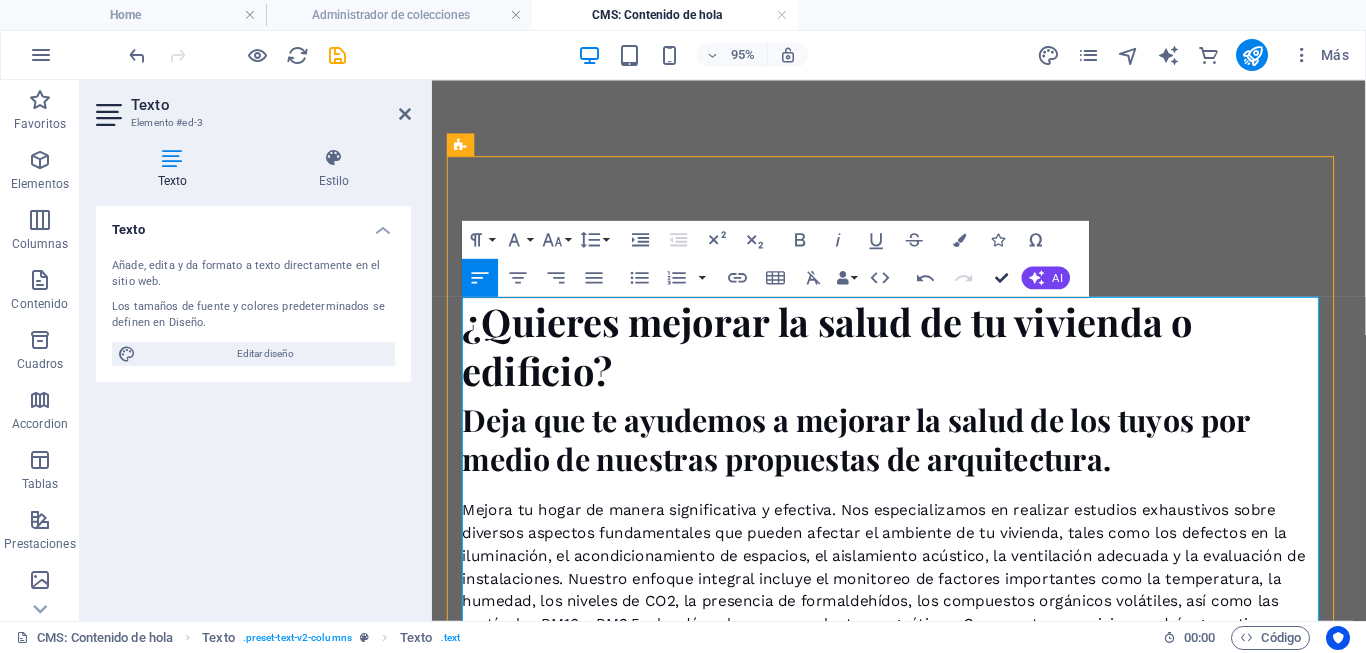 drag, startPoint x: 997, startPoint y: 279, endPoint x: 918, endPoint y: 199, distance: 112.432205 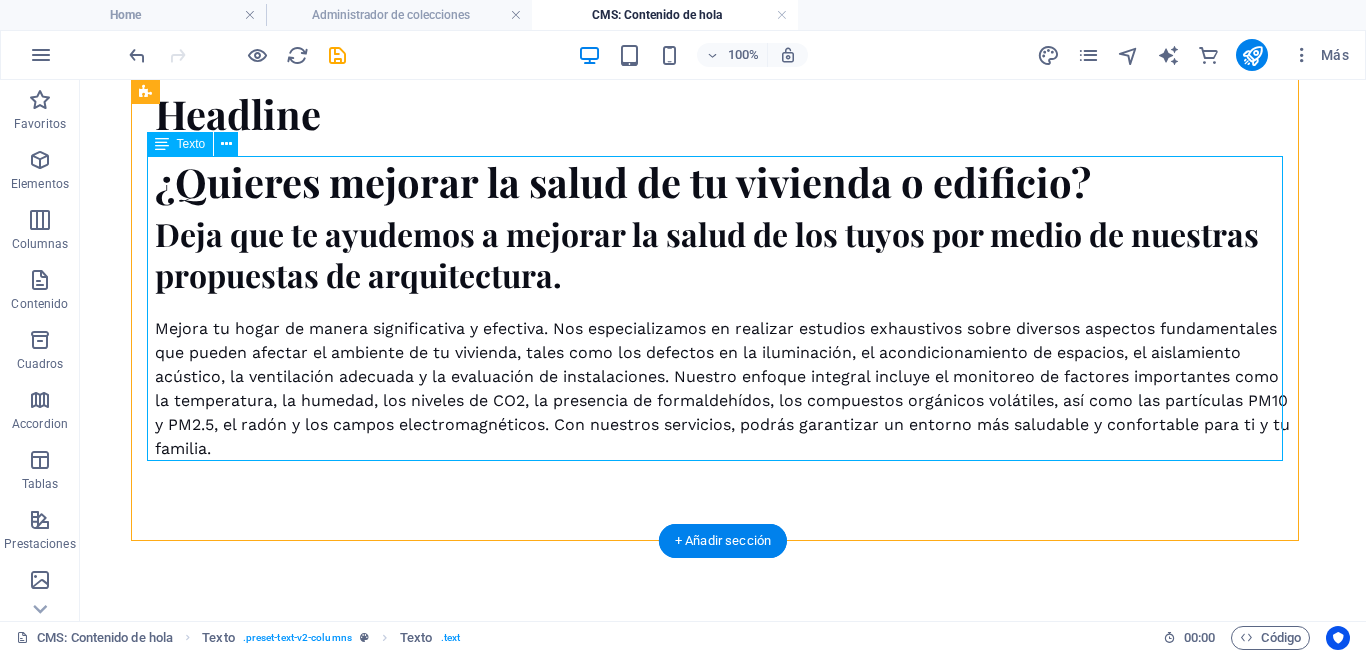 scroll, scrollTop: 0, scrollLeft: 0, axis: both 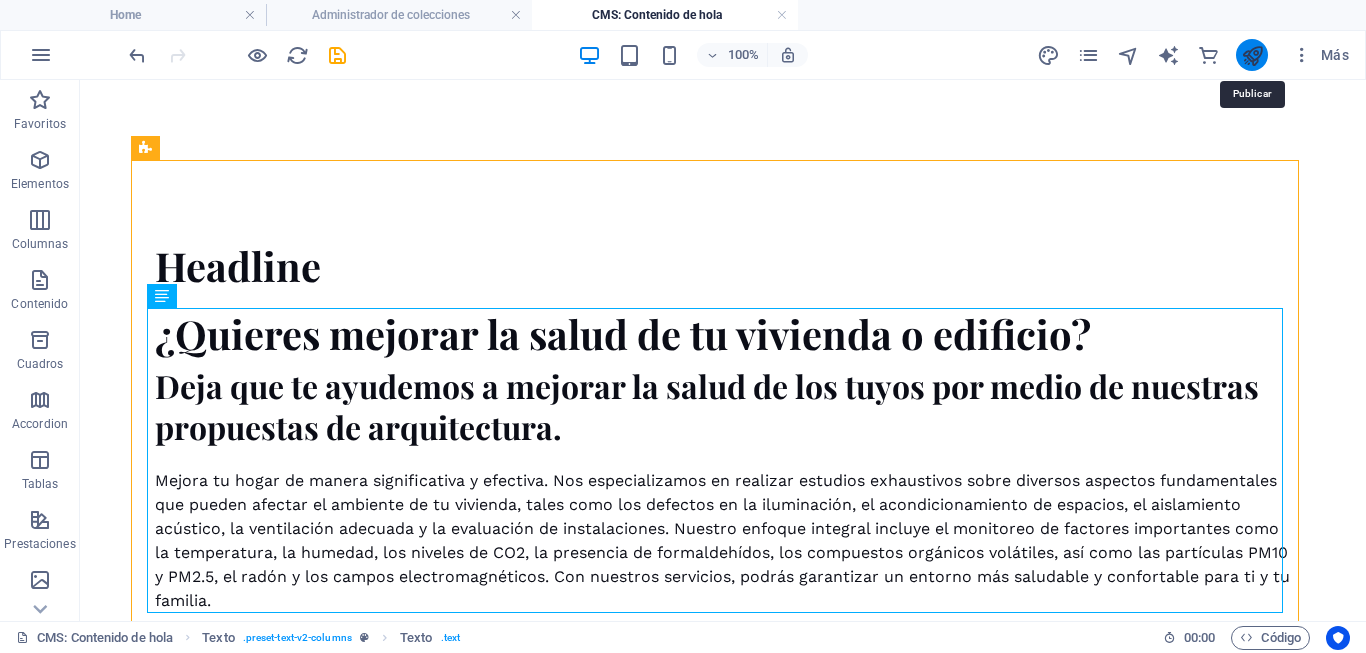 click at bounding box center (1252, 55) 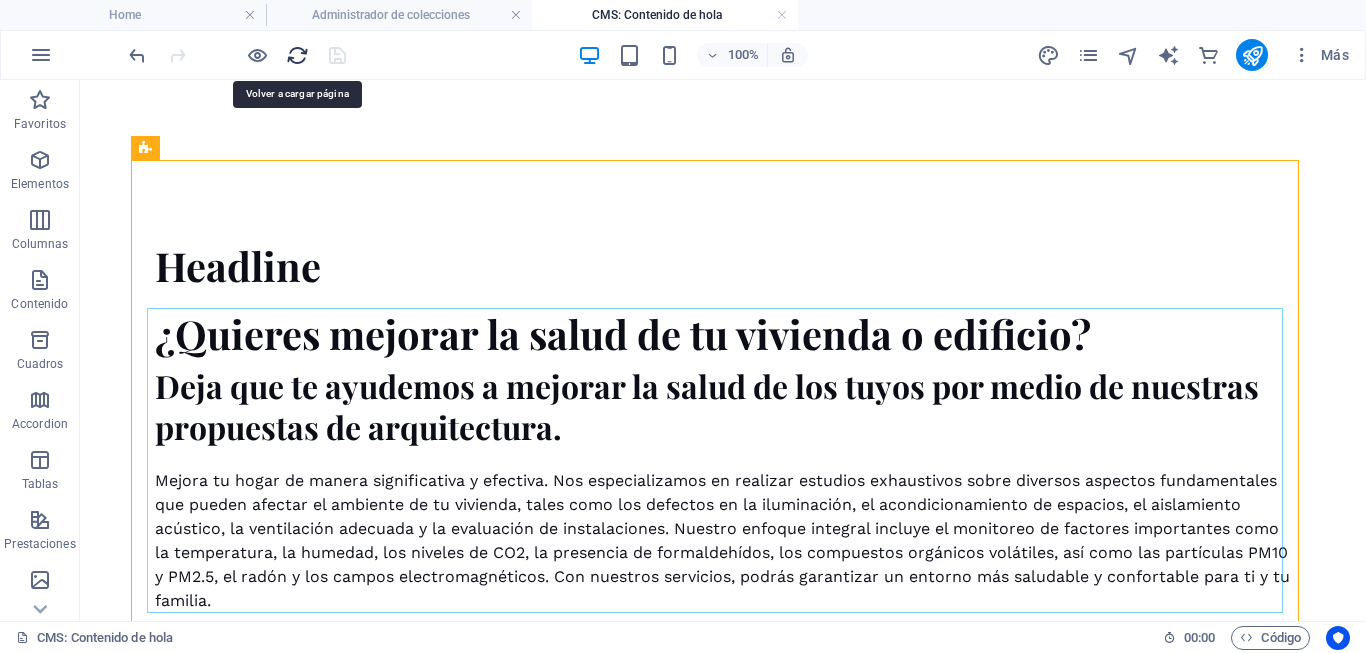 click at bounding box center (297, 55) 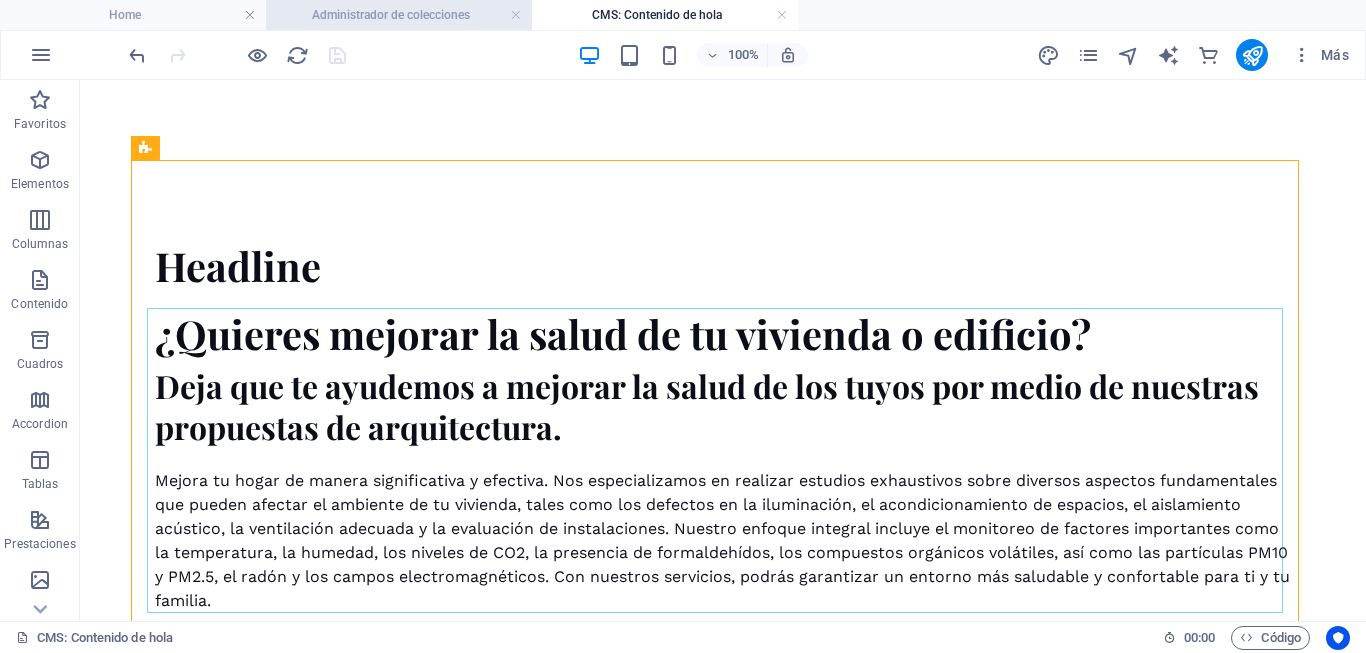 click on "Administrador de colecciones" at bounding box center [399, 15] 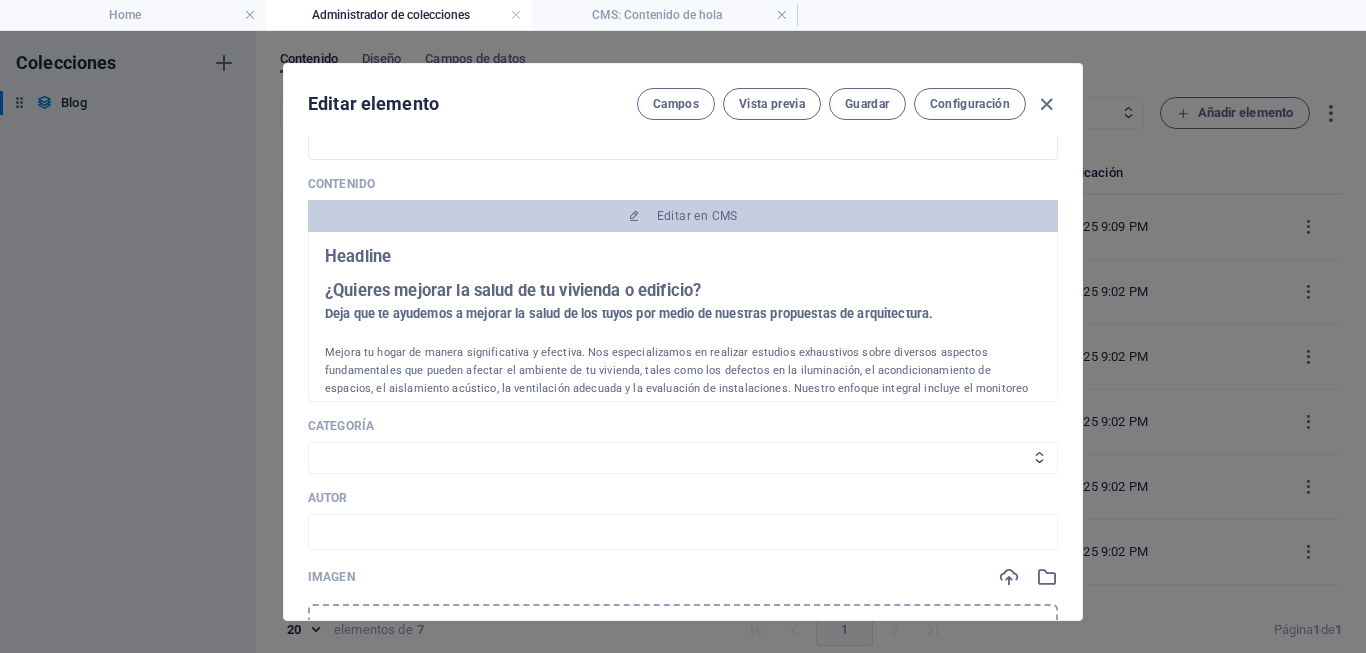 scroll, scrollTop: 270, scrollLeft: 0, axis: vertical 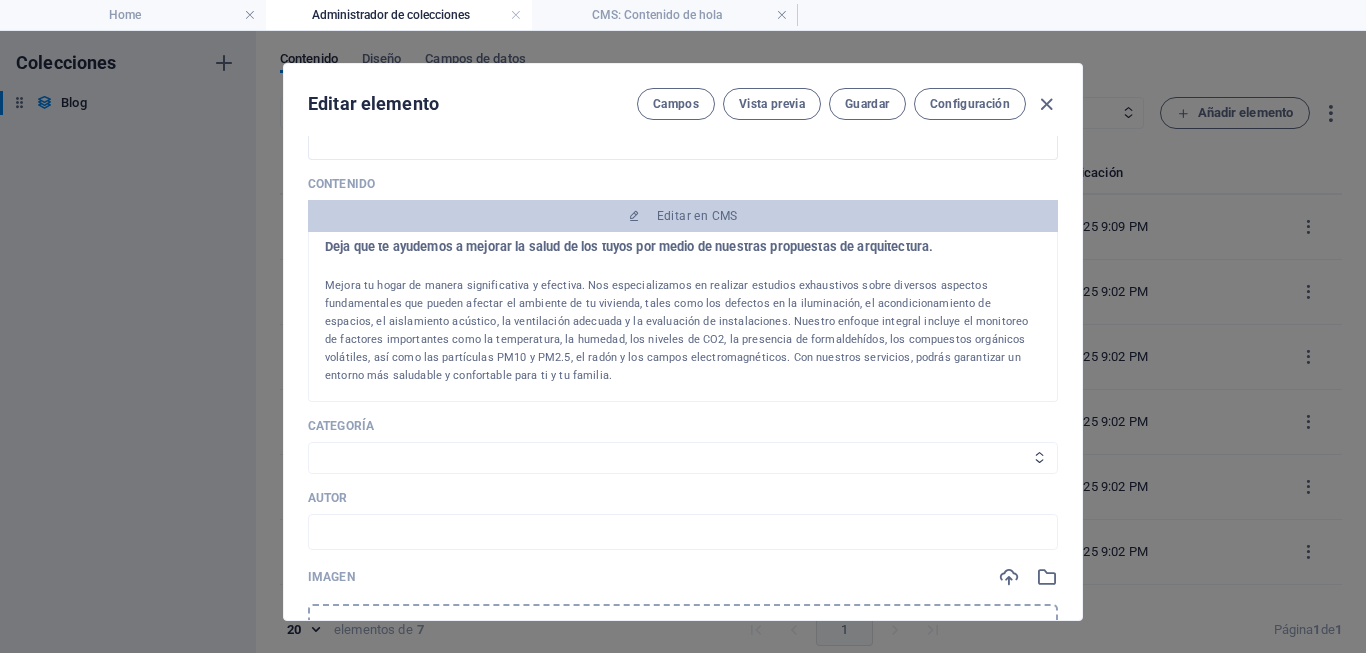 click on "Category 1 Category 2" at bounding box center (683, 458) 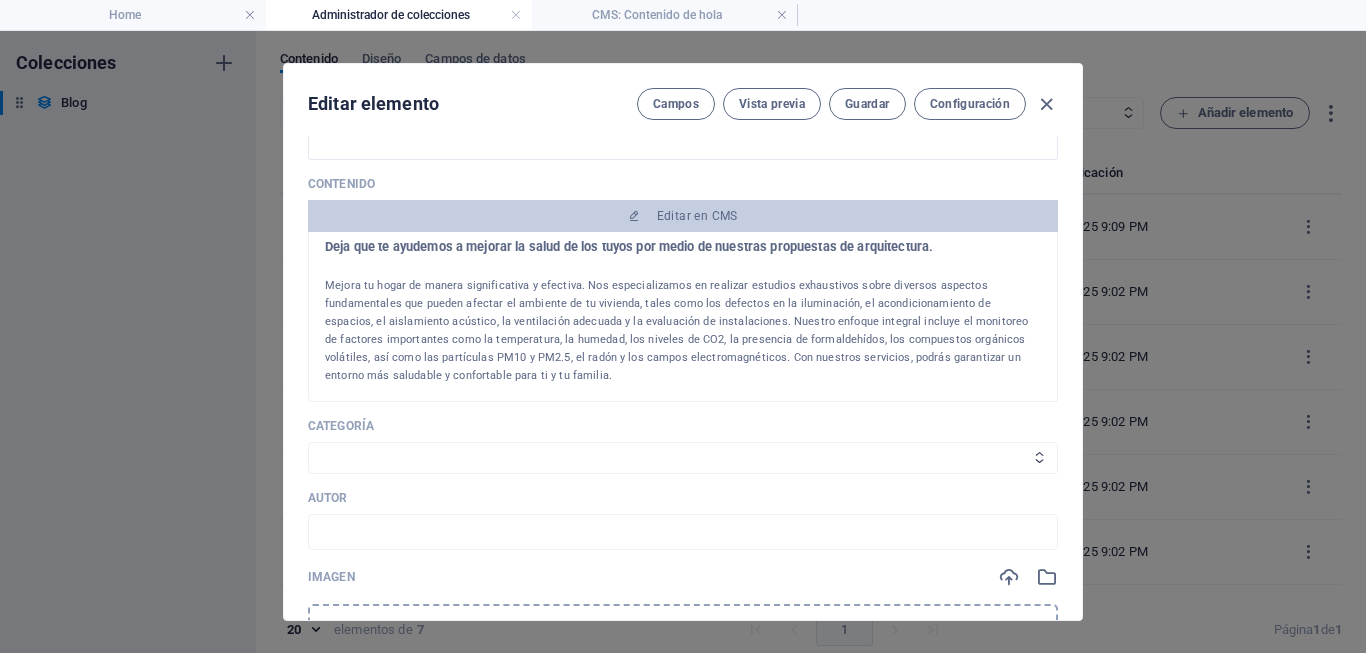 select on "Category 1" 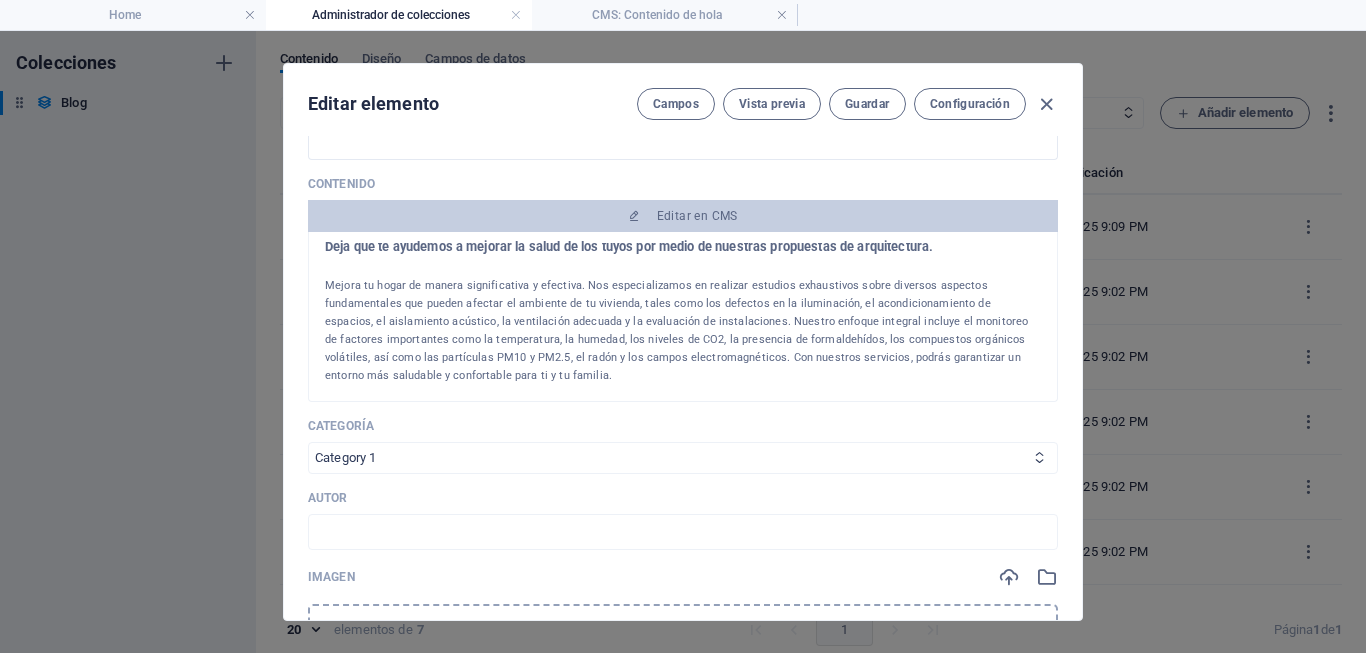 click on "Category 1" at bounding box center (0, 0) 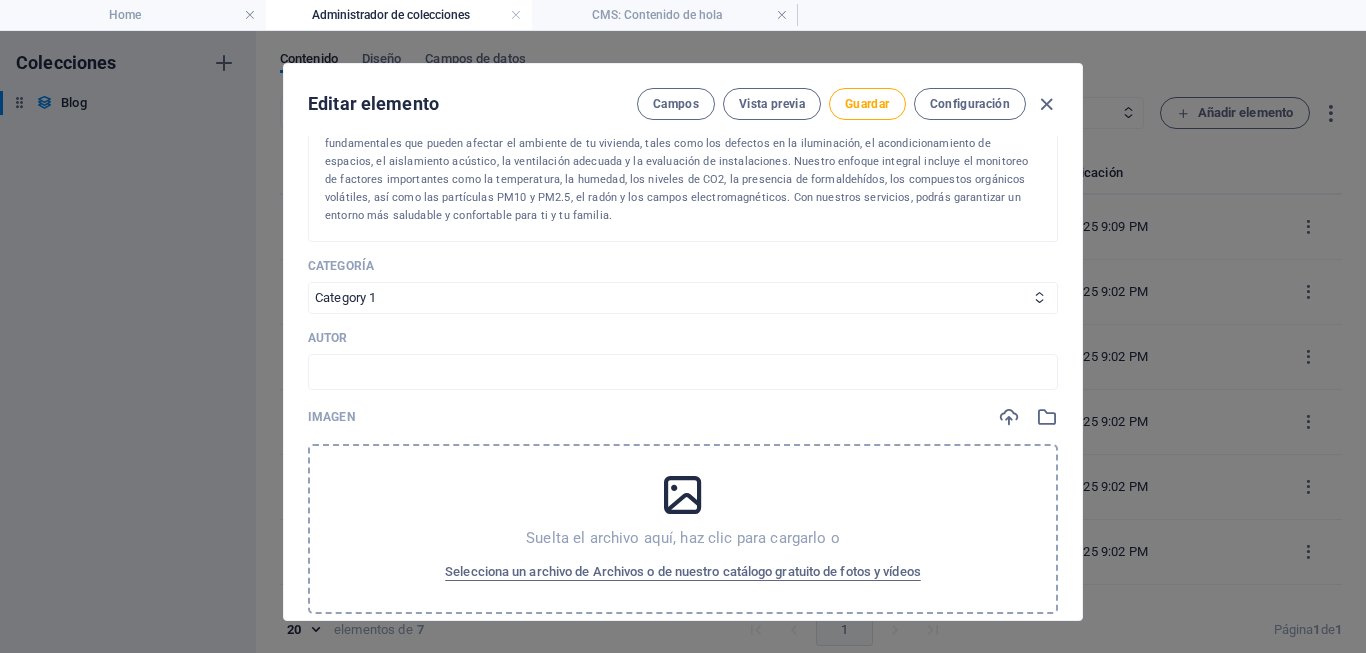 scroll, scrollTop: 450, scrollLeft: 0, axis: vertical 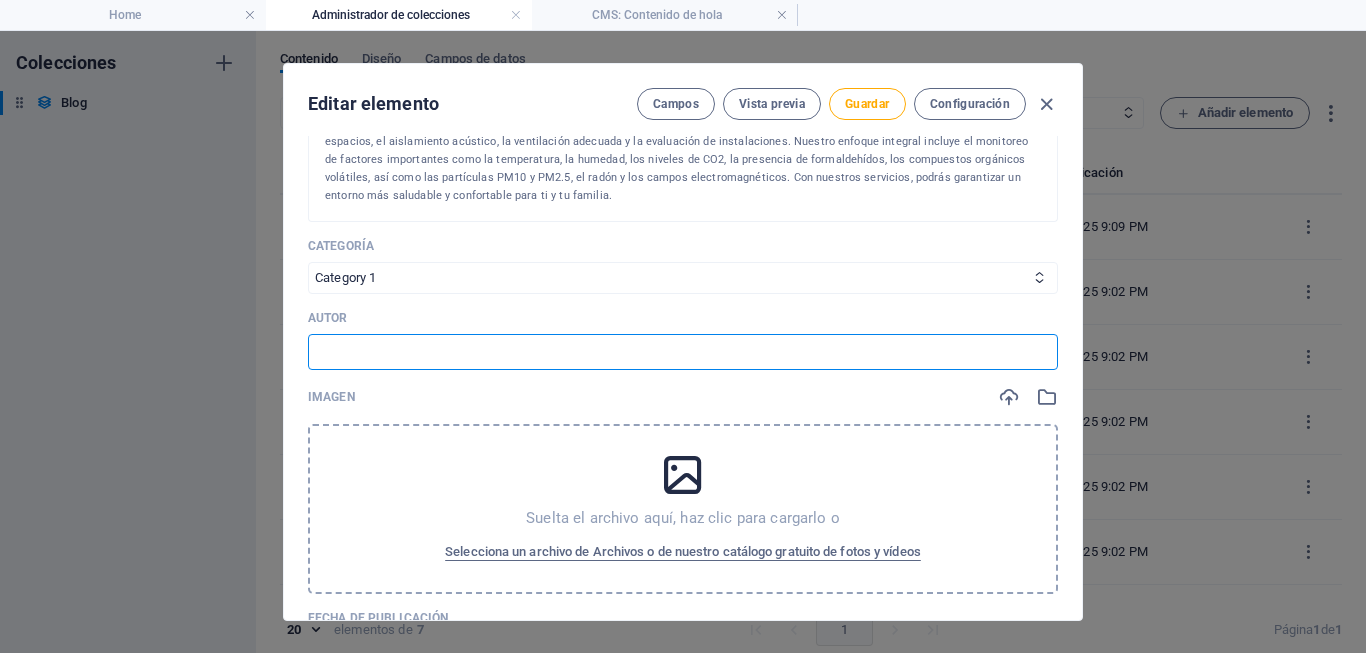 click at bounding box center (683, 352) 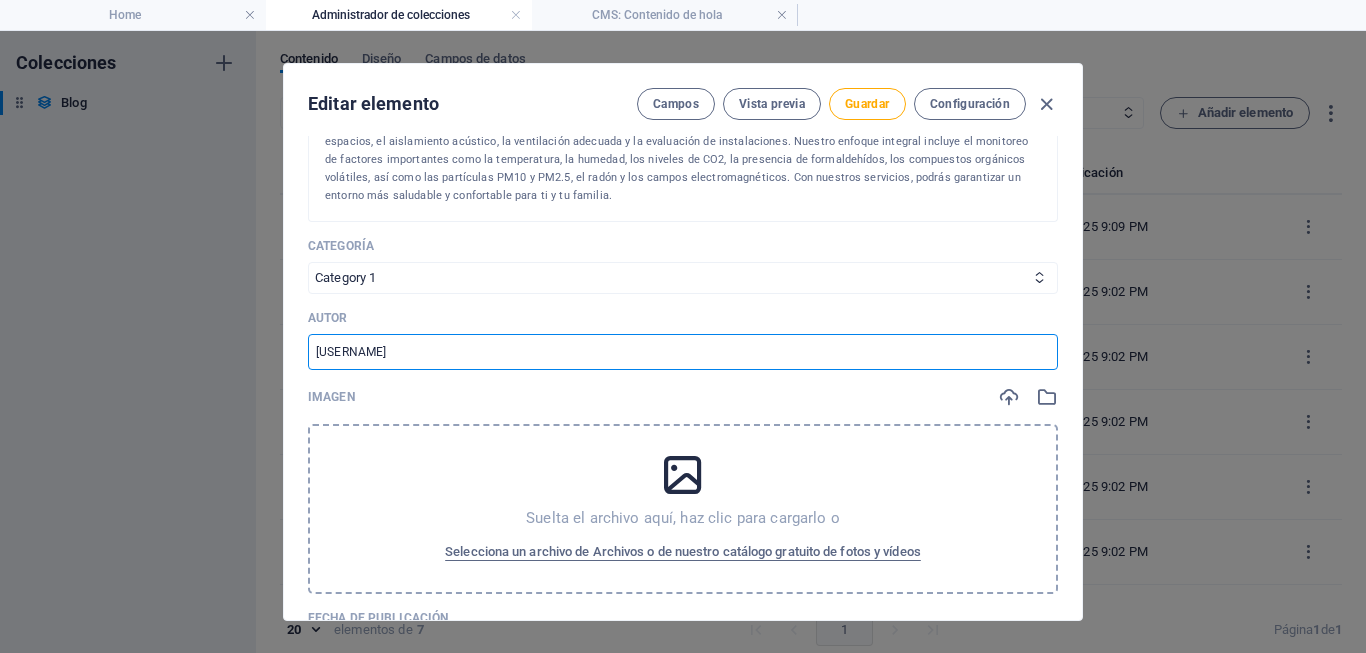 type on "[USERNAME]" 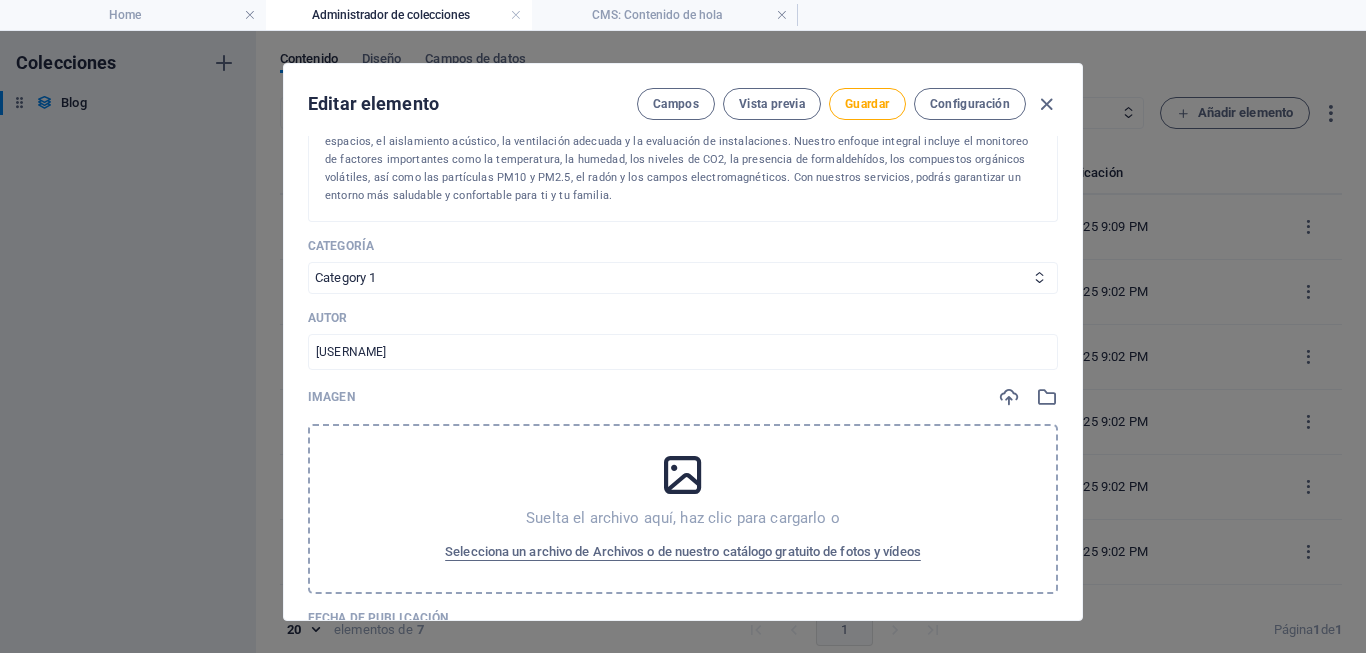 scroll, scrollTop: 720, scrollLeft: 0, axis: vertical 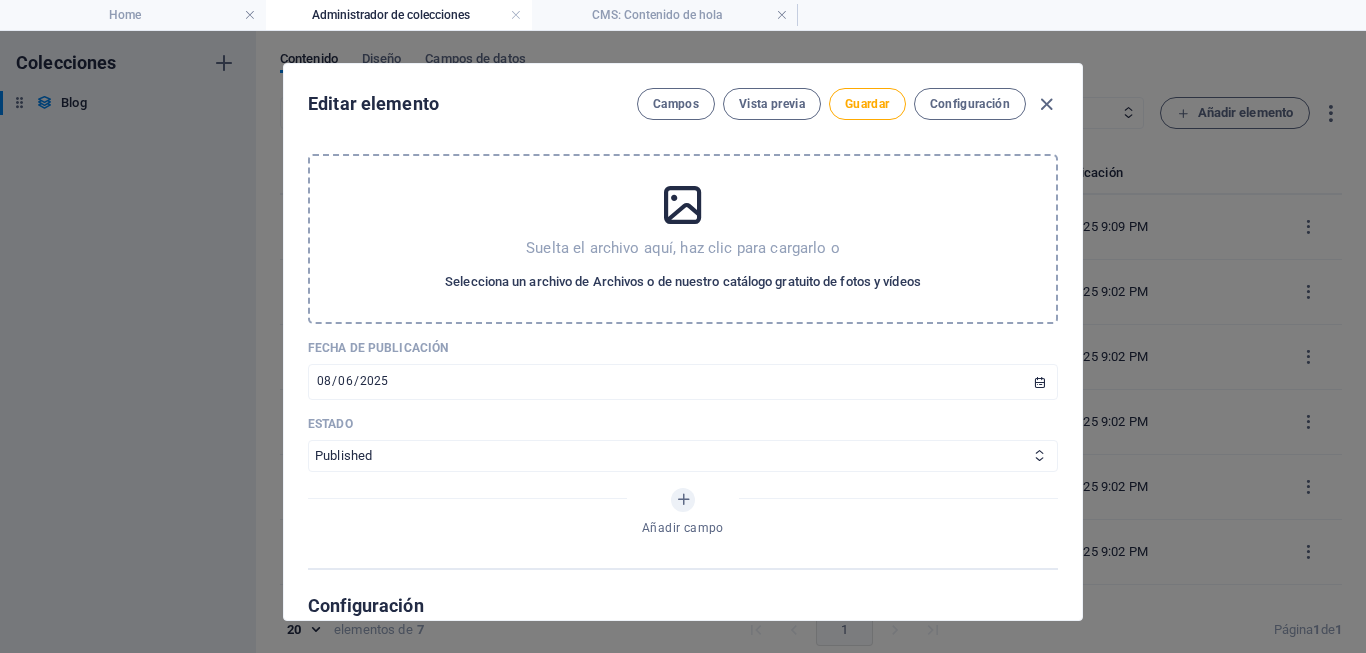click on "Selecciona un archivo de Archivos o de nuestro catálogo gratuito de fotos y vídeos" at bounding box center (683, 282) 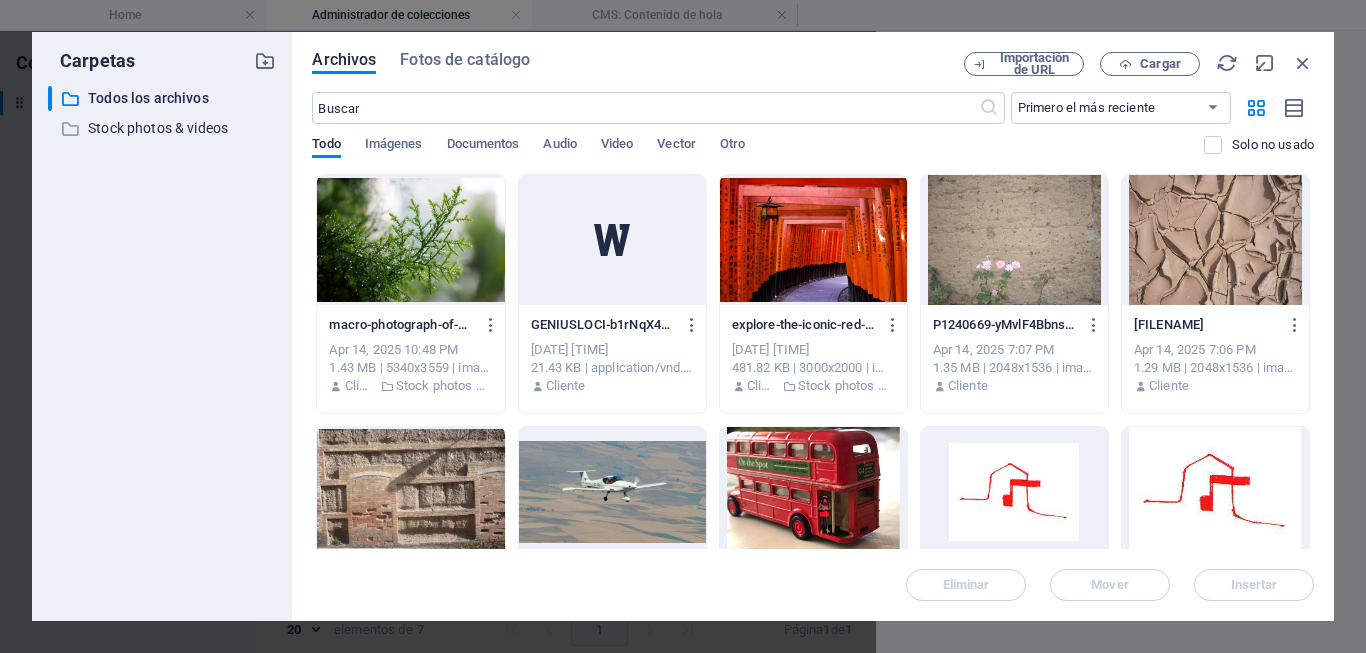 click at bounding box center (813, 240) 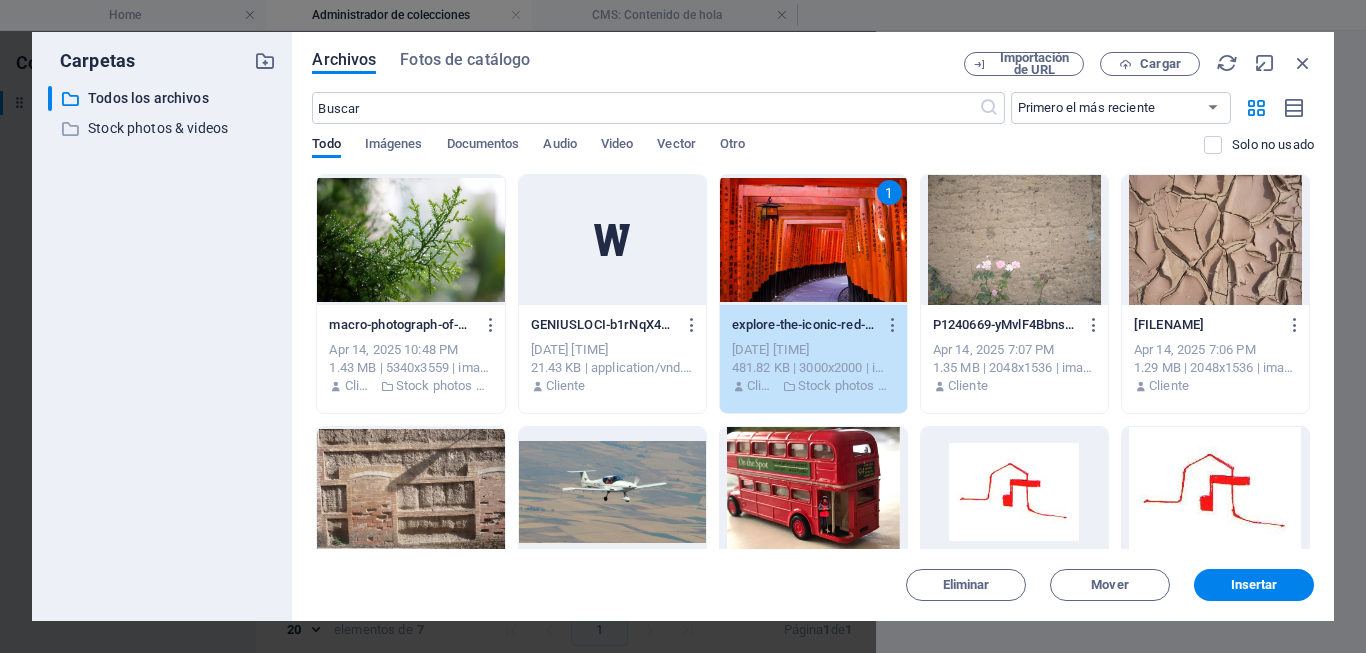 click at bounding box center [410, 492] 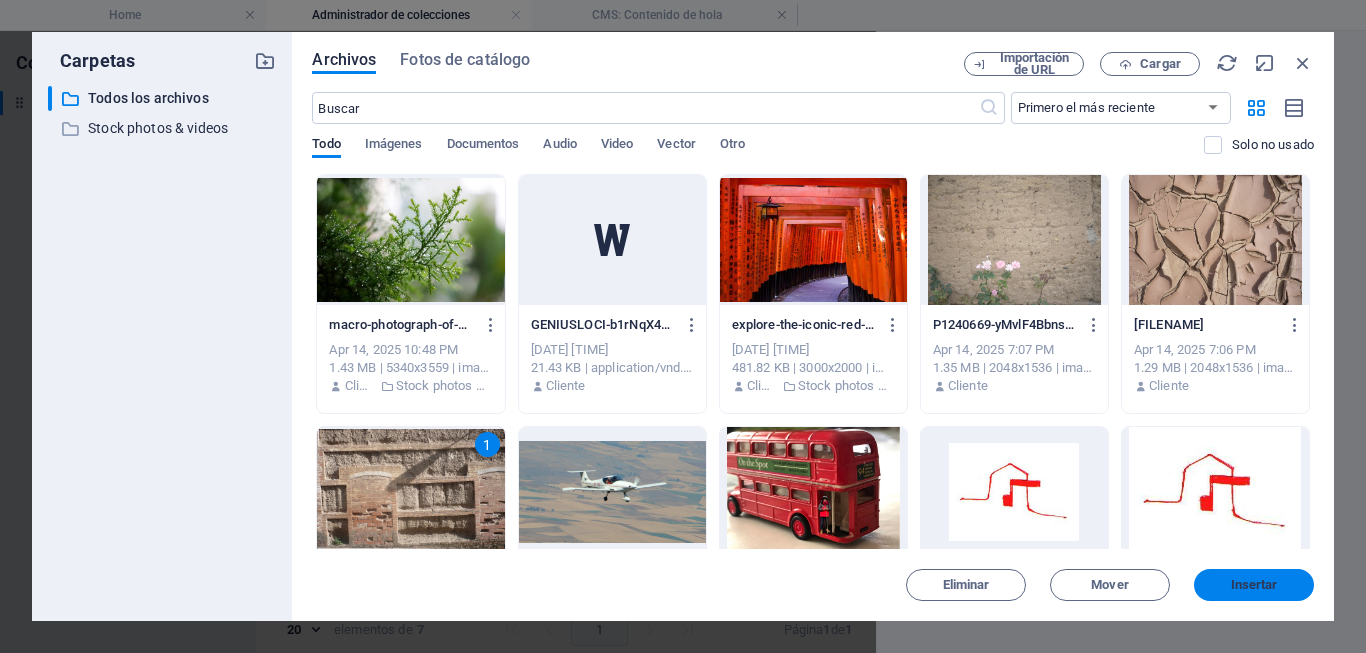 click on "Insertar" at bounding box center (1254, 585) 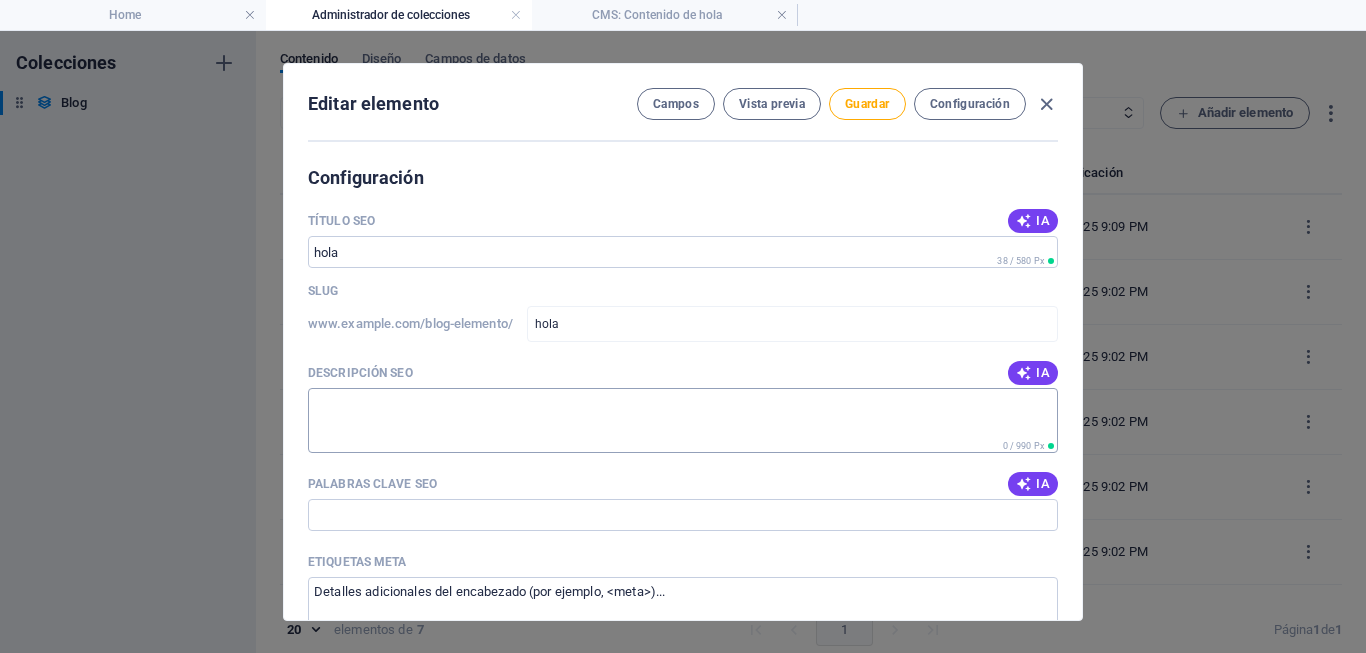 scroll, scrollTop: 1260, scrollLeft: 0, axis: vertical 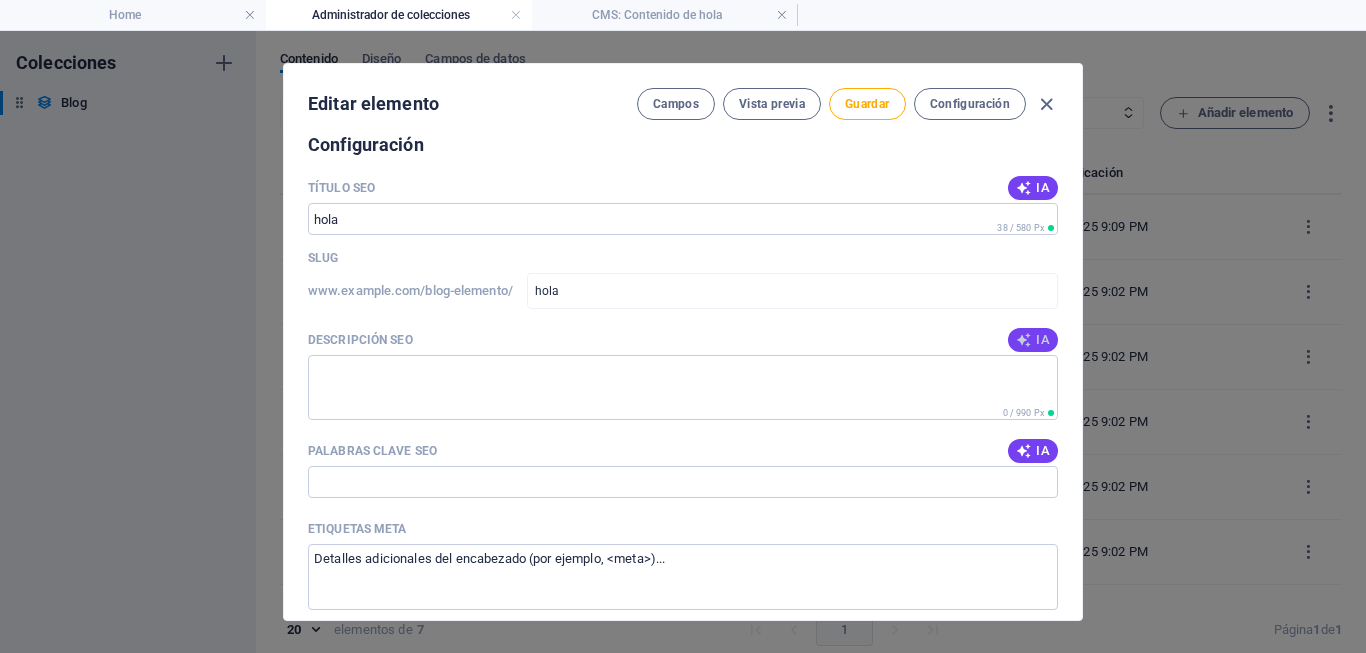 click at bounding box center (1024, 340) 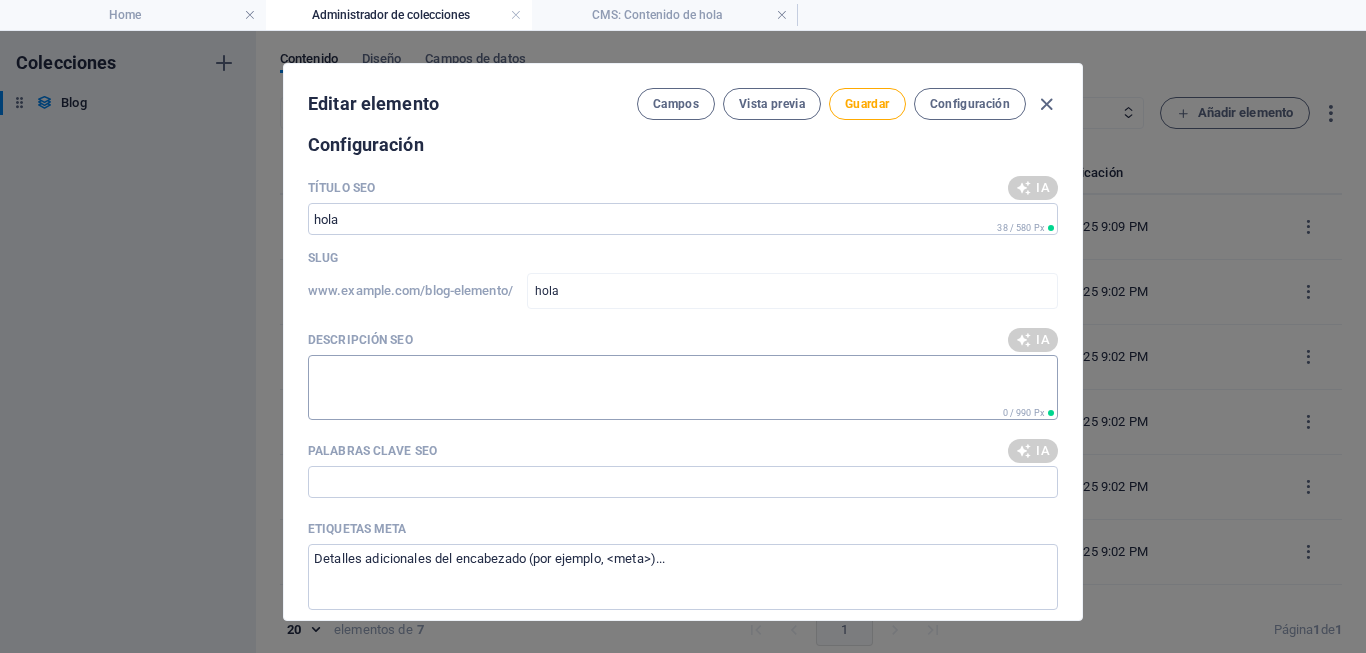 type on "Mejora la salud de tu hogar con nuestros estudios de arquitectura. Garantiza un ambiente confortable y saludable para tu familia." 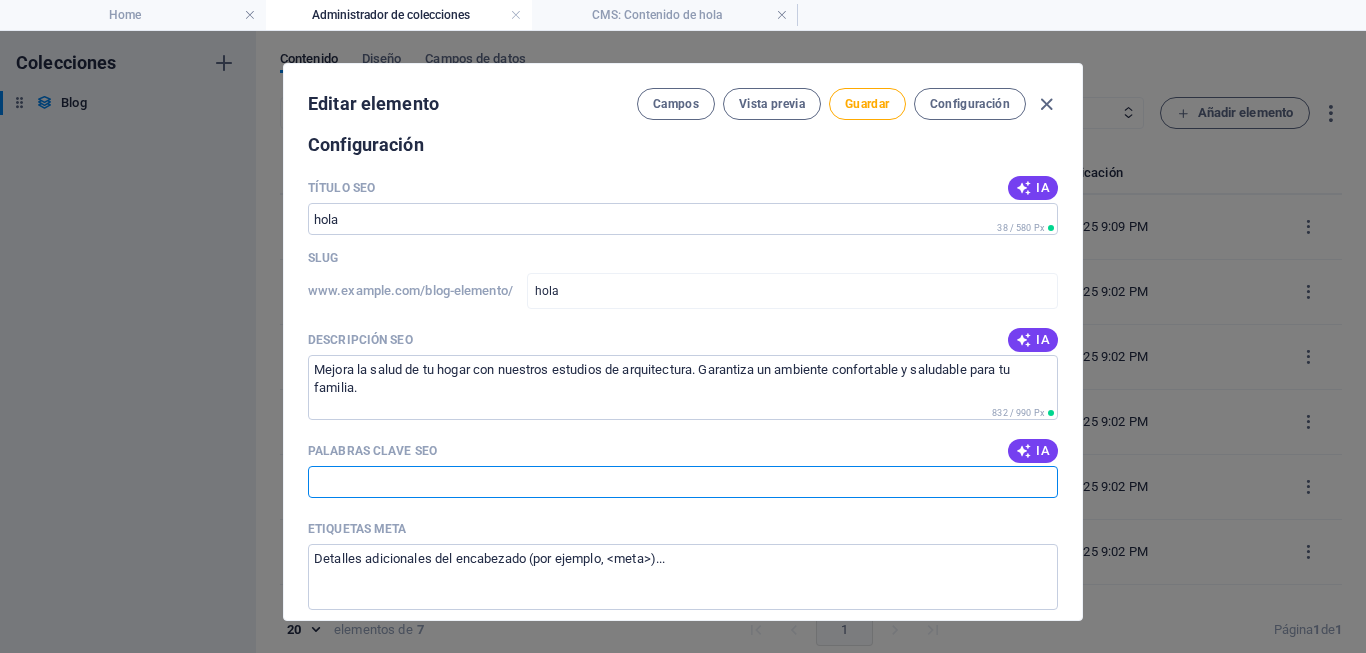 click on "Palabras clave SEO" at bounding box center (683, 482) 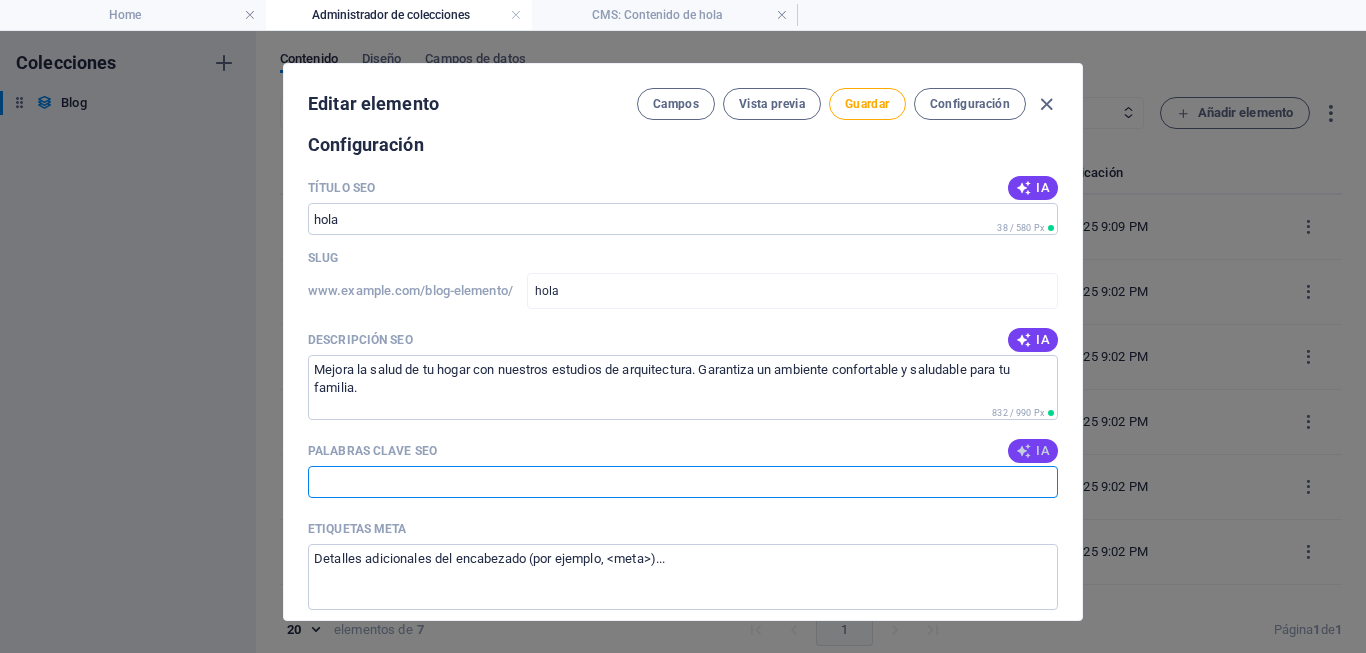click at bounding box center (1024, 451) 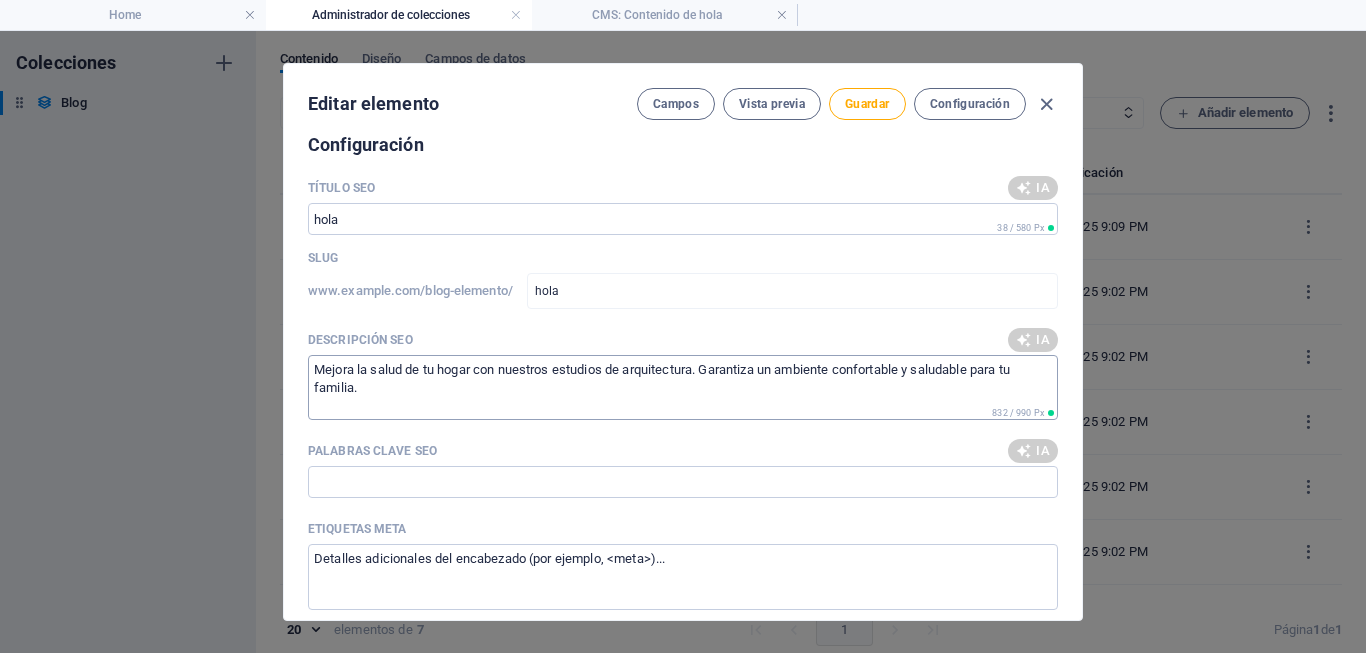 type on "salud vivienda, arquitectura saludable, evaluación ambiental, aislamiento acústico, ventilación adecuada, monitoreo de calidad del aire" 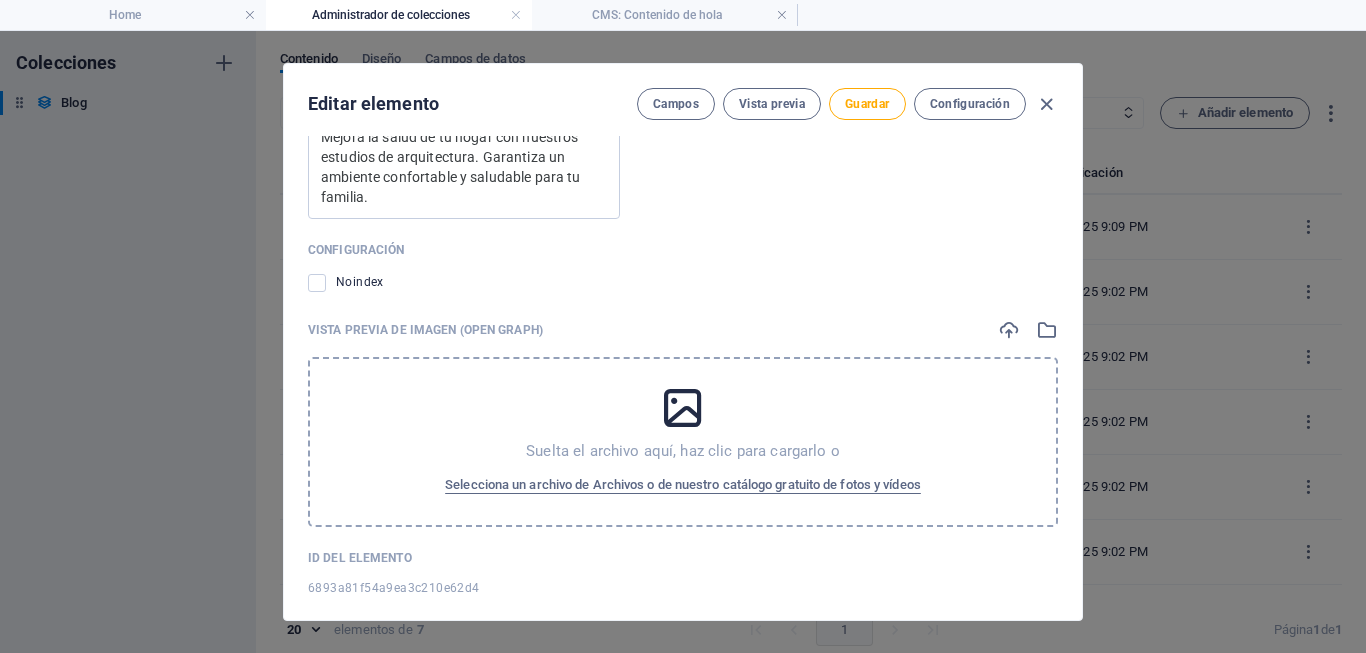 scroll, scrollTop: 2018, scrollLeft: 0, axis: vertical 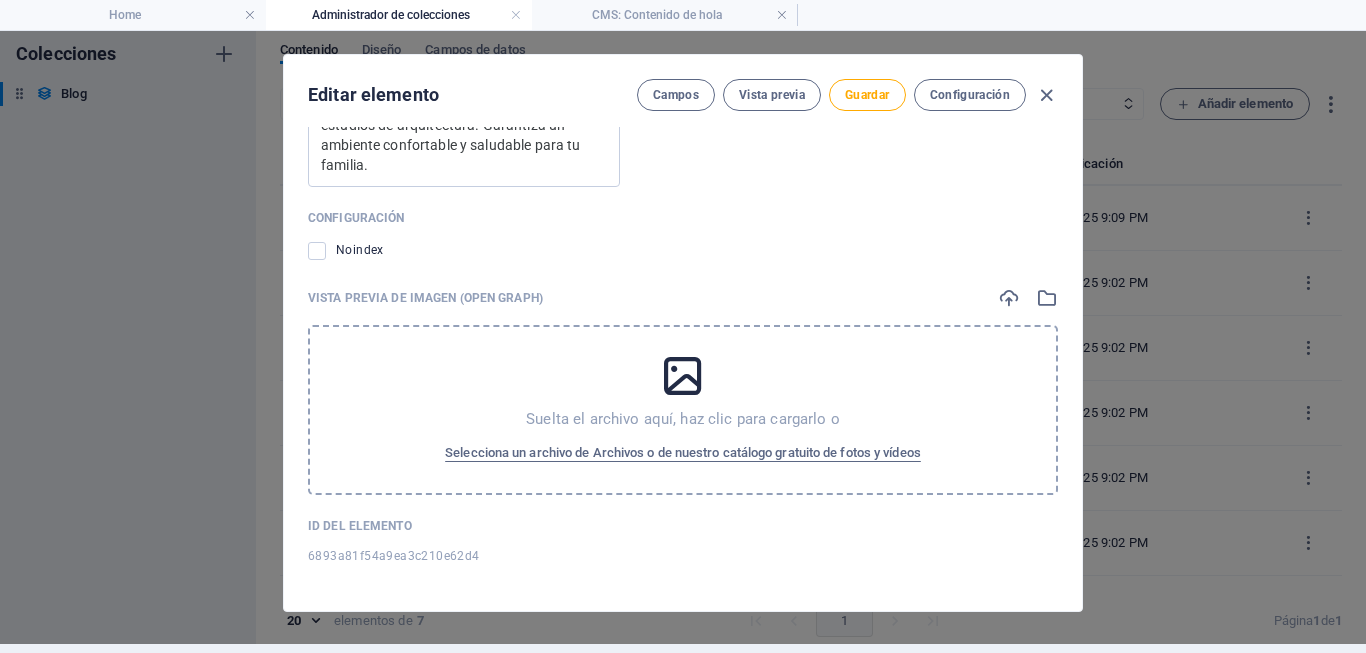 click at bounding box center [683, 376] 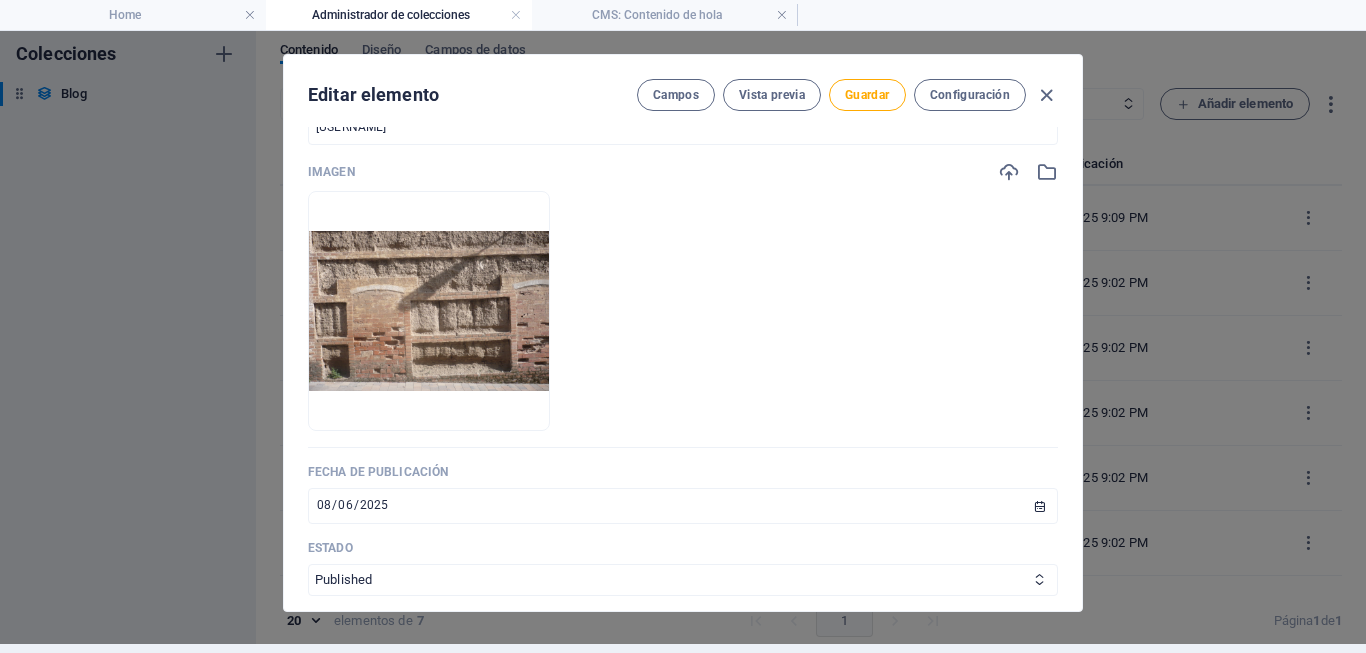scroll, scrollTop: 657, scrollLeft: 0, axis: vertical 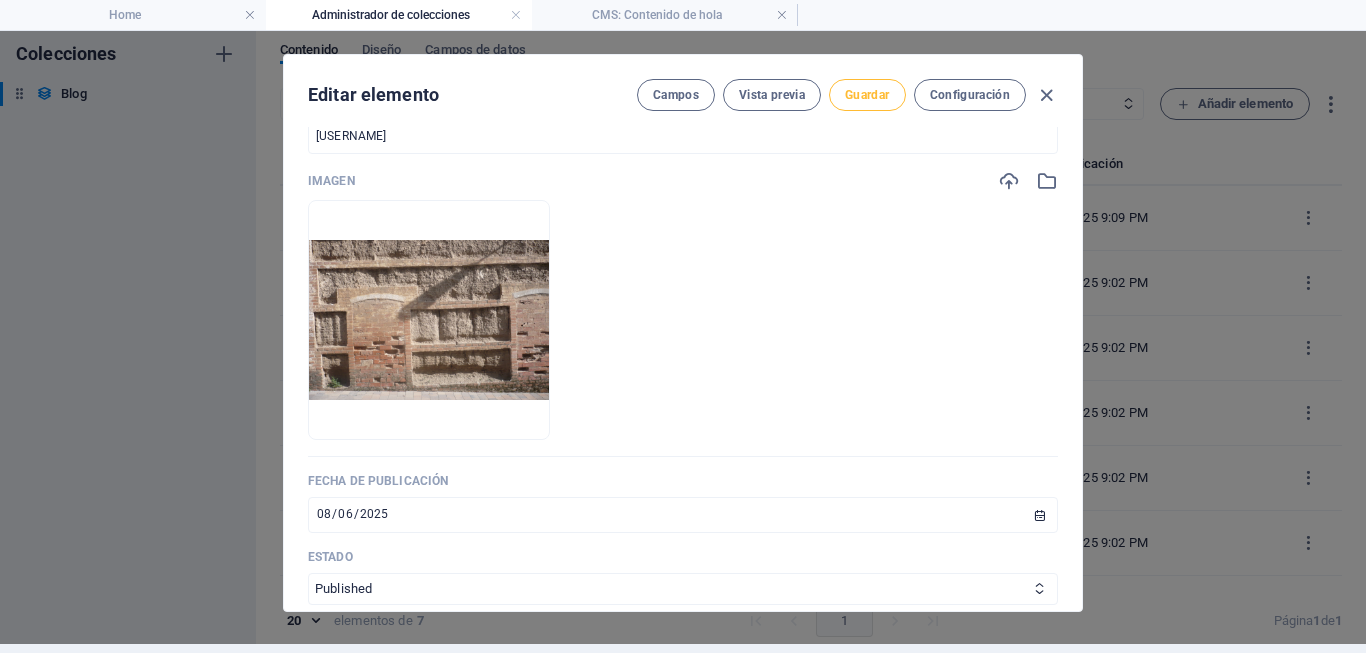 click on "Guardar" at bounding box center [867, 95] 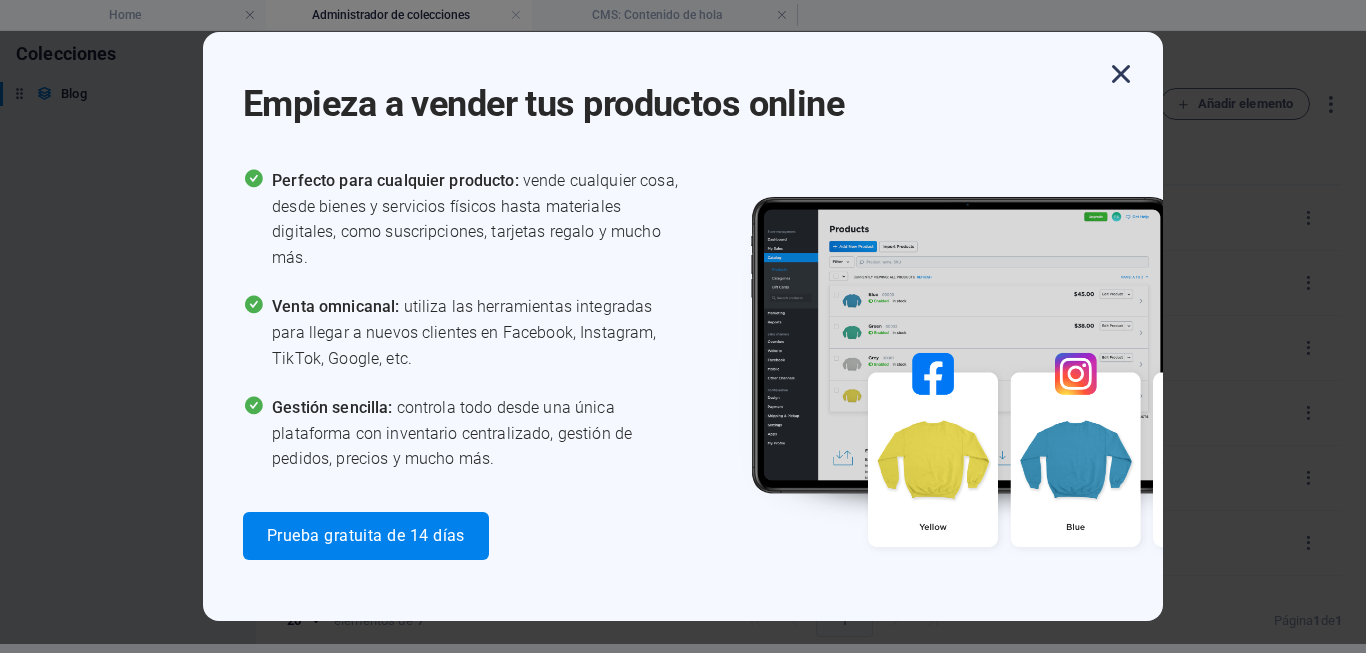 click at bounding box center (1121, 74) 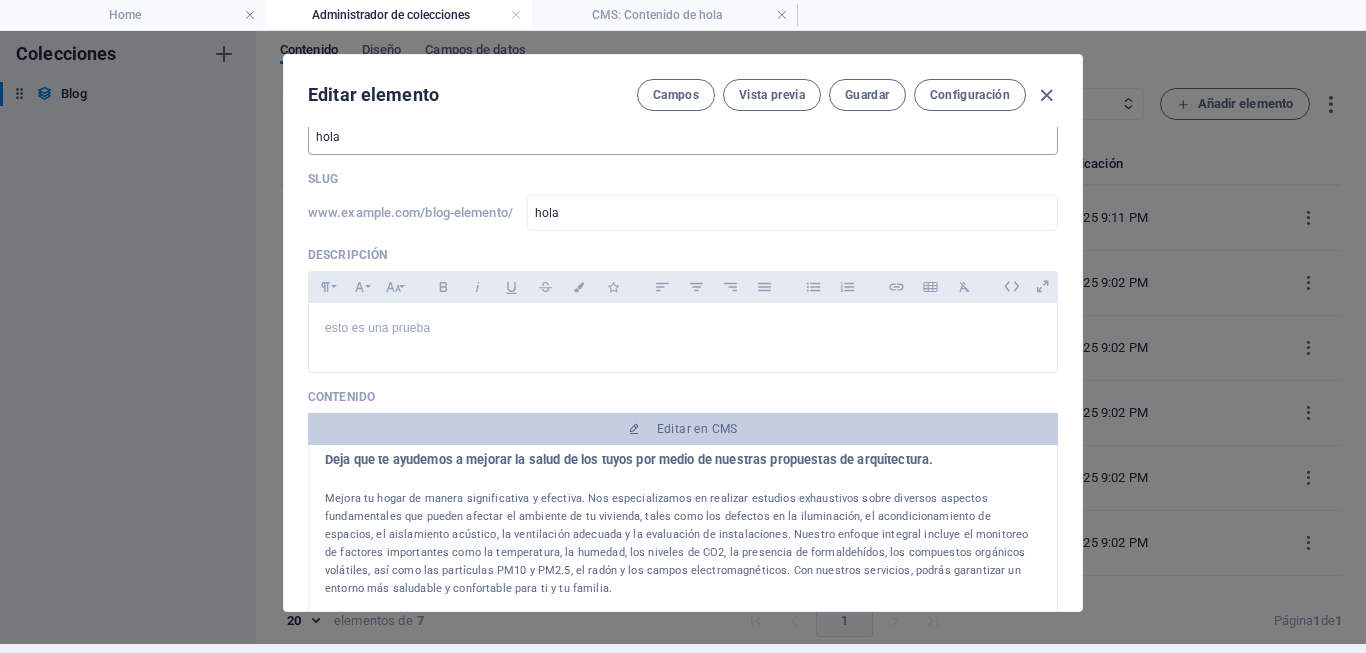 scroll, scrollTop: 0, scrollLeft: 0, axis: both 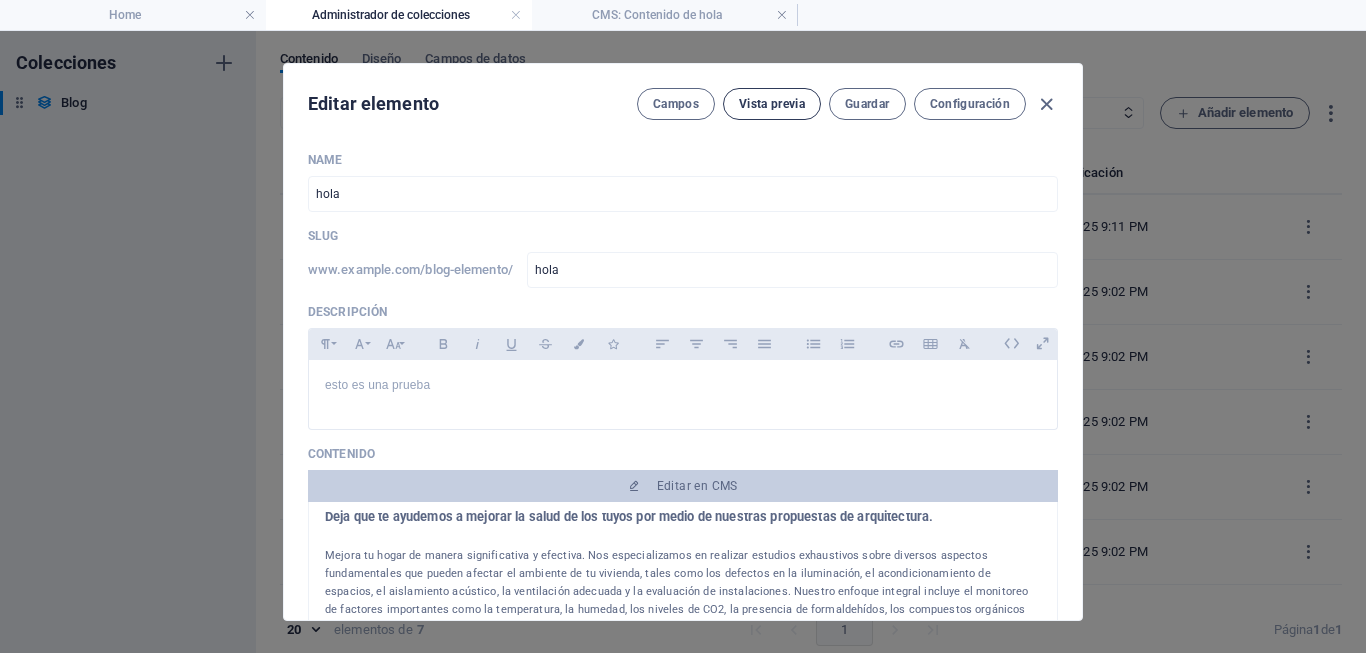 click on "Vista previa" at bounding box center [772, 104] 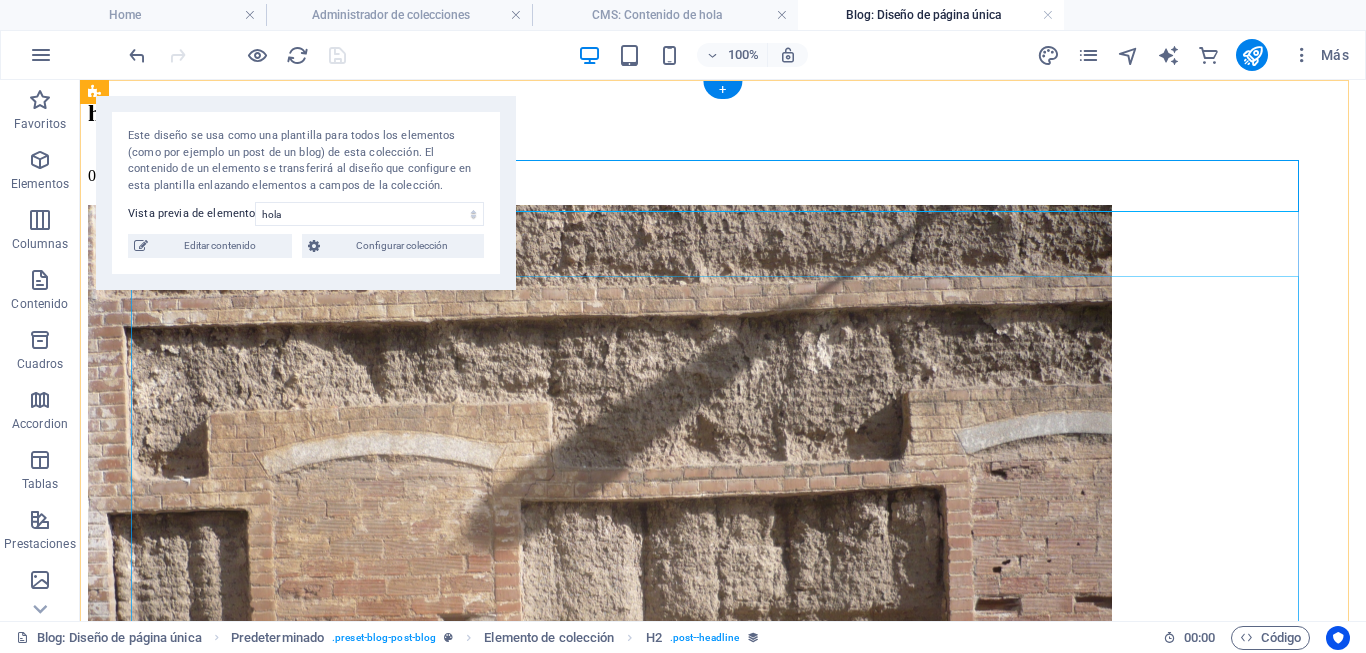 scroll, scrollTop: 0, scrollLeft: 0, axis: both 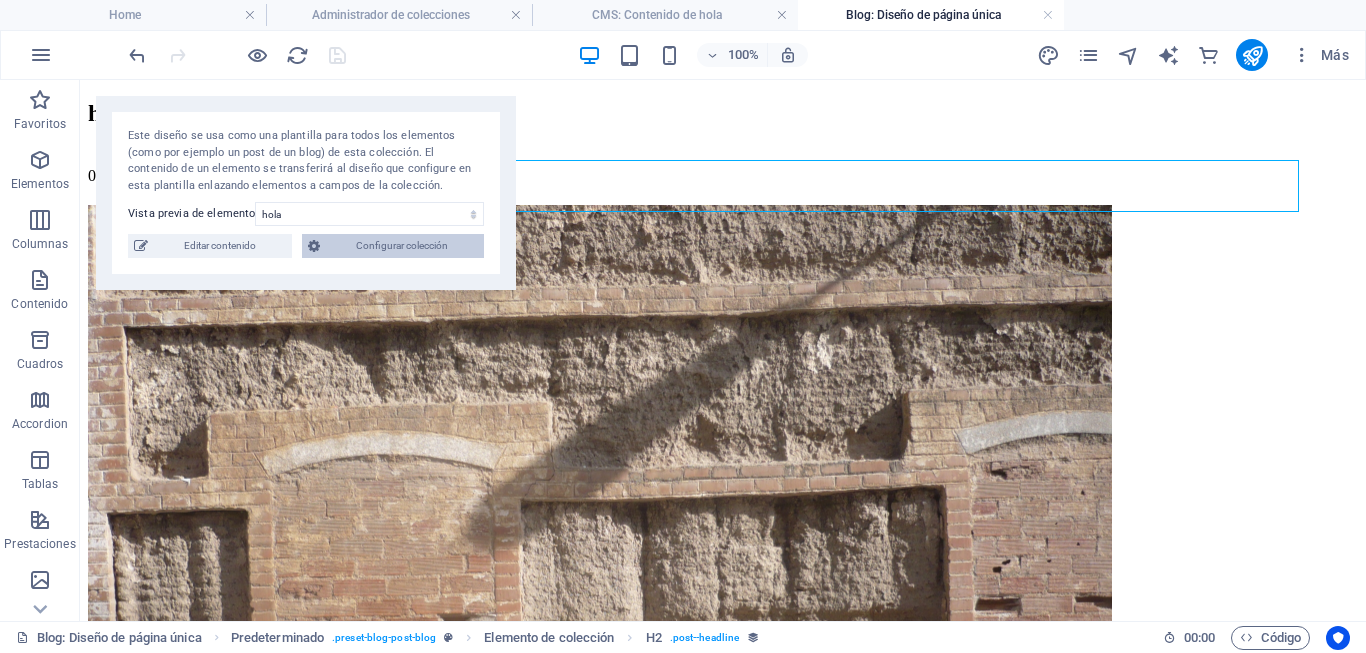 click on "Configurar colección" at bounding box center (402, 246) 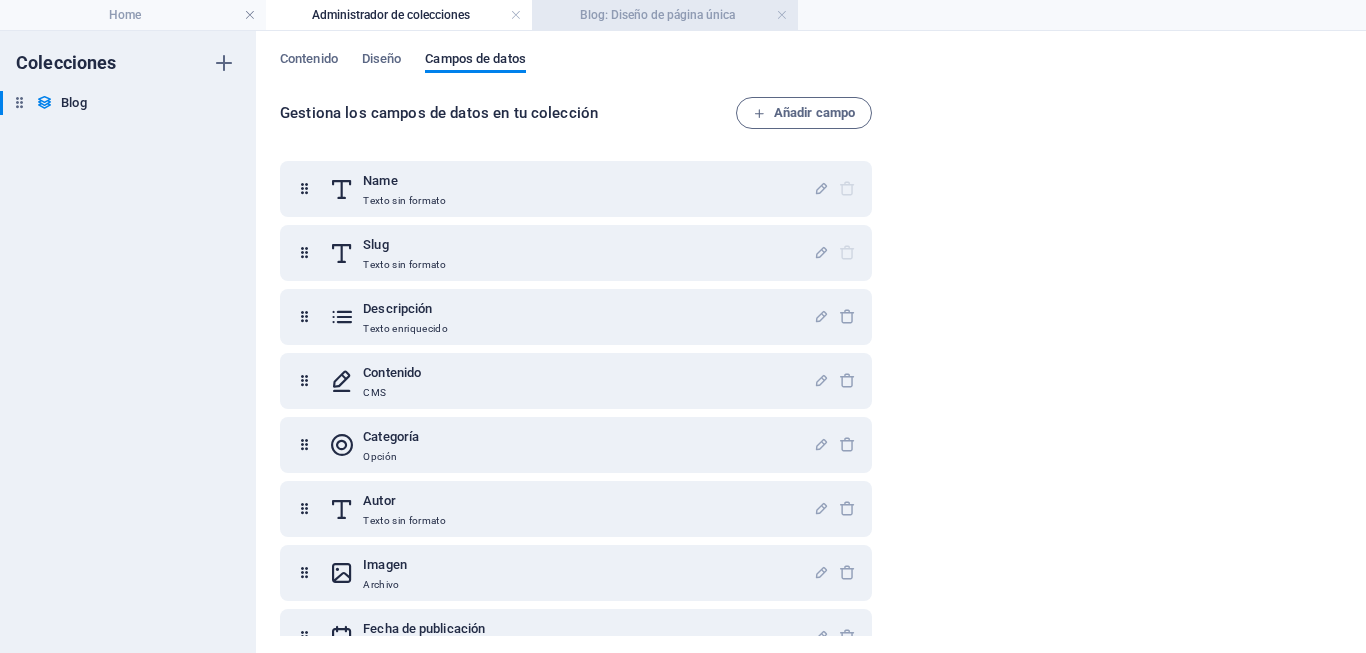 click on "Blog: Diseño de página única" at bounding box center [665, 15] 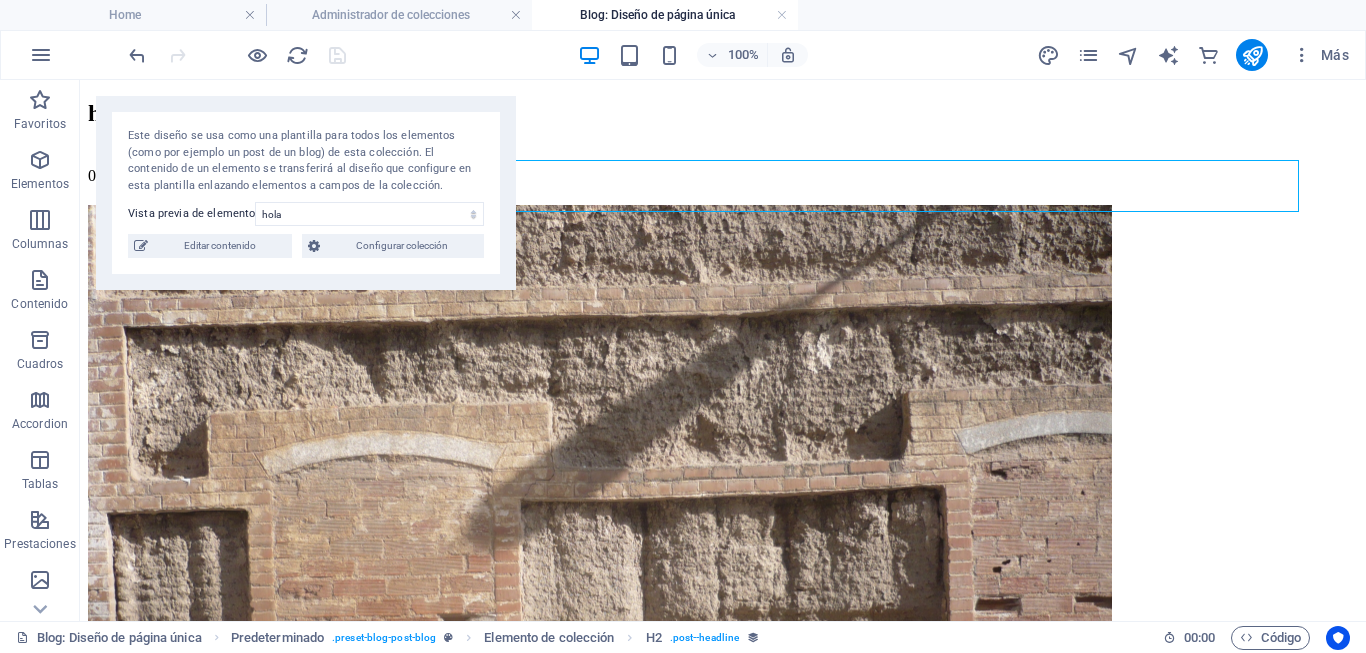 click on "Este diseño se usa como una plantilla para todos los elementos (como por ejemplo un post de un blog) de esta colección. El contenido de un elemento se transferirá al diseño que configure en esta plantilla enlazando elementos a campos de la colección." at bounding box center [306, 161] 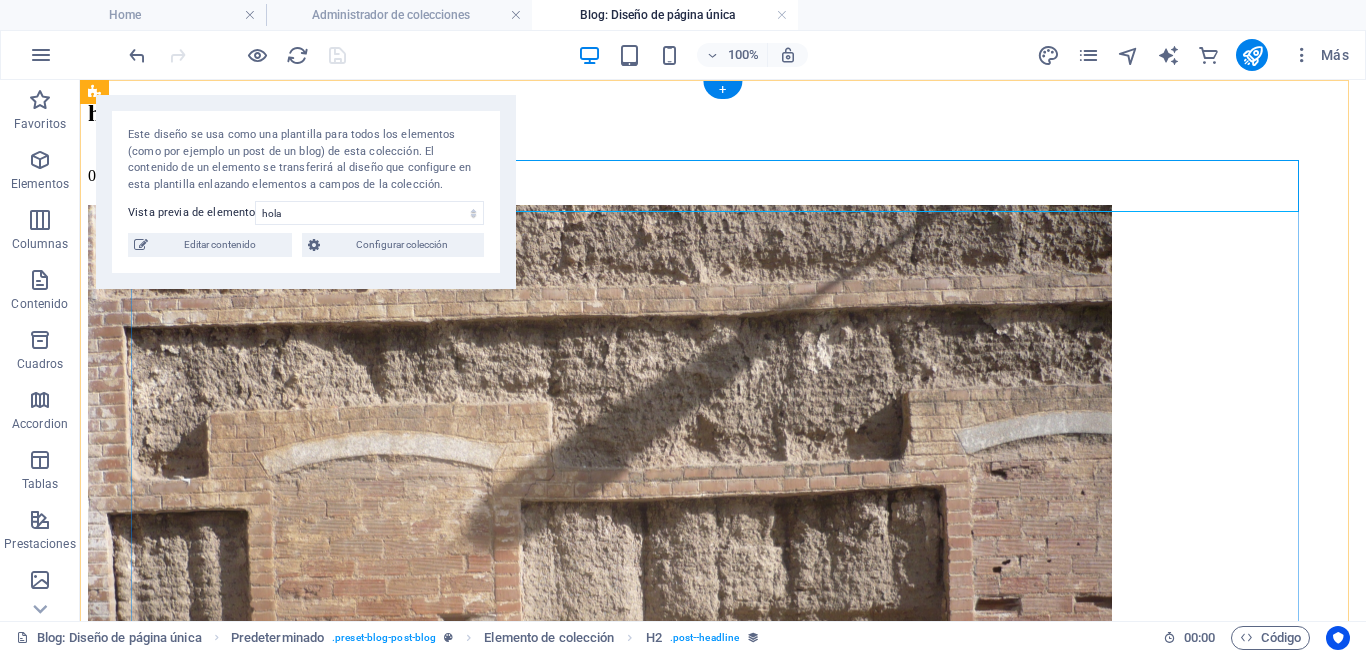 click on "hola" at bounding box center [723, 113] 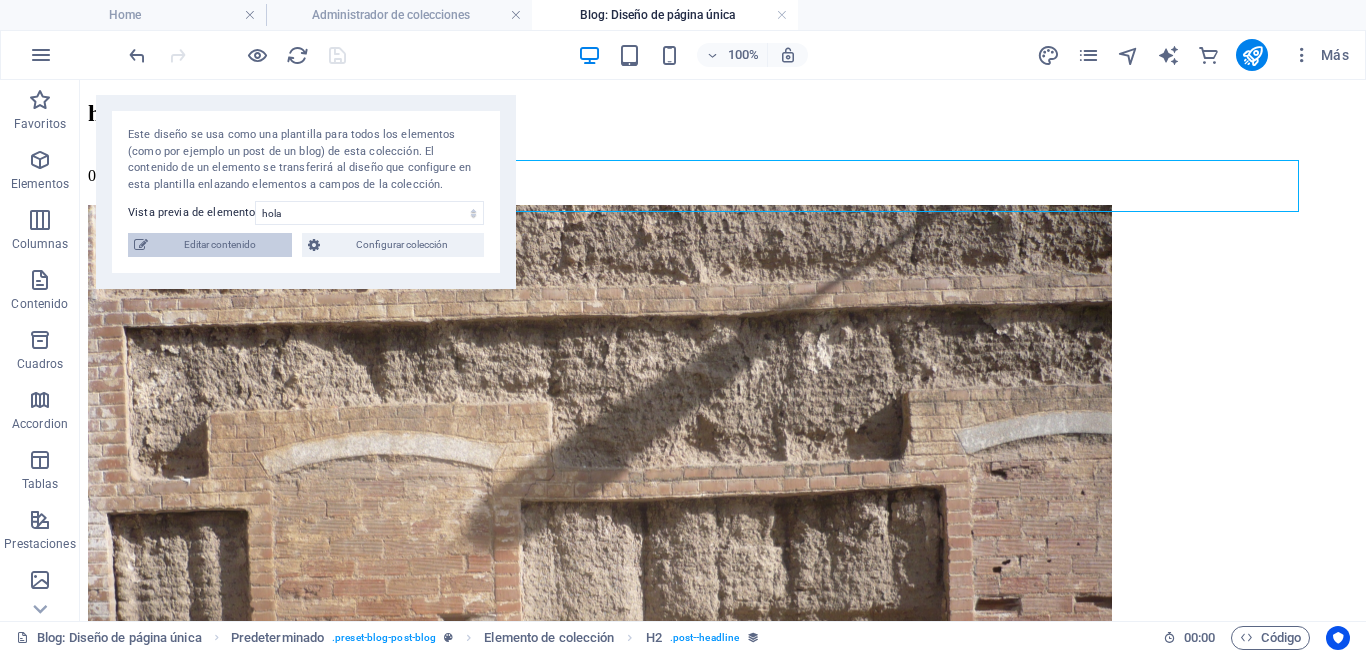 click on "Editar contenido" at bounding box center [220, 245] 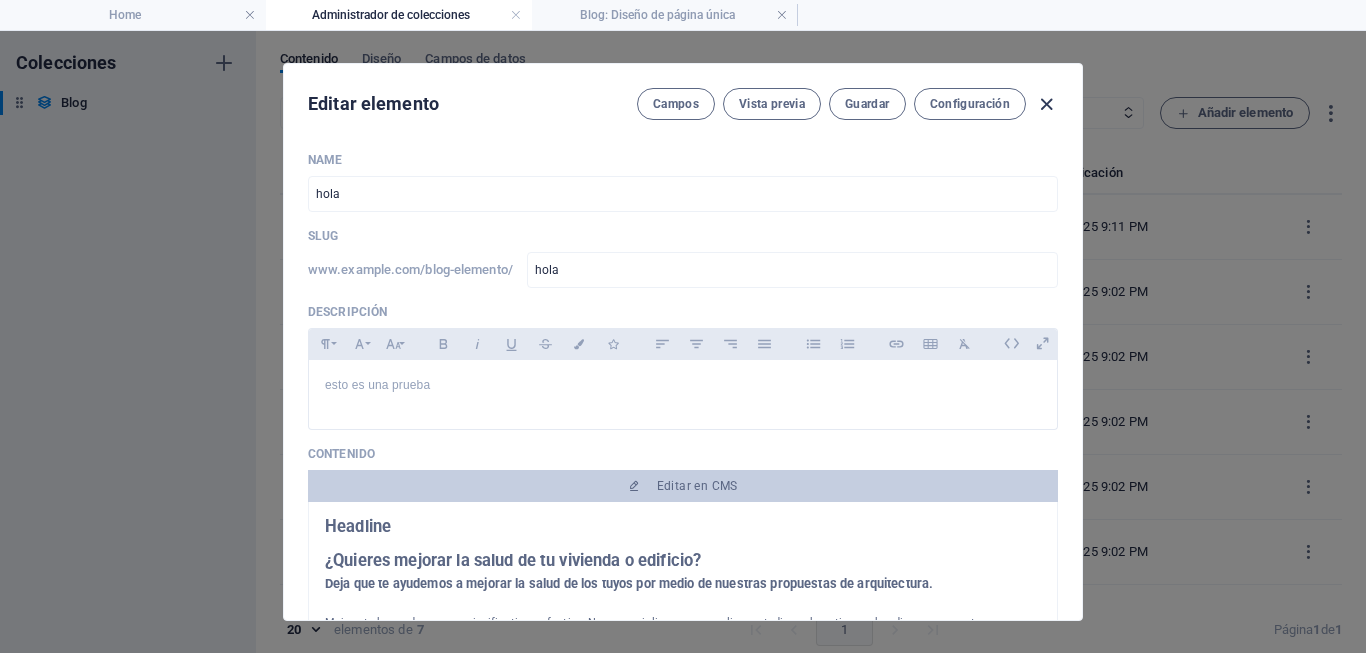click at bounding box center [1046, 104] 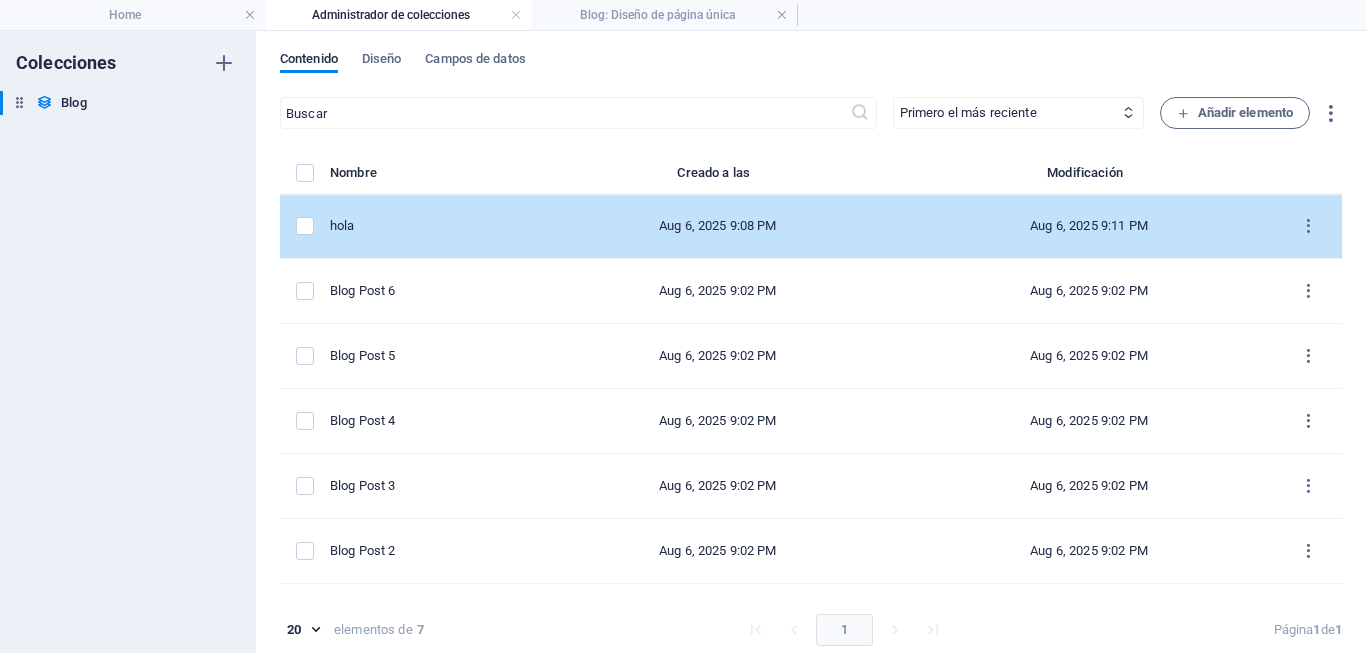 scroll, scrollTop: 0, scrollLeft: 0, axis: both 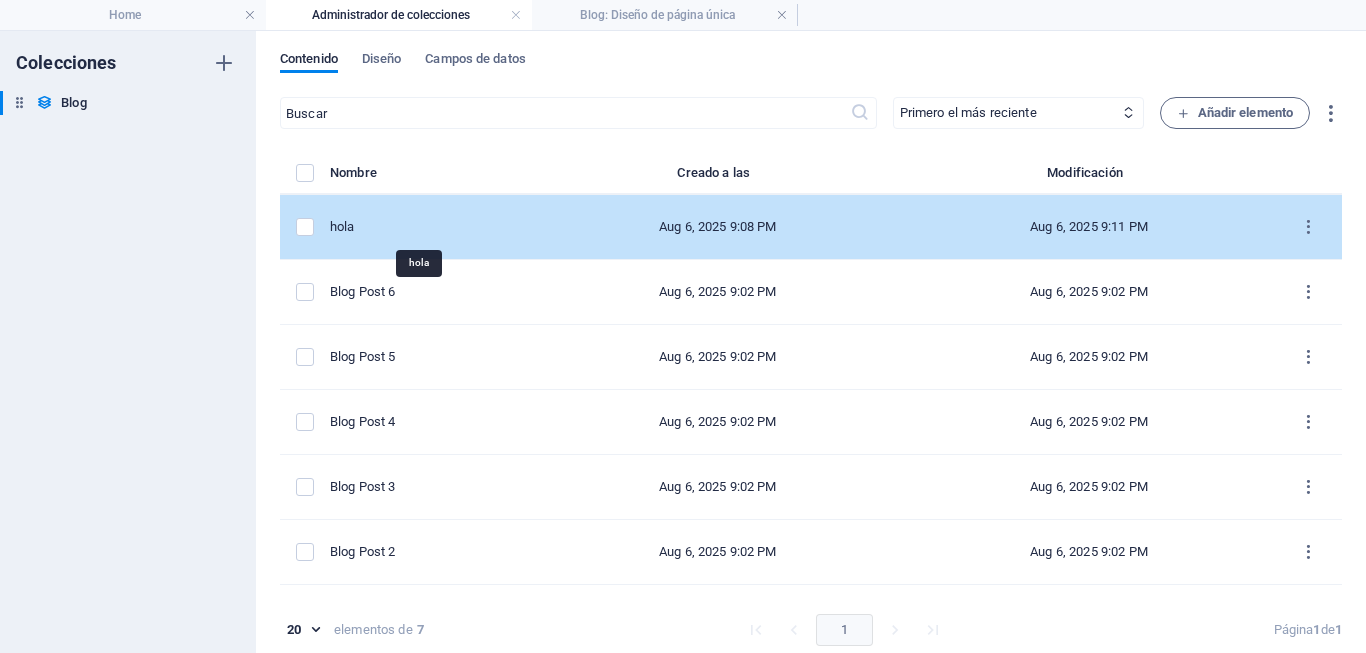 click on "hola" at bounding box center [423, 227] 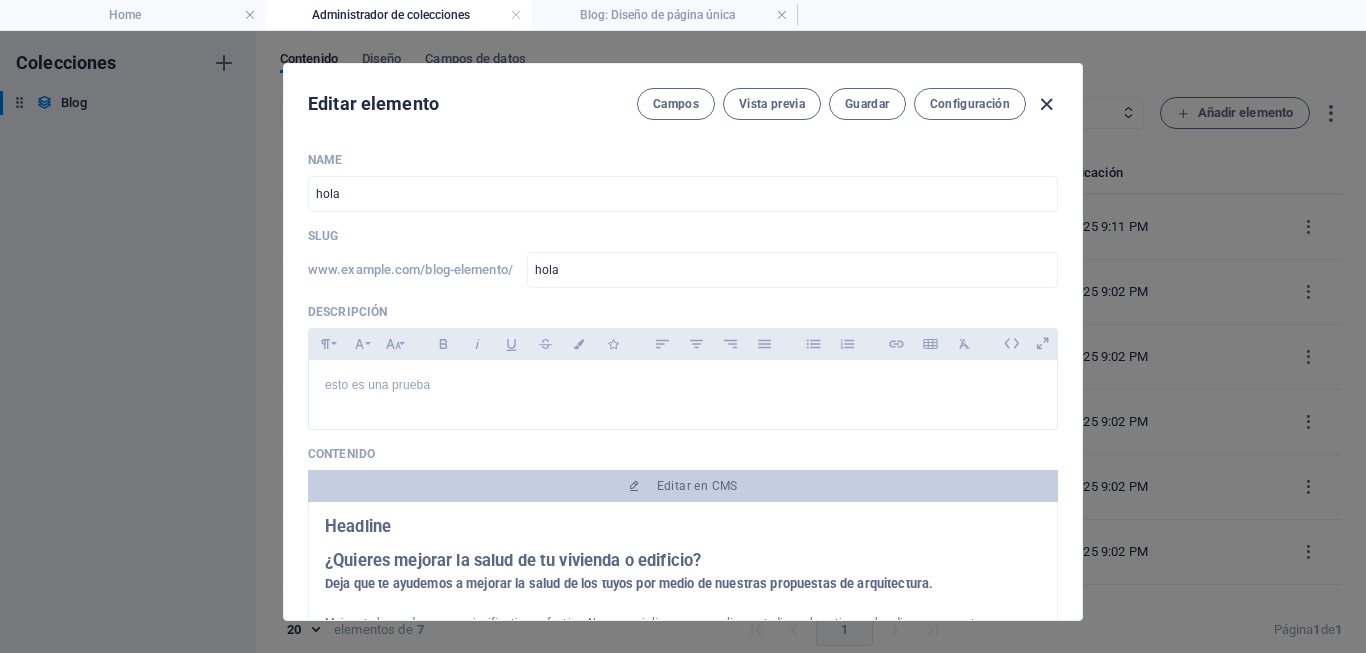 click at bounding box center (1046, 104) 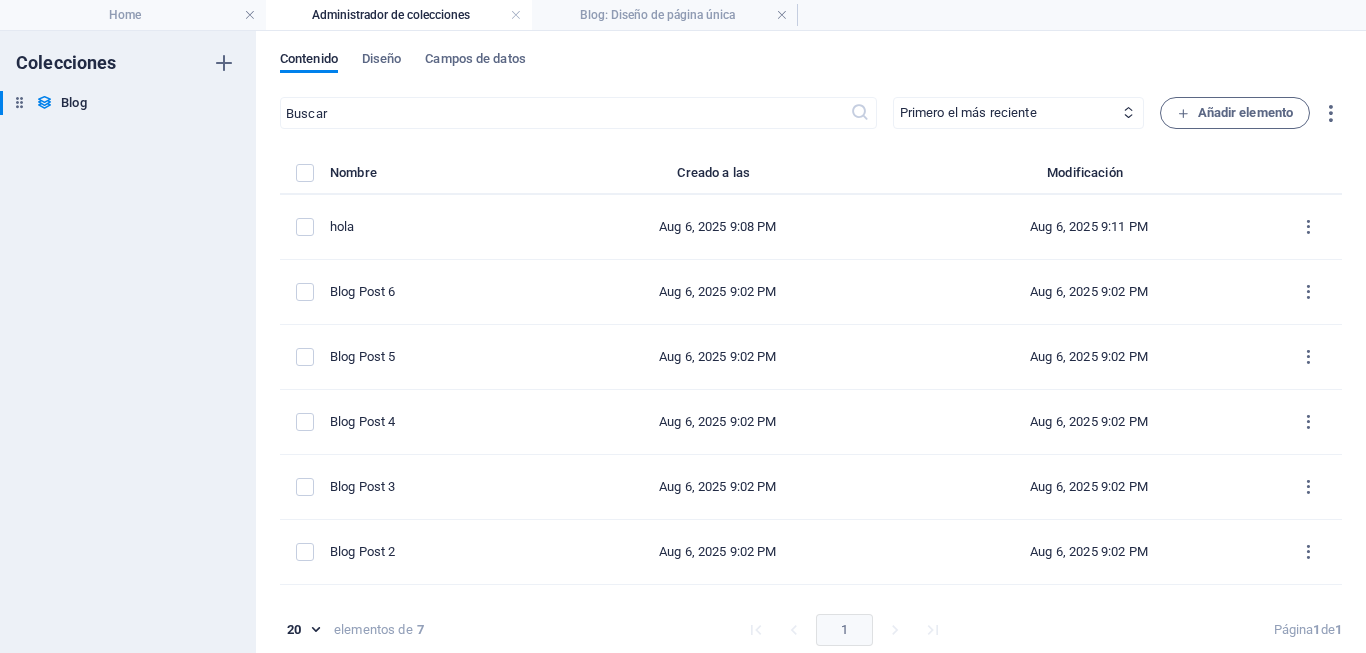 type on "hola" 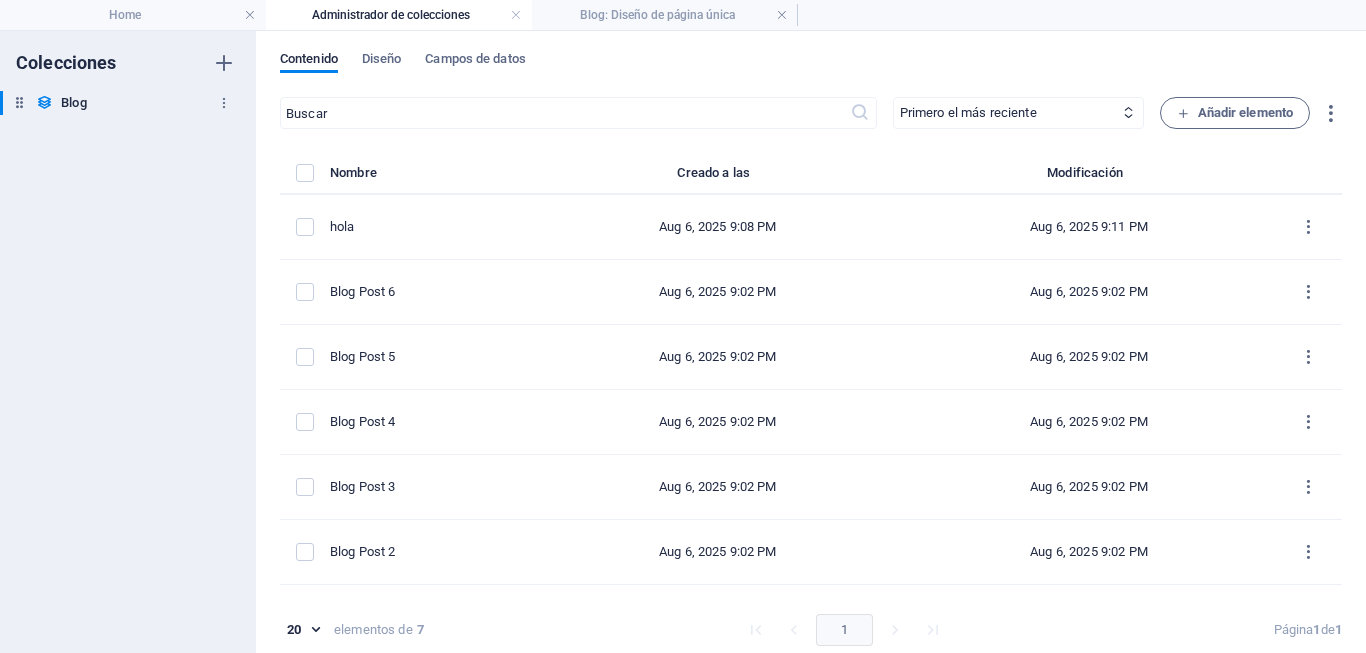 click on "Blog" at bounding box center [73, 103] 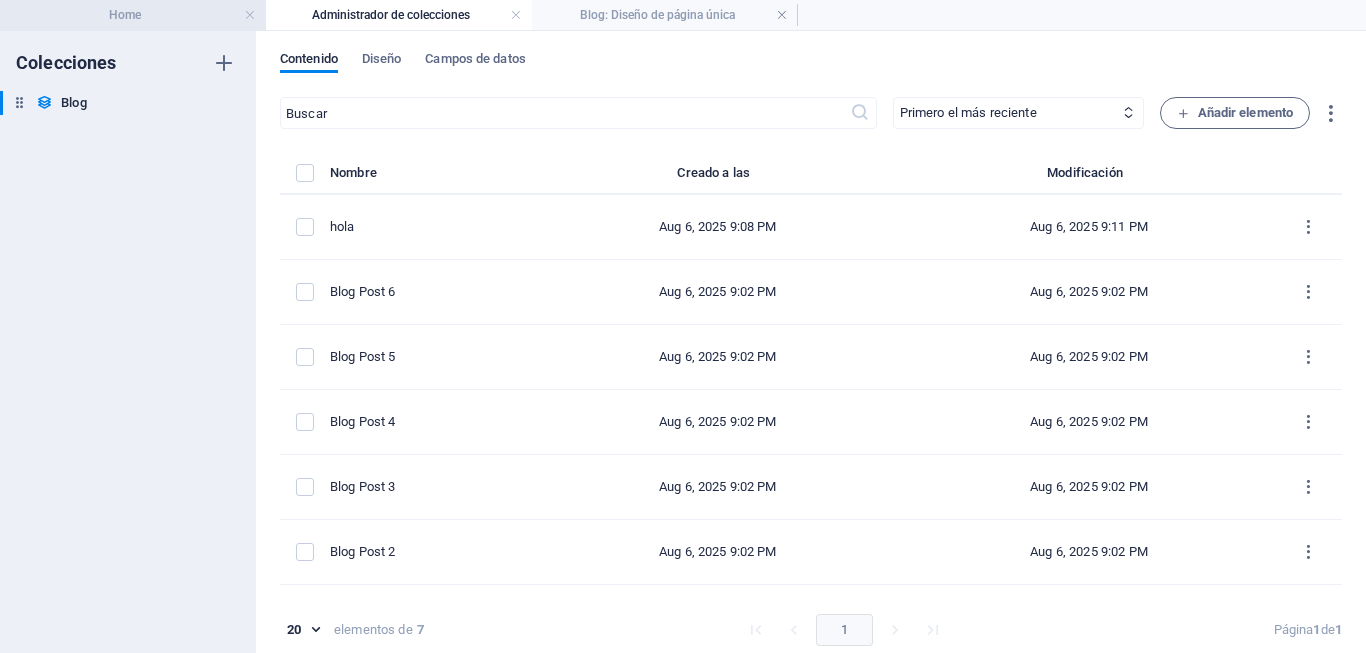 click on "Home" at bounding box center [133, 15] 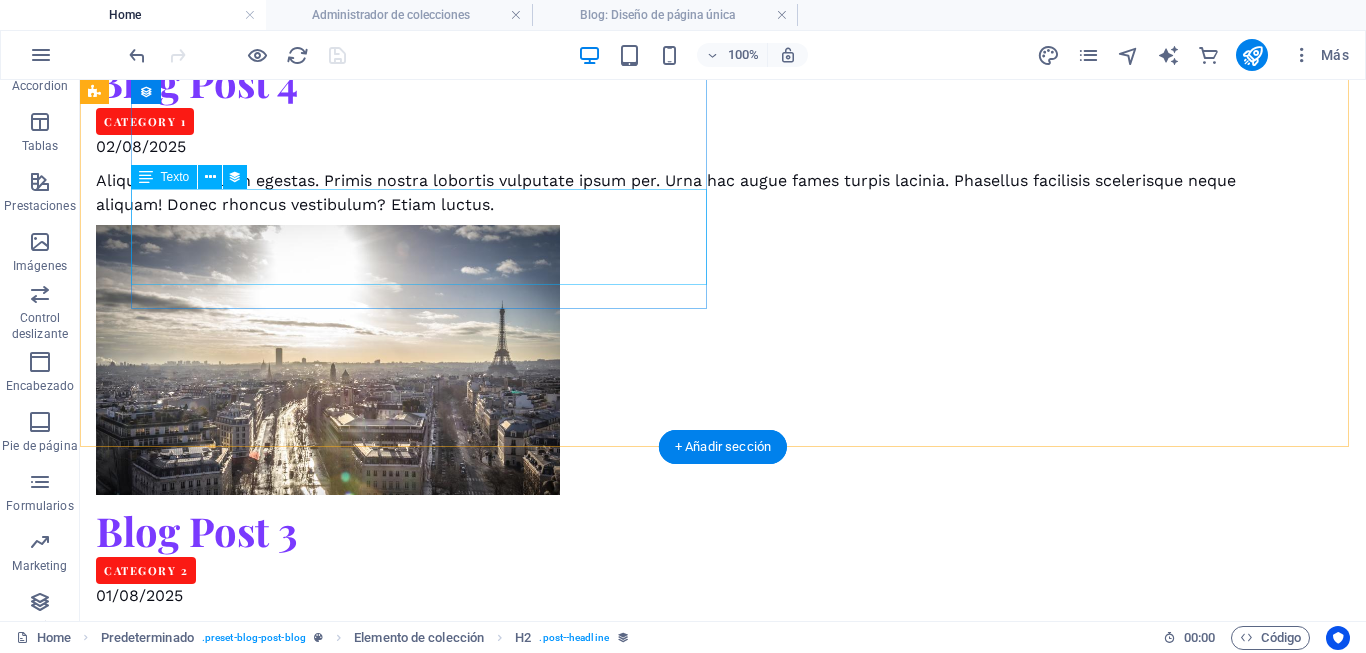 scroll, scrollTop: 1326, scrollLeft: 0, axis: vertical 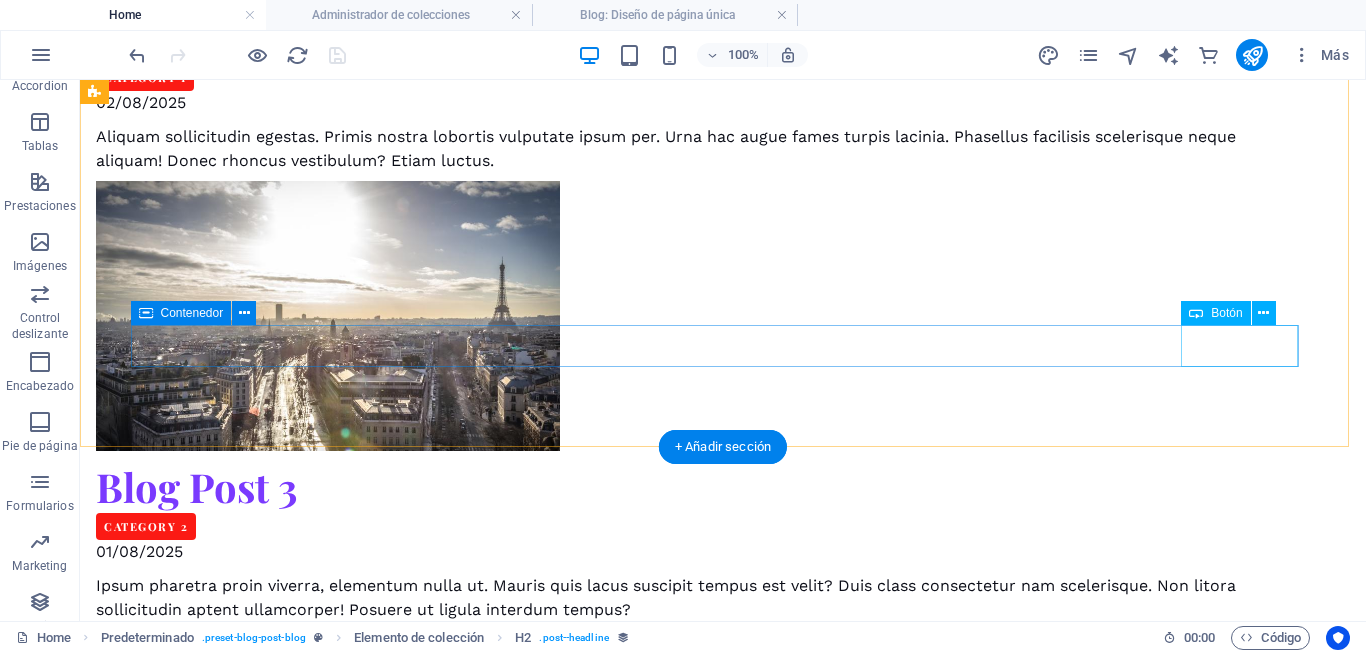 click on "Siguiente" at bounding box center (680, 1615) 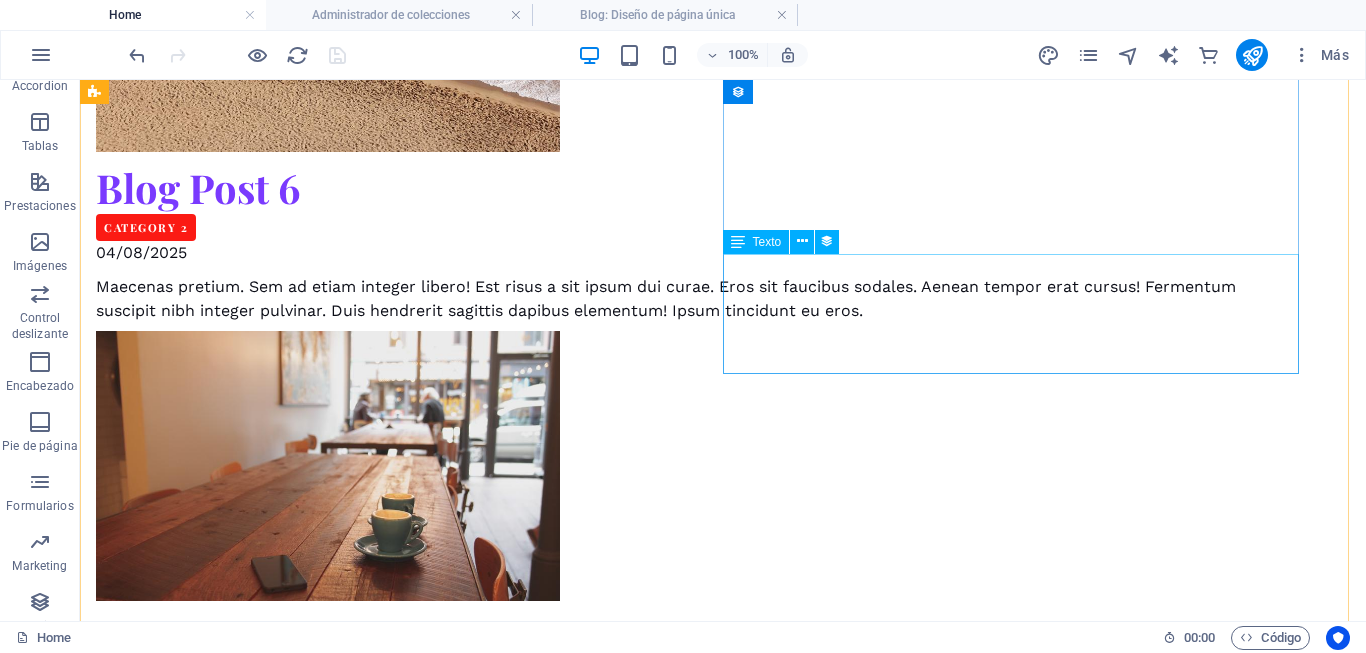 scroll, scrollTop: 0, scrollLeft: 0, axis: both 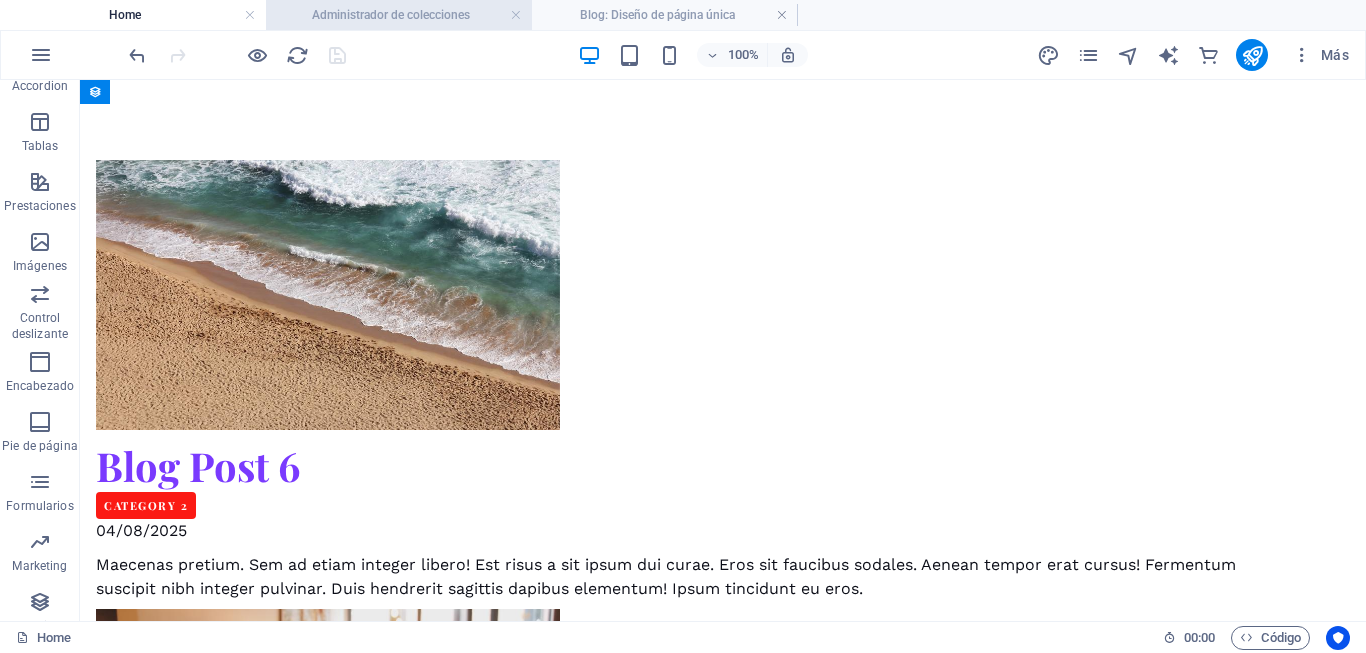click on "Administrador de colecciones" at bounding box center (399, 15) 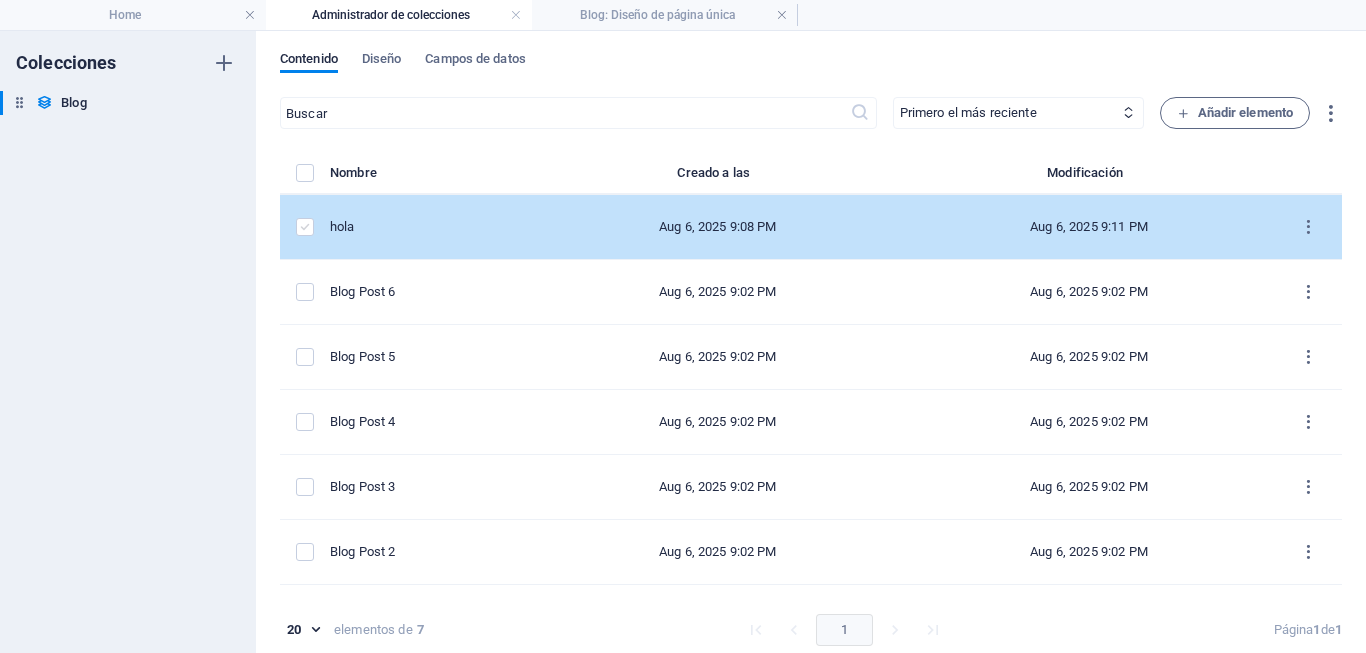 click at bounding box center (305, 227) 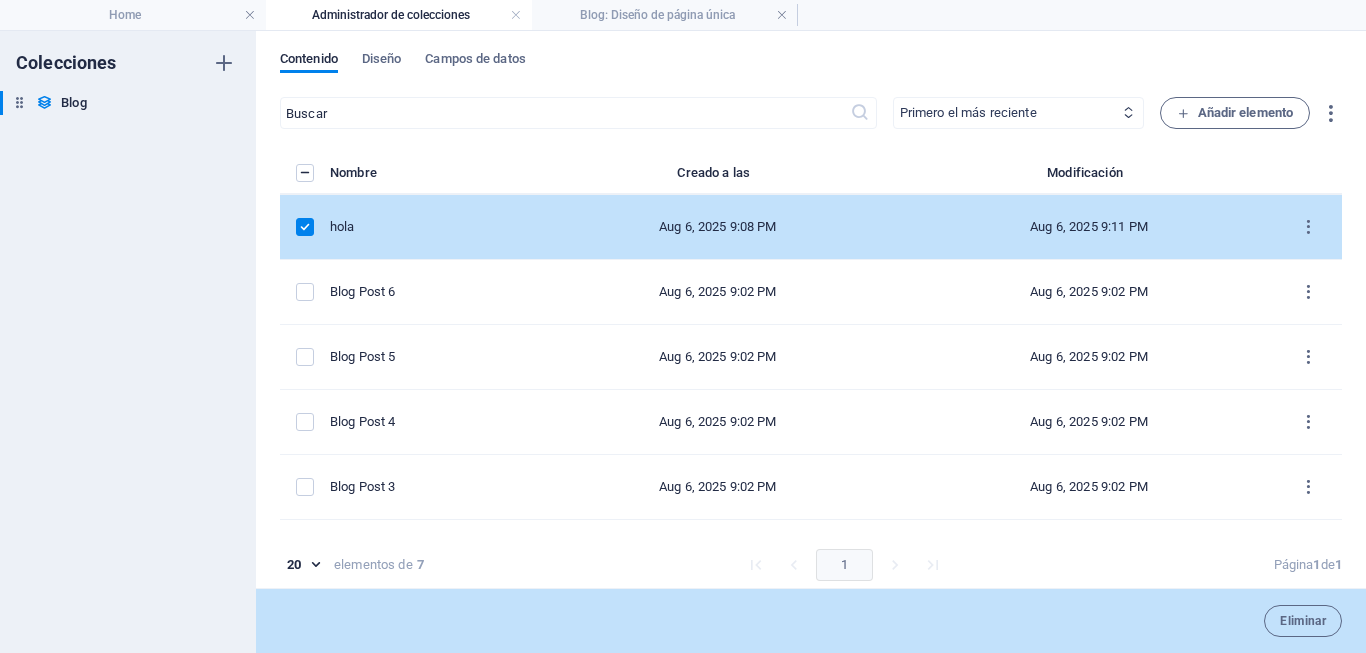 click on "Primero el más reciente Primero el más antiguo Última modificación Name (ascendente) Name (descendente) Slug (ascendente) Slug (descendente) Categoría (ascendente) Categoría (descendente) Autor (ascendente) Autor (descendente) Fecha de publicación (ascendente) Fecha de publicación (descendente) Estado (ascendente) Estado (descendente)" at bounding box center (1018, 113) 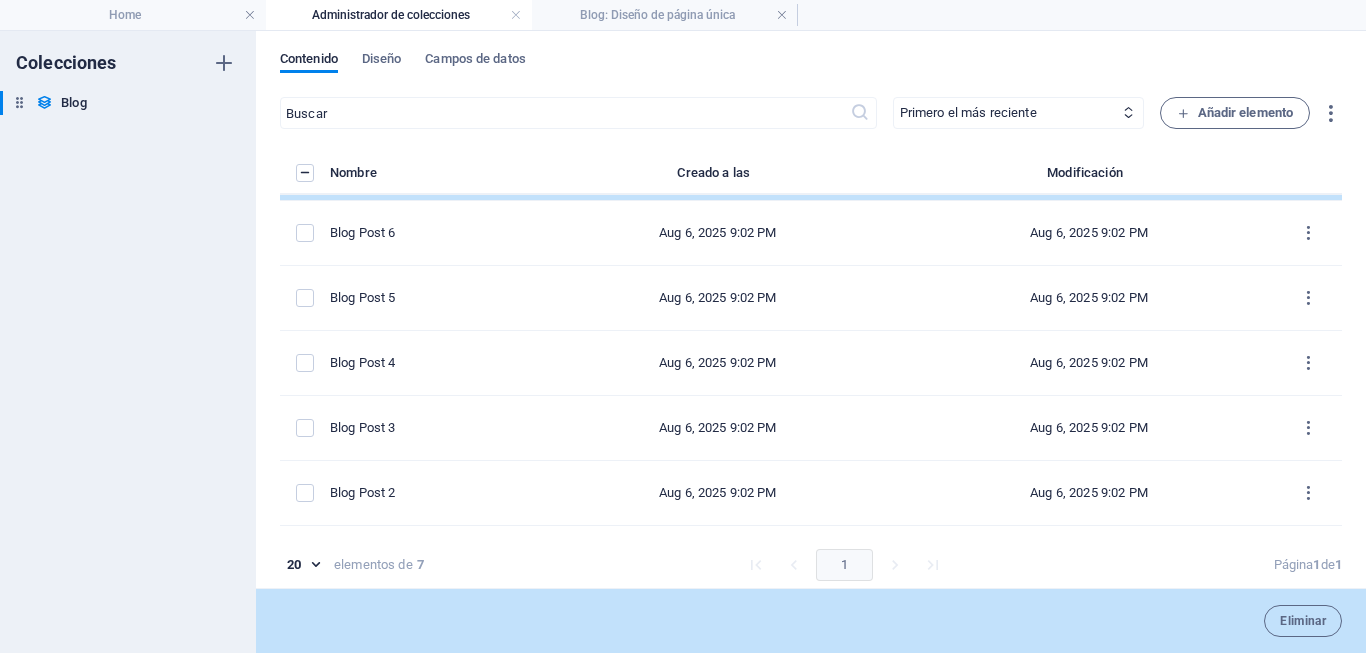 scroll, scrollTop: 117, scrollLeft: 0, axis: vertical 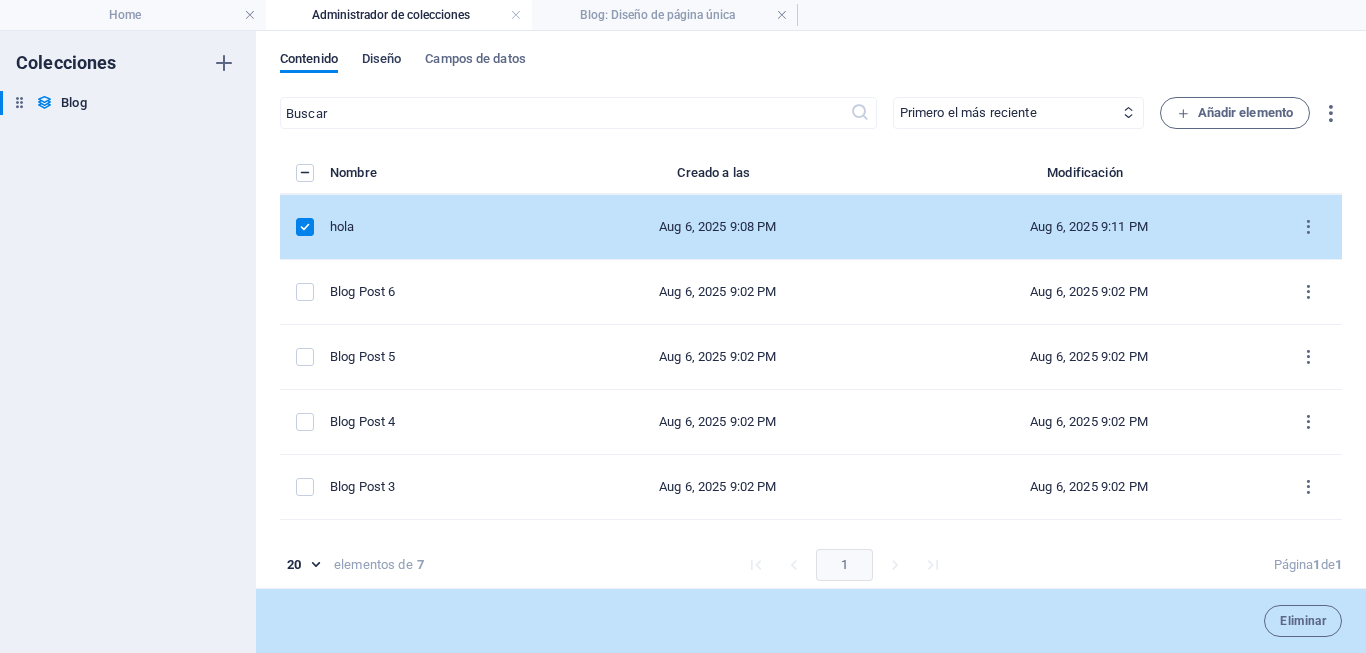 click on "Diseño" at bounding box center [382, 61] 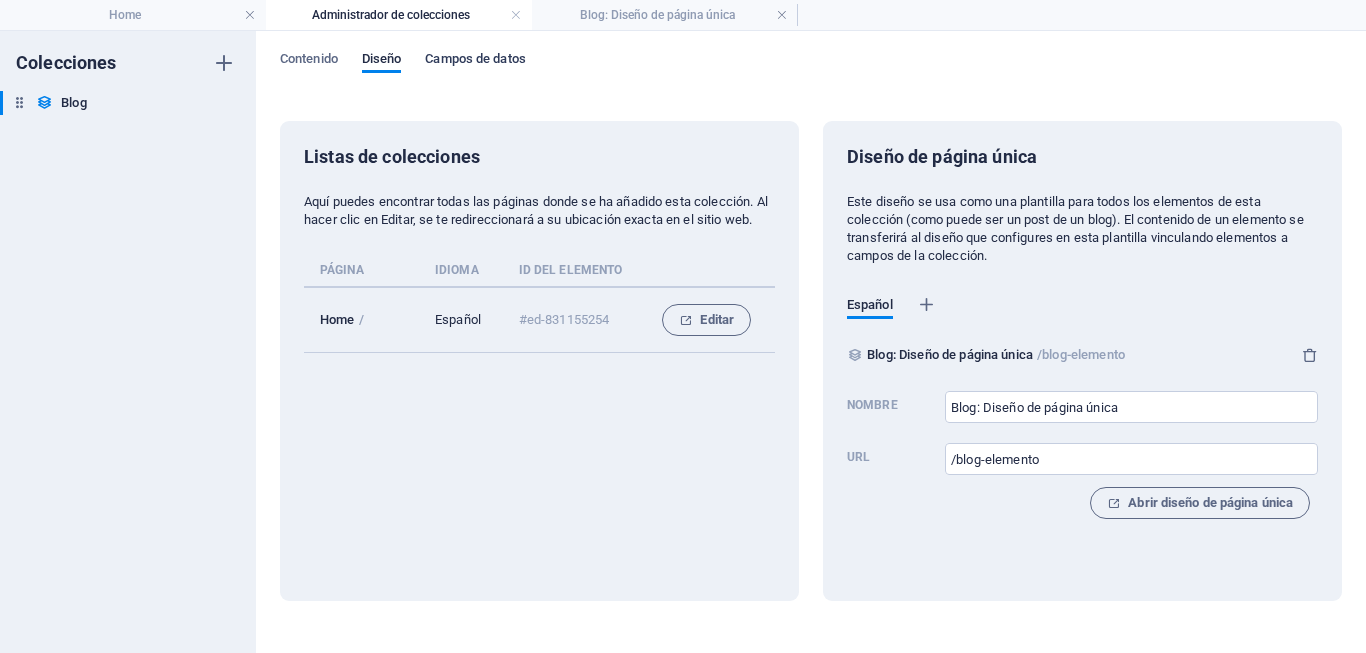 click on "Campos de datos" at bounding box center (475, 61) 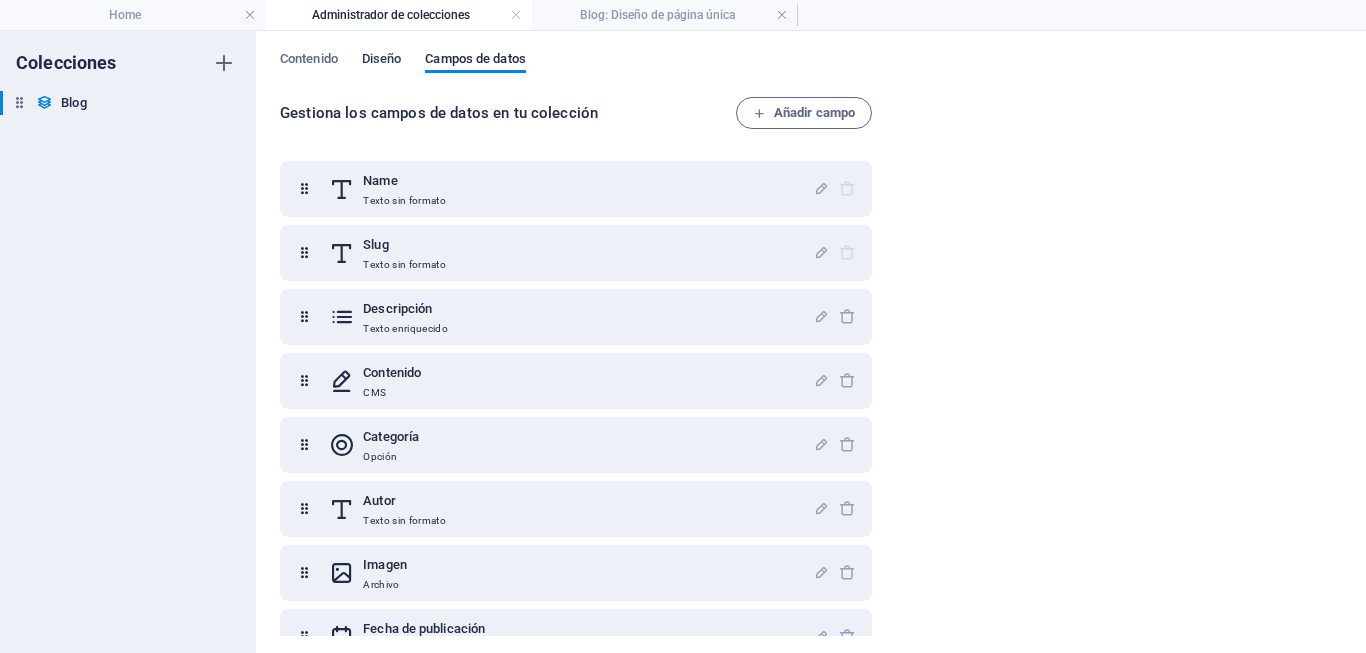 click on "Diseño" at bounding box center [382, 61] 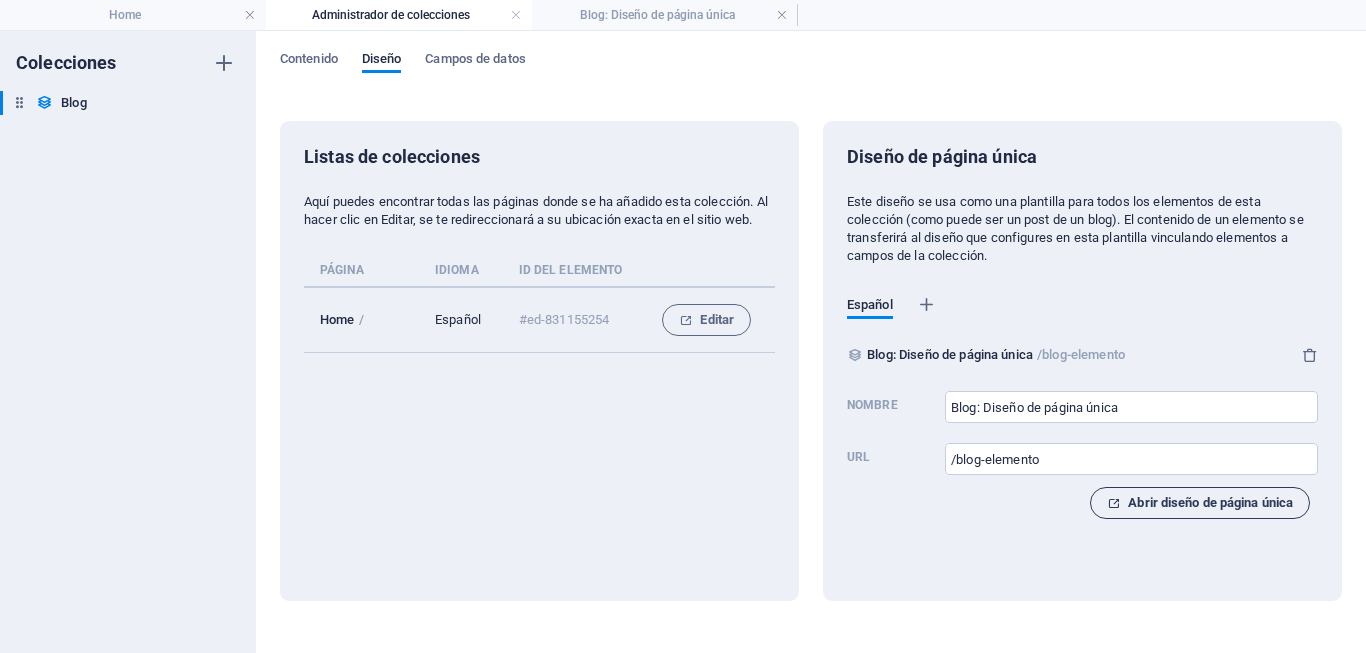 click on "Abrir diseño de página única" at bounding box center [1200, 503] 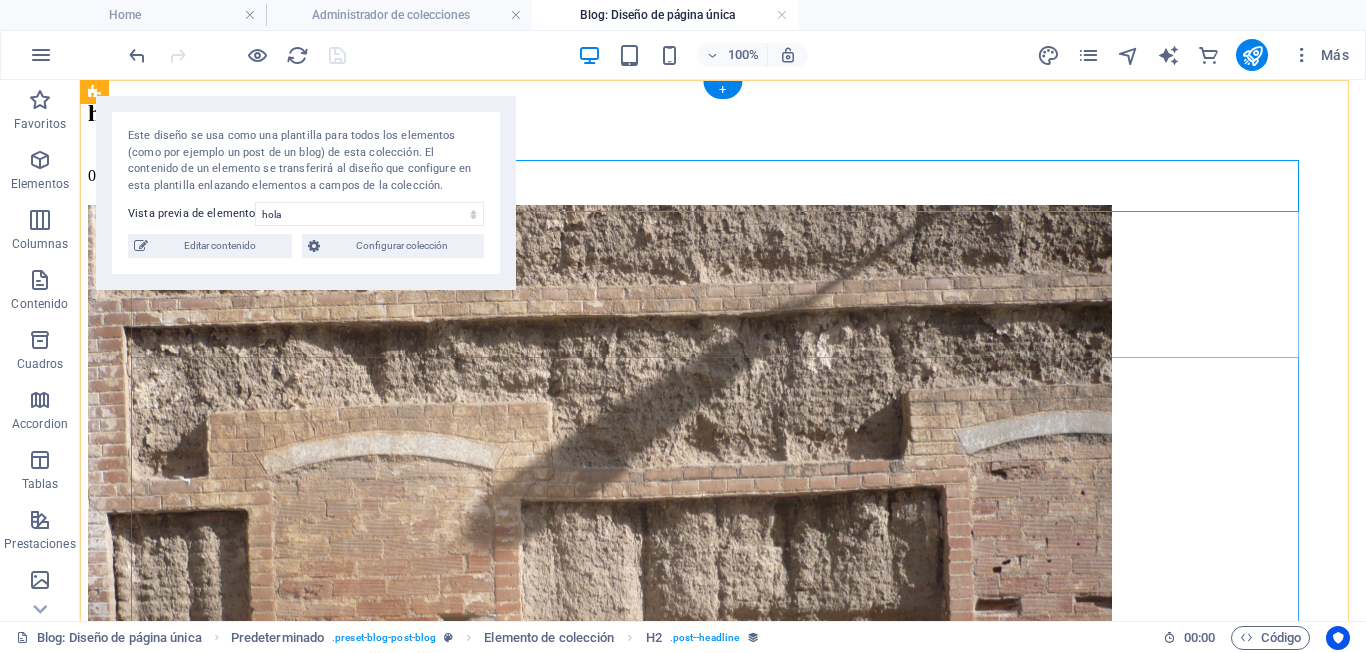 scroll, scrollTop: 0, scrollLeft: 0, axis: both 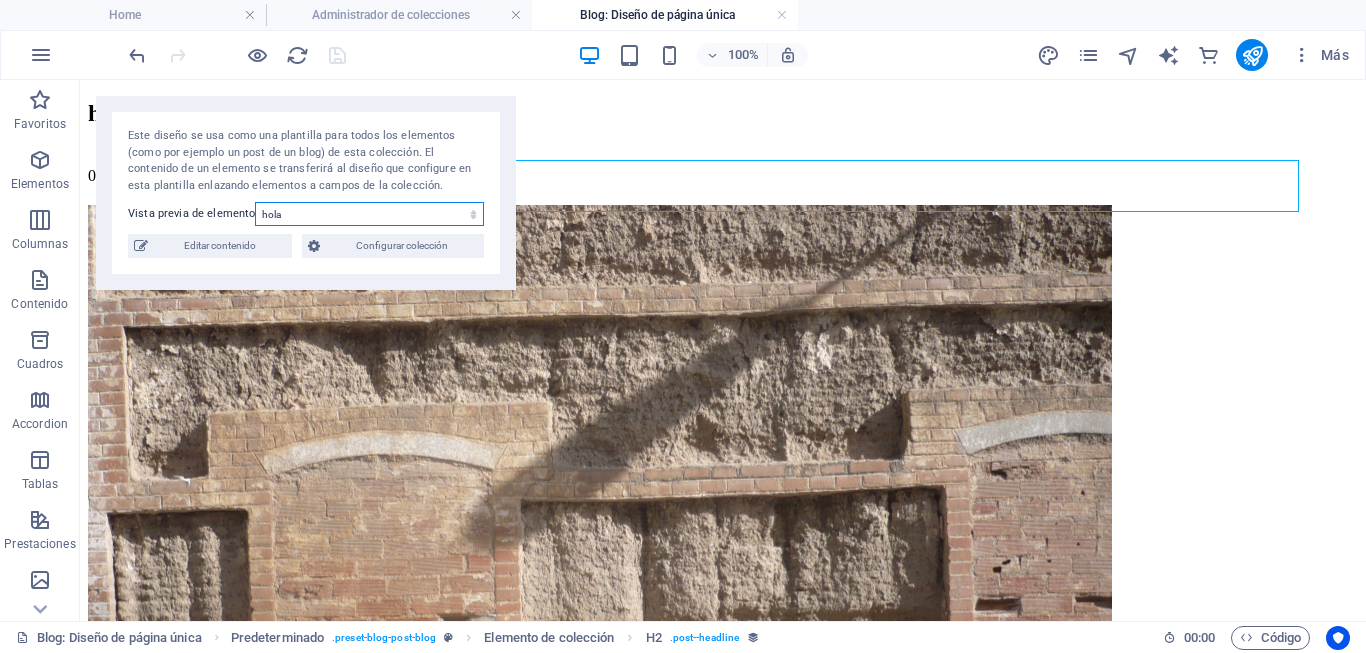 click on "hola Blog Post 6 Blog Post 5 Blog Post 4 Blog Post 3 Blog Post 2 Blog Post 1" at bounding box center [369, 214] 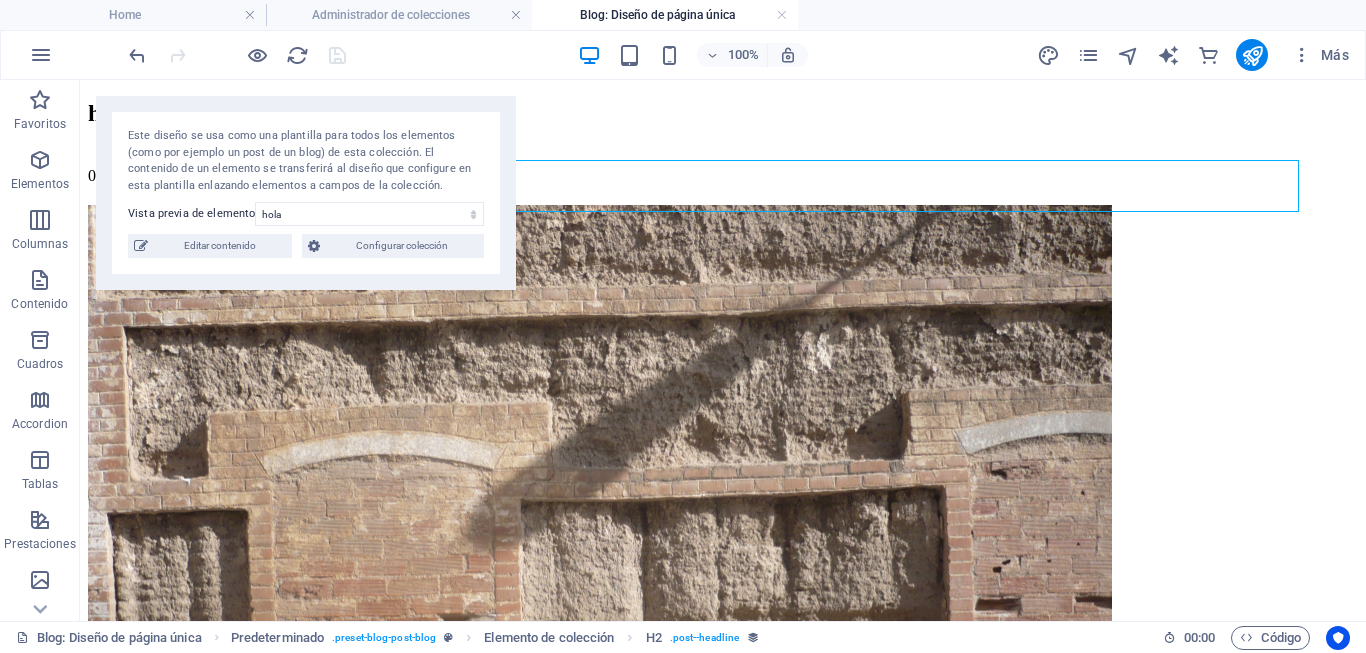 click on "Este diseño se usa como una plantilla para todos los elementos (como por ejemplo un post de un blog) de esta colección. El contenido de un elemento se transferirá al diseño que configure en esta plantilla enlazando elementos a campos de la colección." at bounding box center [306, 161] 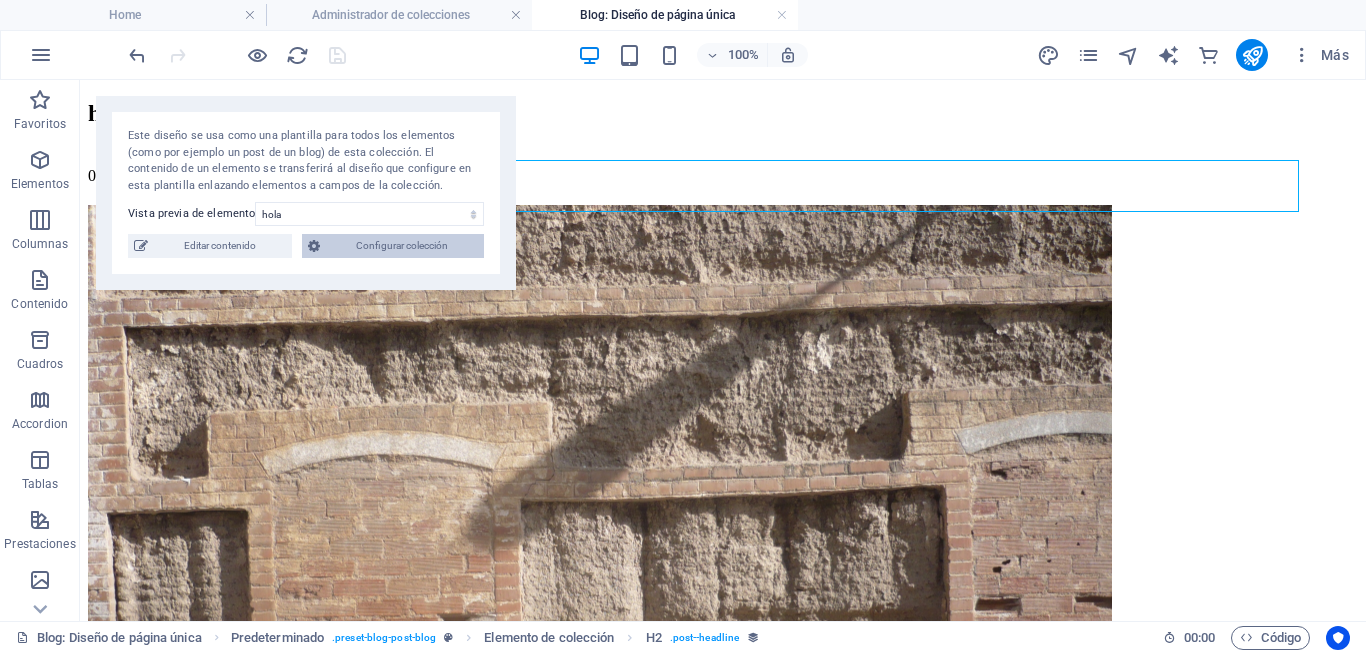 click on "Configurar colección" at bounding box center [402, 246] 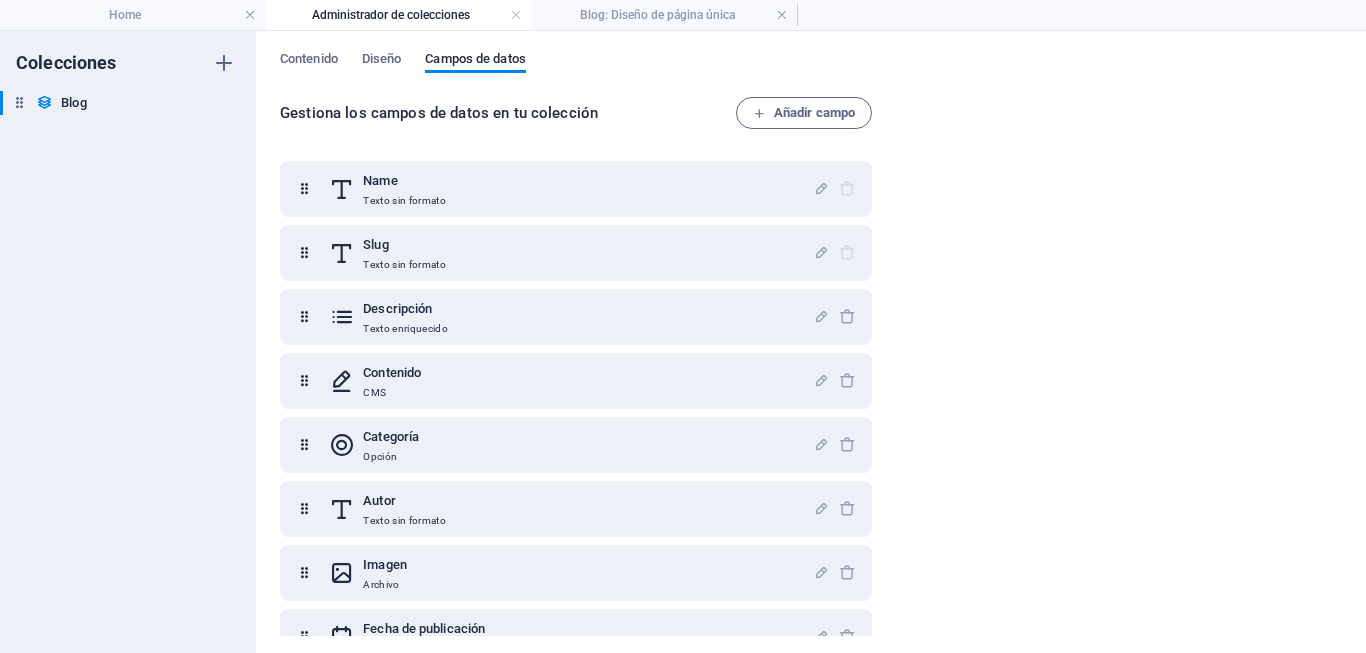 scroll, scrollTop: 101, scrollLeft: 0, axis: vertical 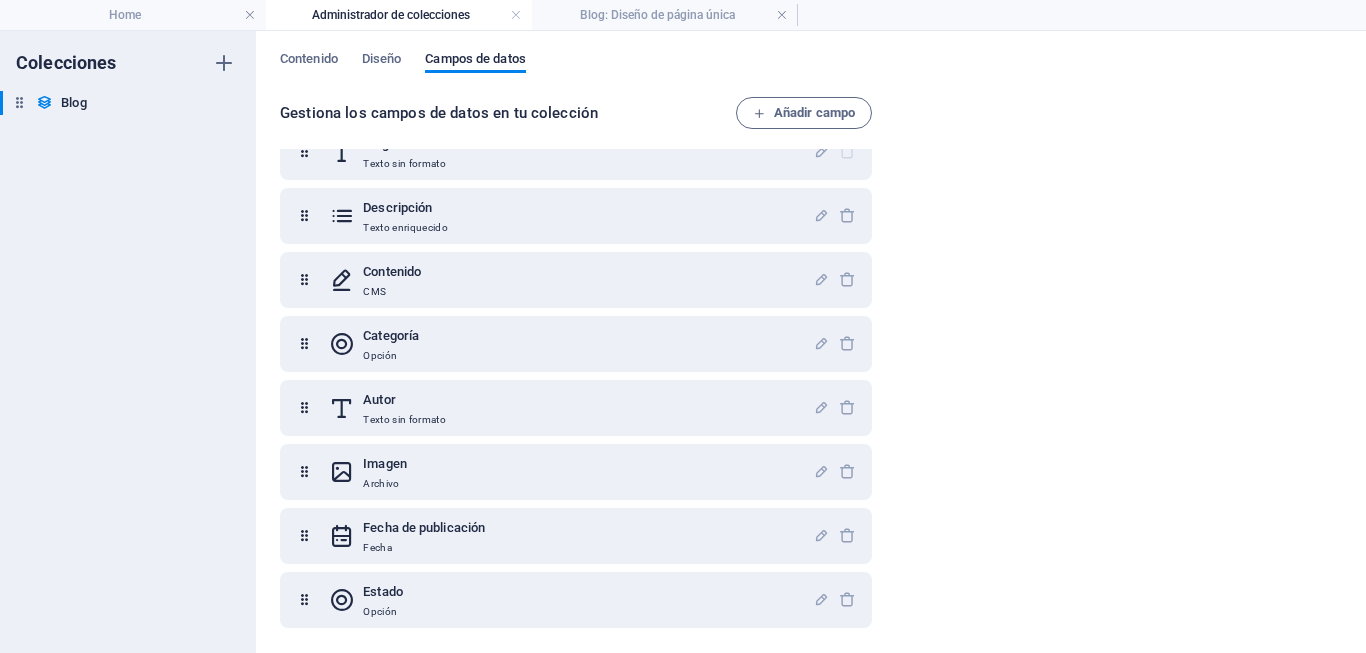 click on "Gestiona los campos de datos en tu colección Añadir campo Name Texto sin formato Slug Texto sin formato Descripción Texto enriquecido Contenido CMS Categoría Opción Autor Texto sin formato Imagen Archivo Fecha de publicación Fecha Estado Opción" at bounding box center (811, 368) 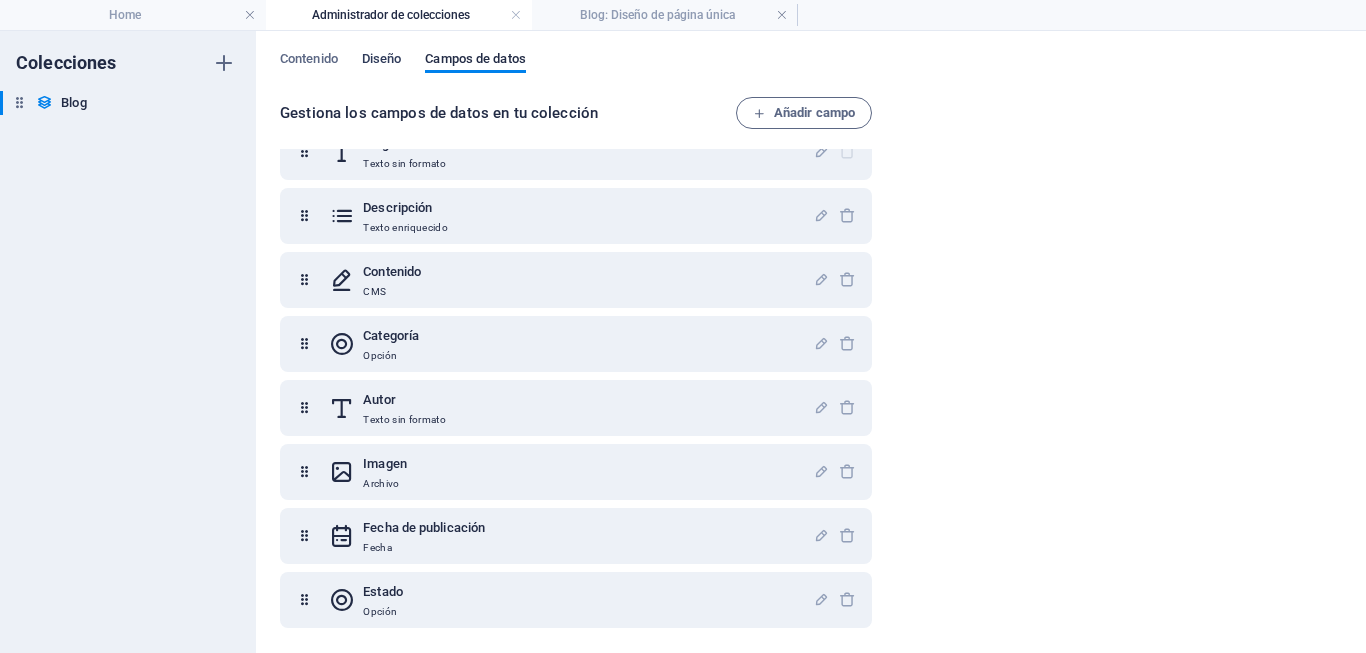 click on "Diseño" at bounding box center (382, 61) 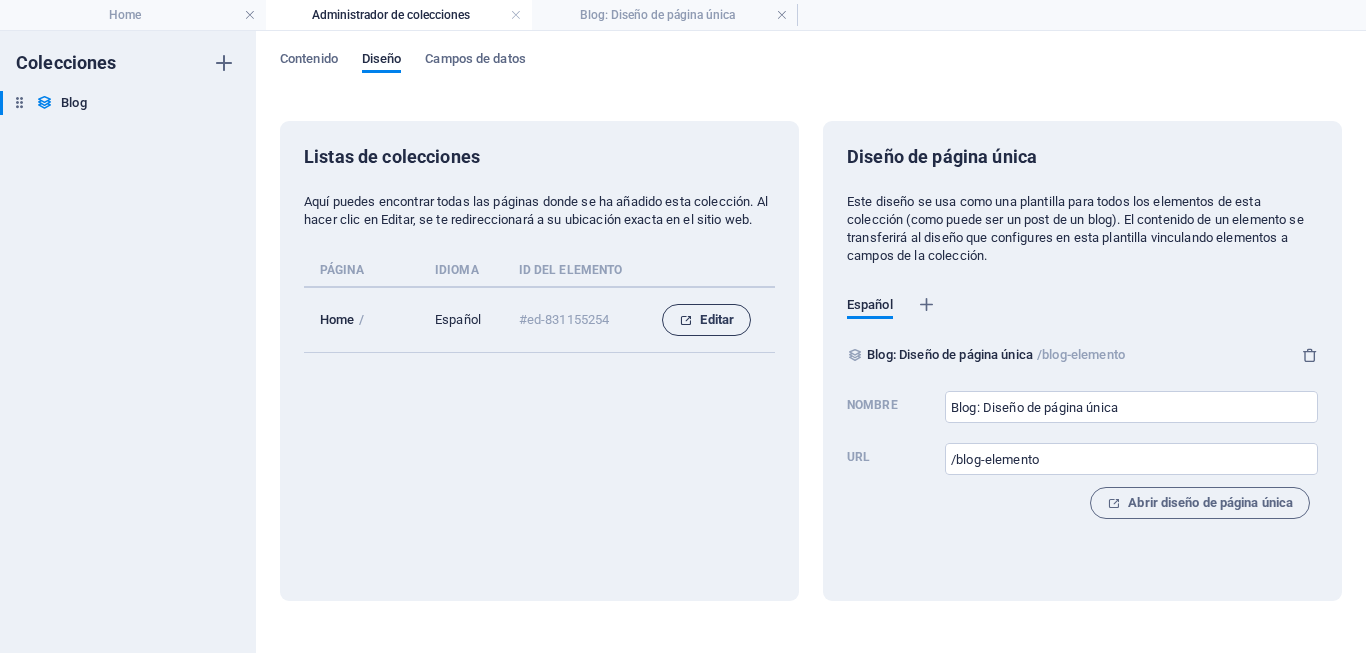 click on "Editar" at bounding box center (706, 320) 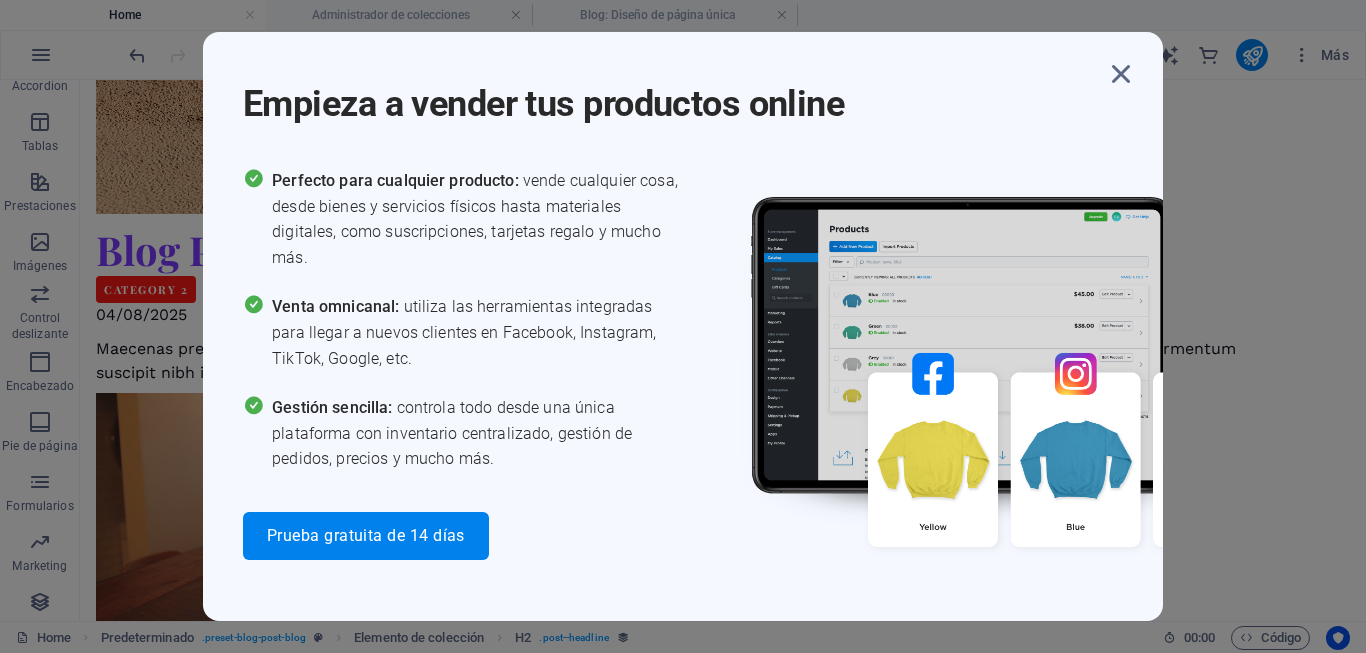 scroll, scrollTop: 71, scrollLeft: 0, axis: vertical 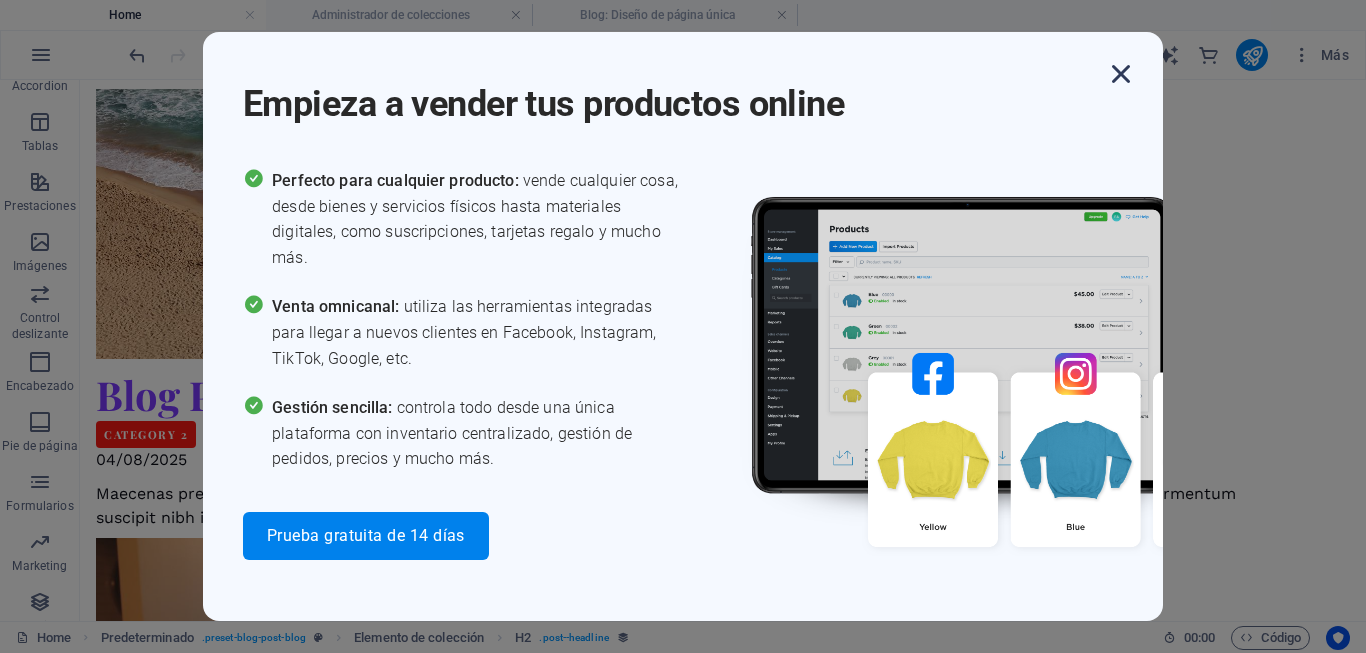 click at bounding box center (1121, 74) 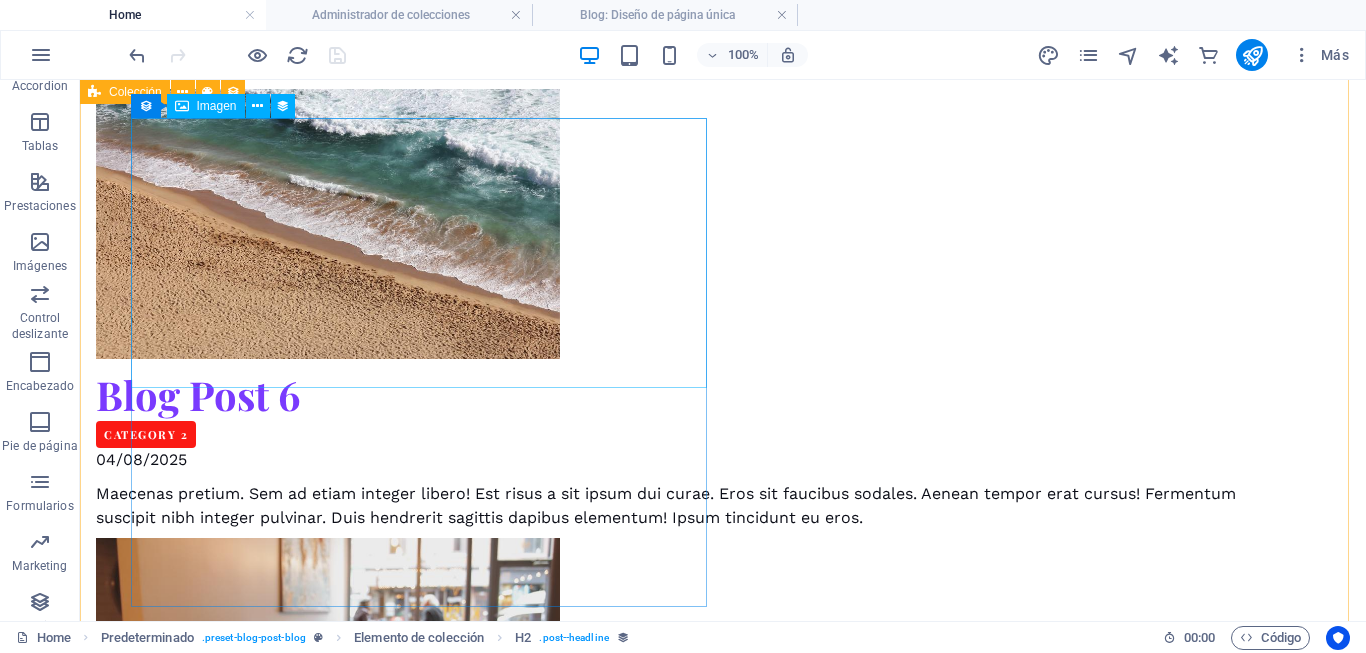 scroll, scrollTop: 0, scrollLeft: 0, axis: both 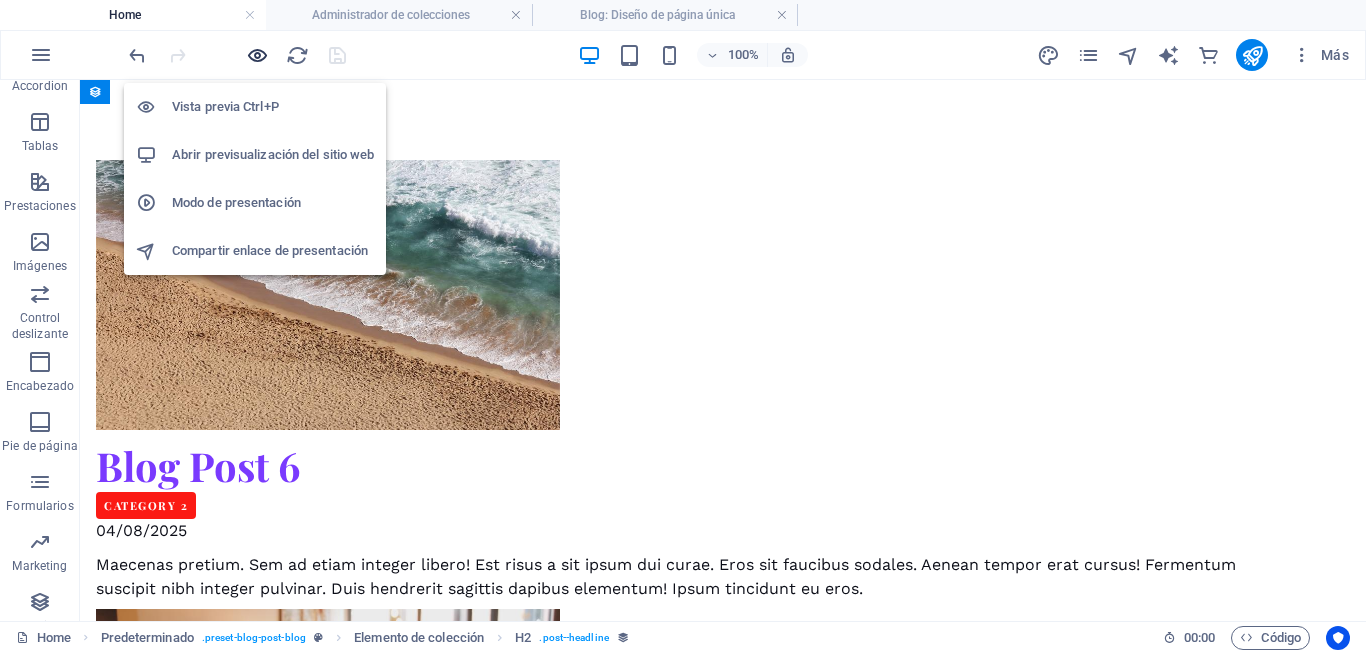 click at bounding box center (257, 55) 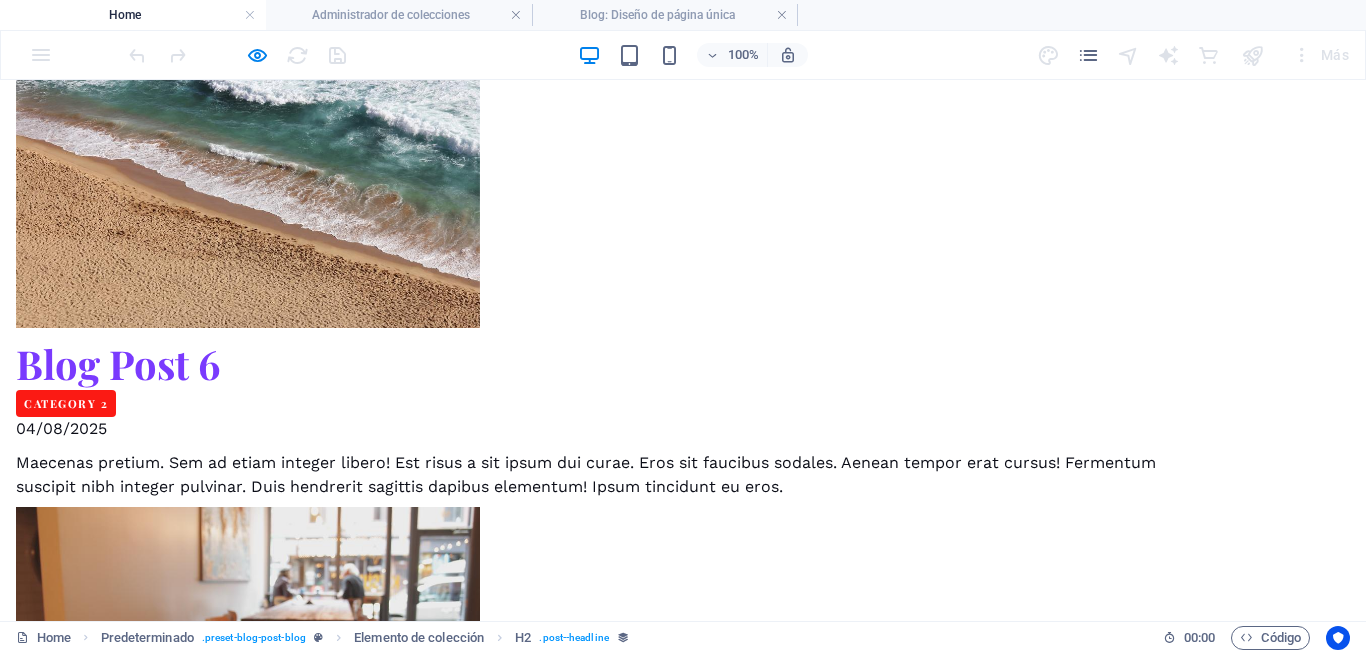 scroll, scrollTop: 0, scrollLeft: 0, axis: both 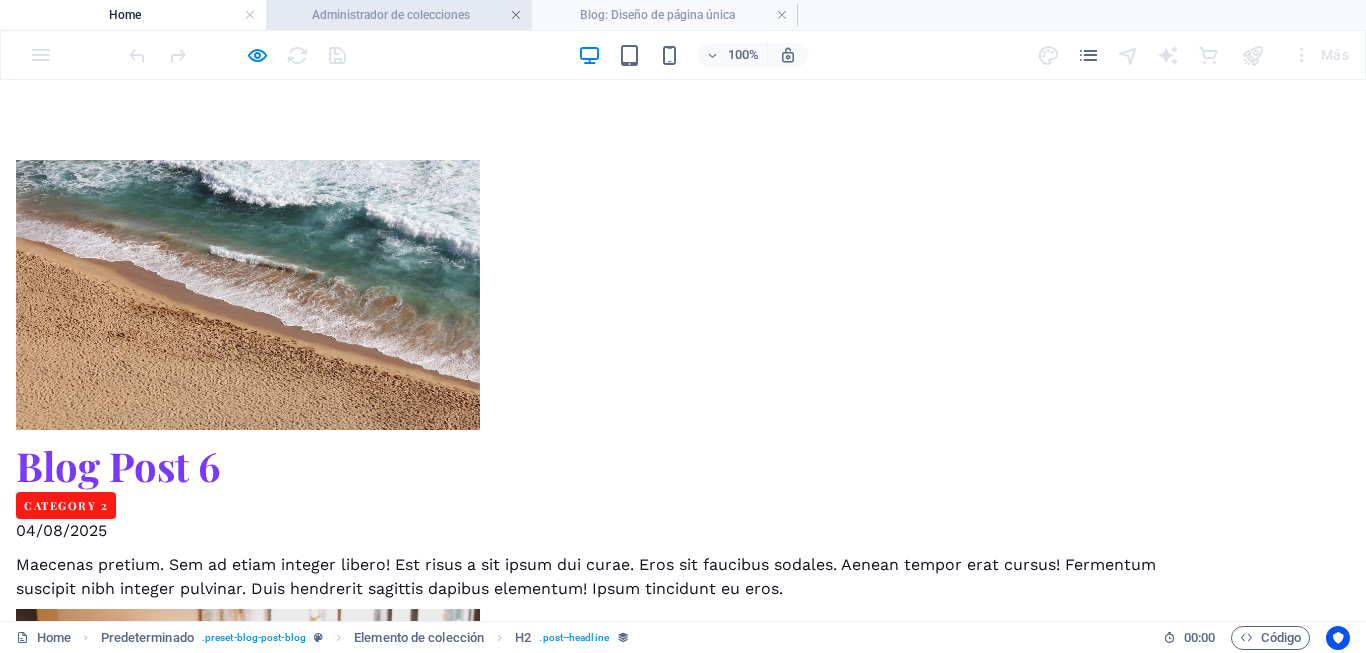 click at bounding box center (516, 15) 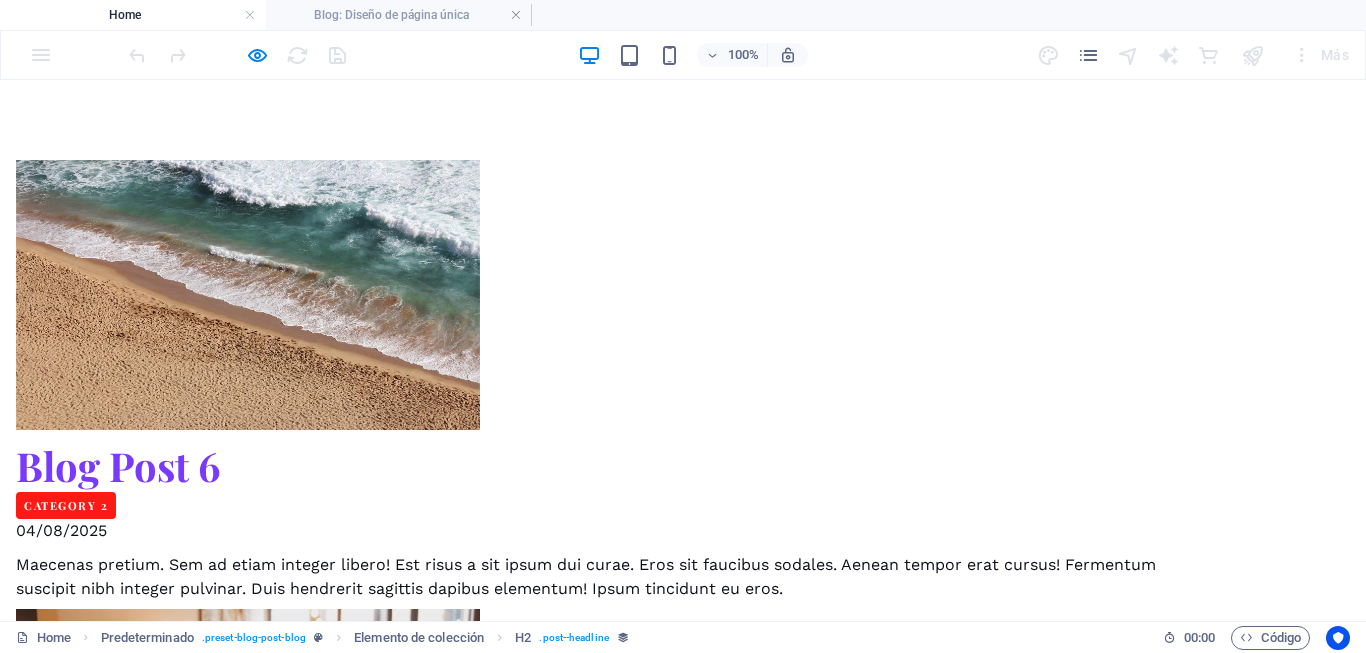 click at bounding box center [516, 15] 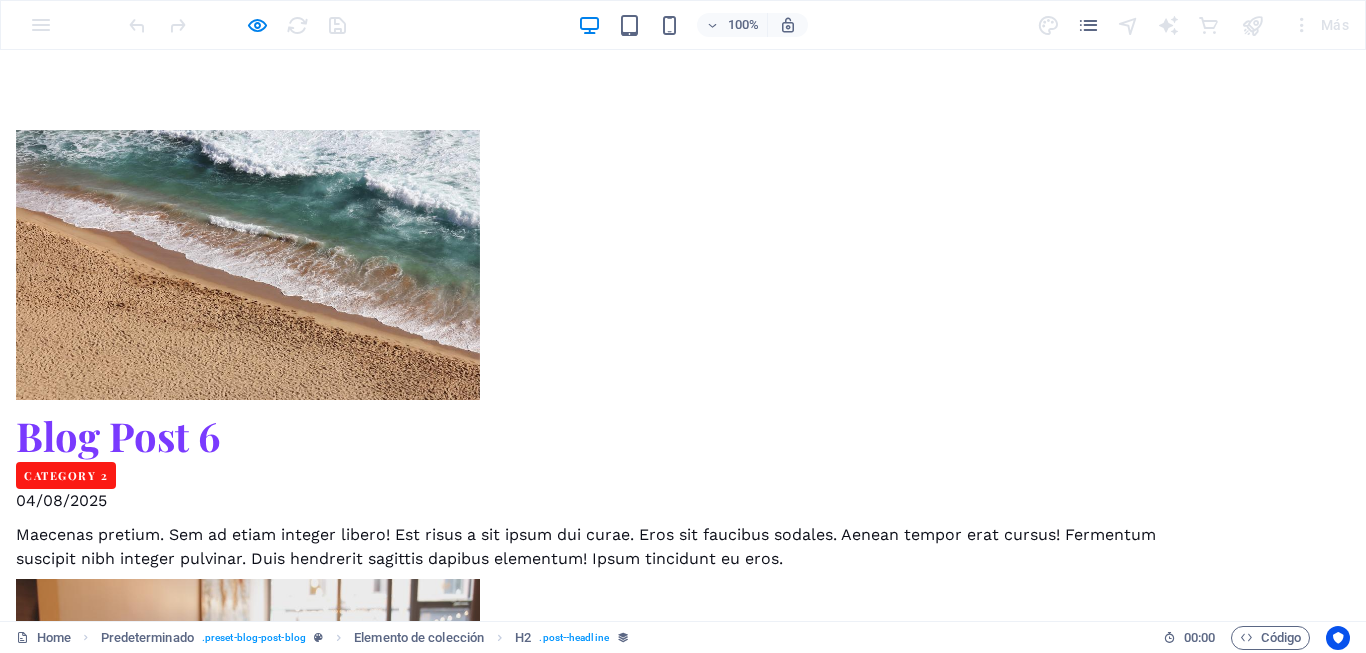 click on "100% Más" at bounding box center [683, 25] 